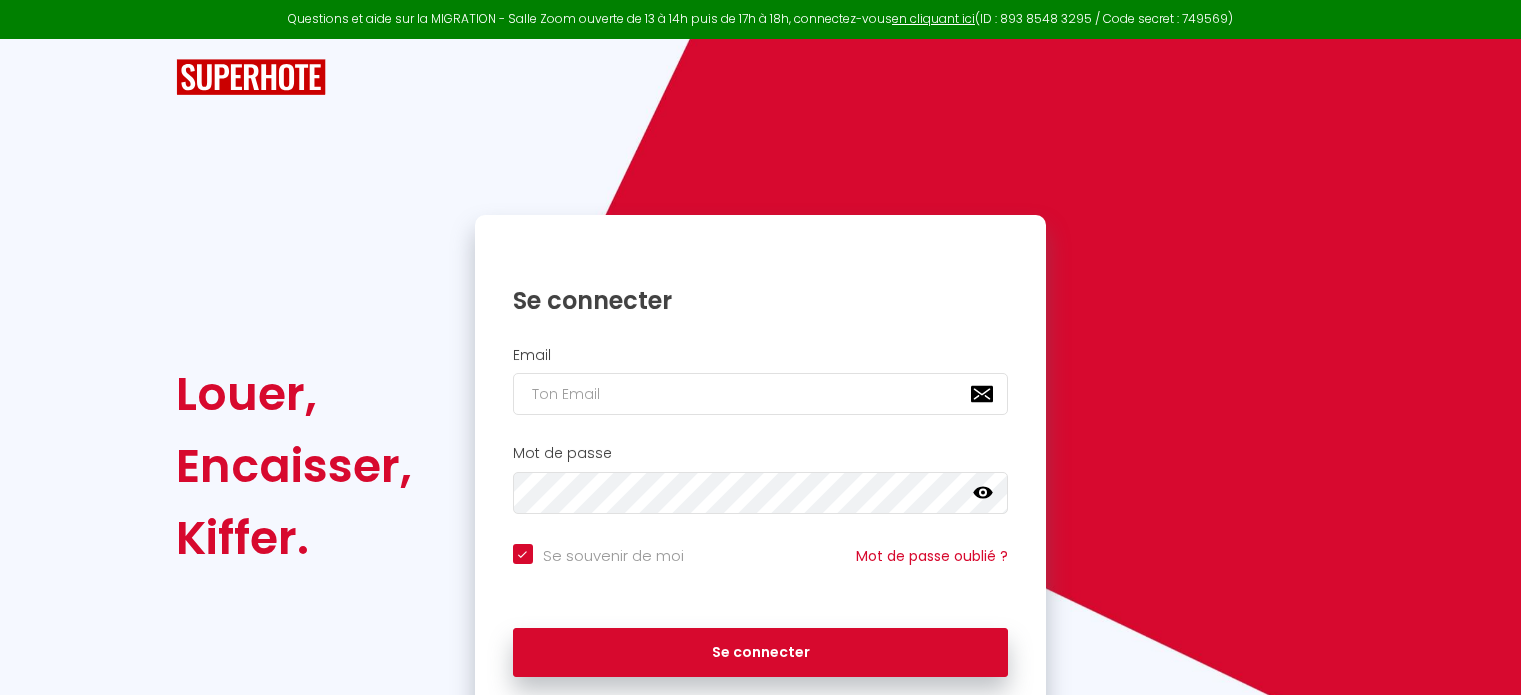scroll, scrollTop: 0, scrollLeft: 0, axis: both 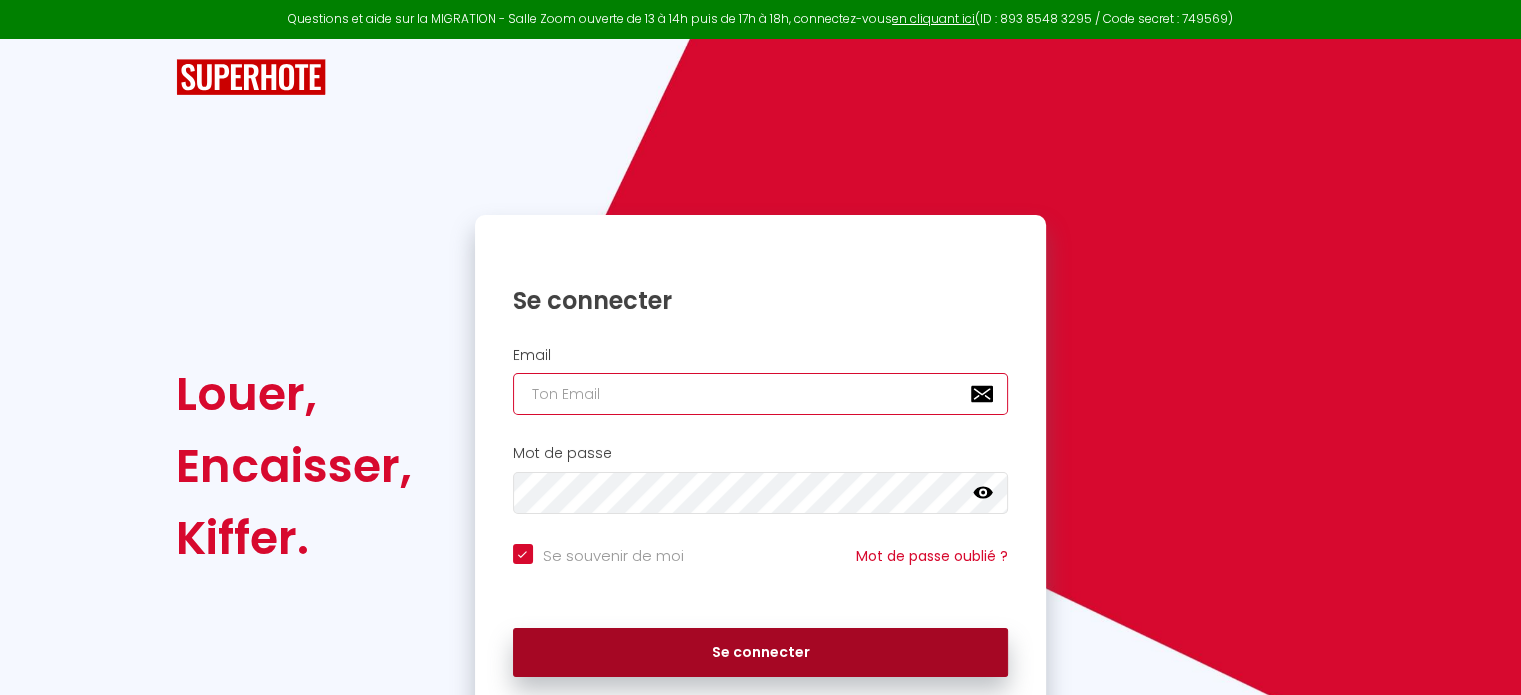 type on "[EMAIL]" 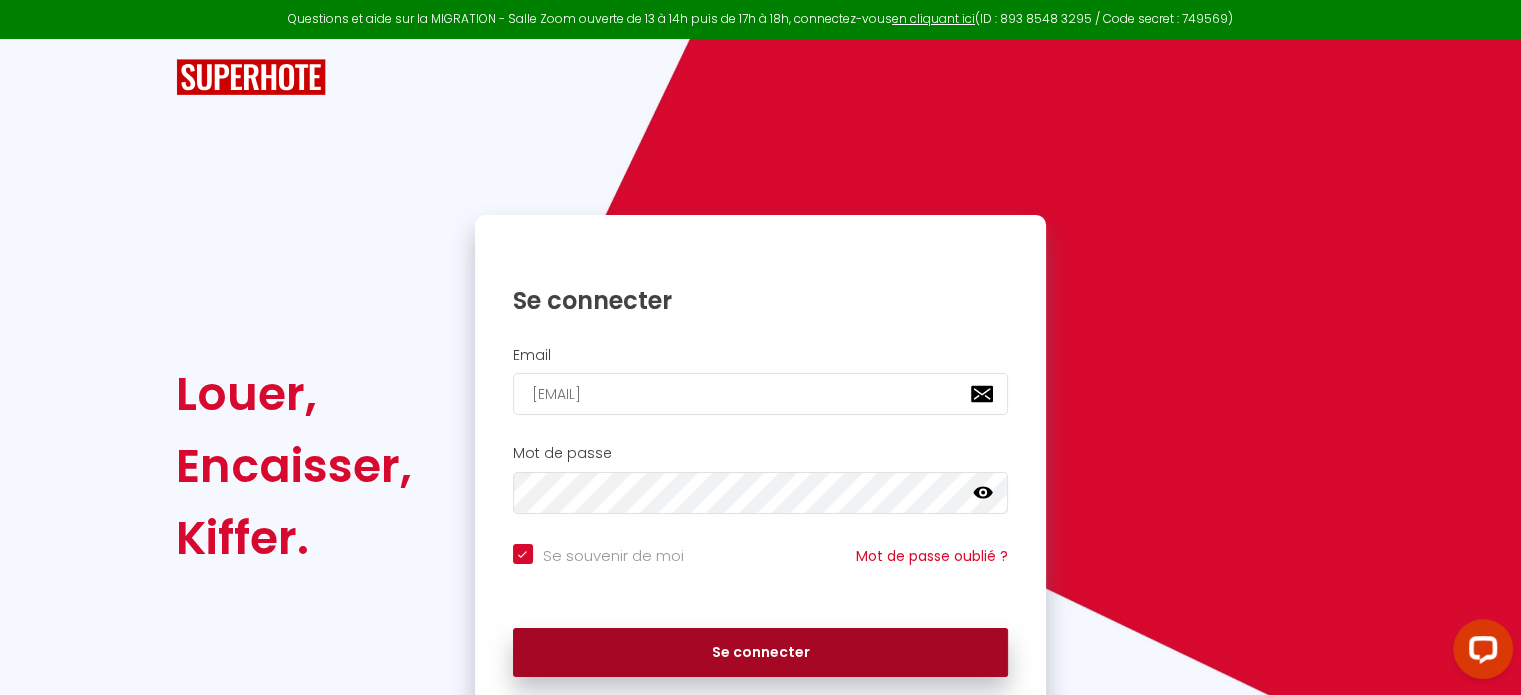 click on "Se connecter" at bounding box center (761, 653) 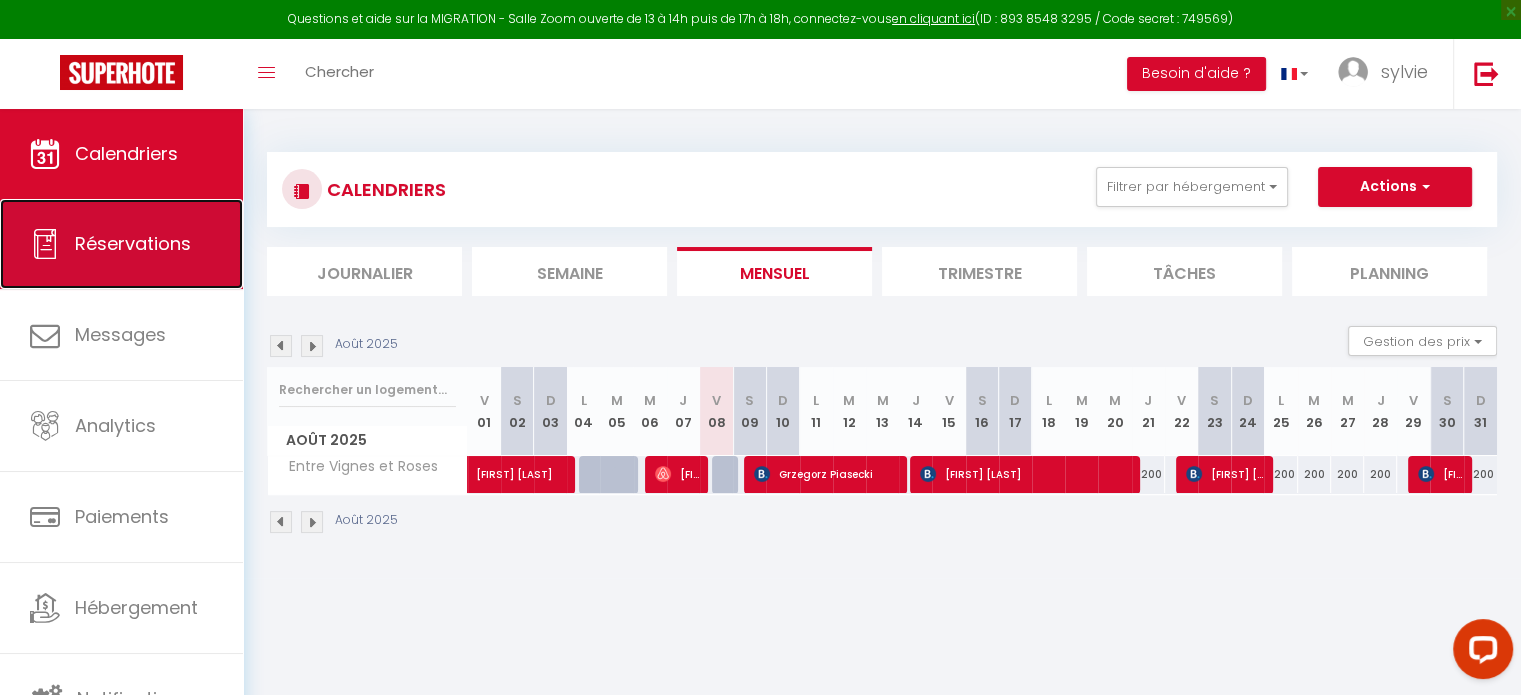 click on "Réservations" at bounding box center [133, 243] 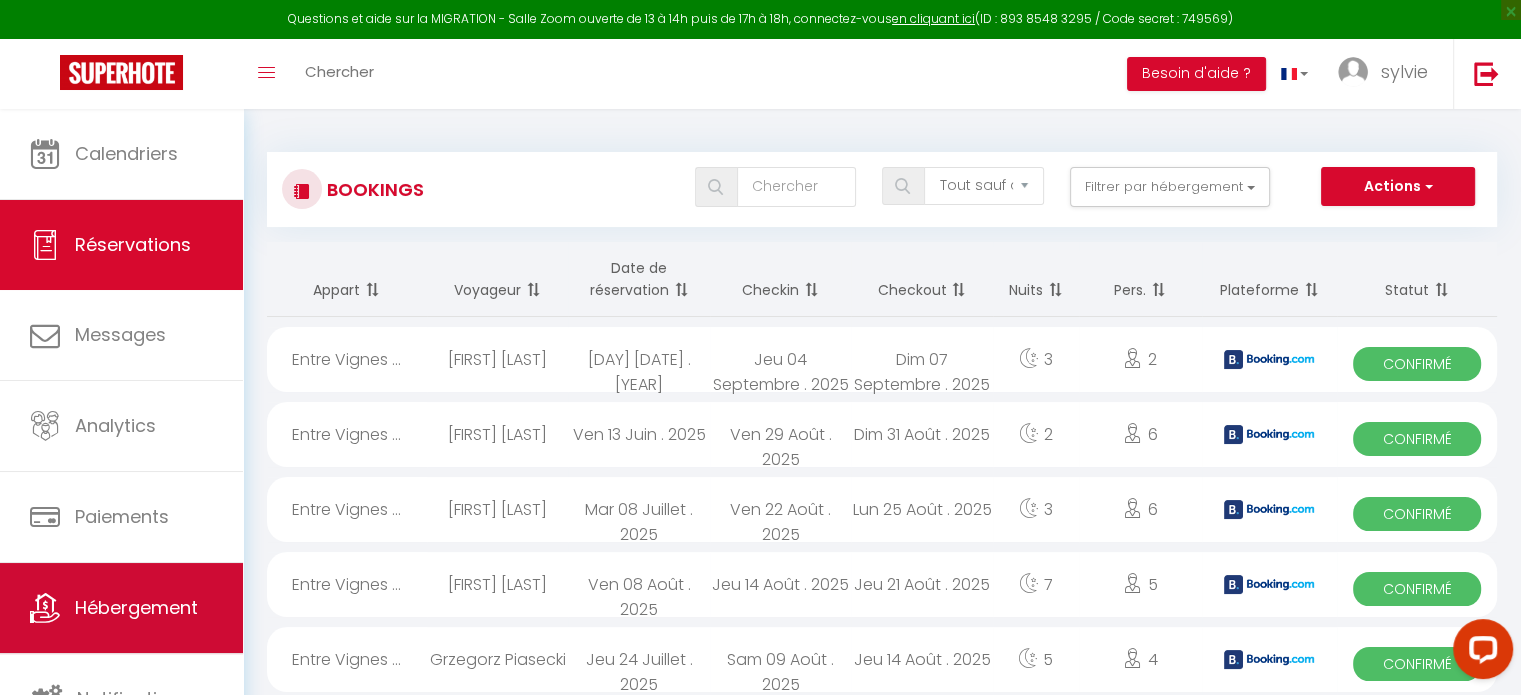 scroll, scrollTop: 5, scrollLeft: 0, axis: vertical 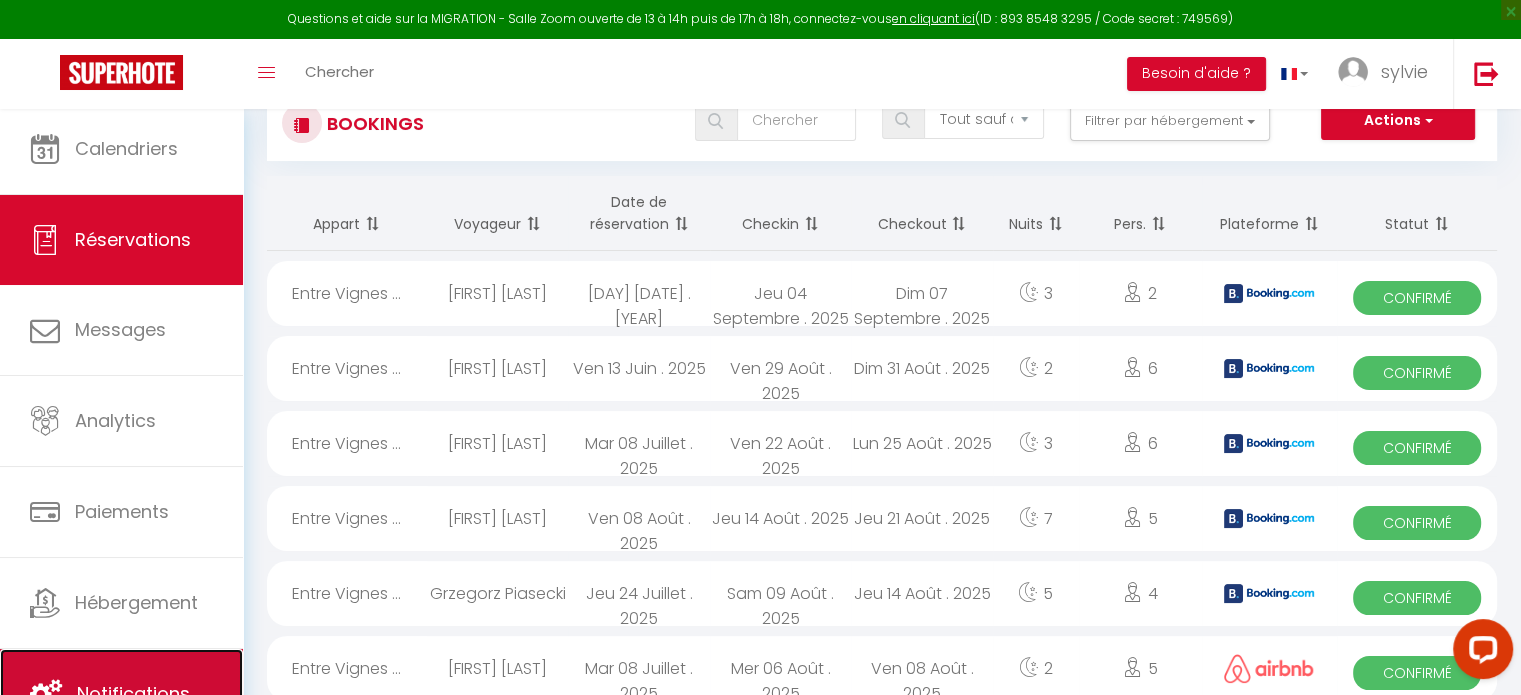 click on "Notifications" at bounding box center (133, 693) 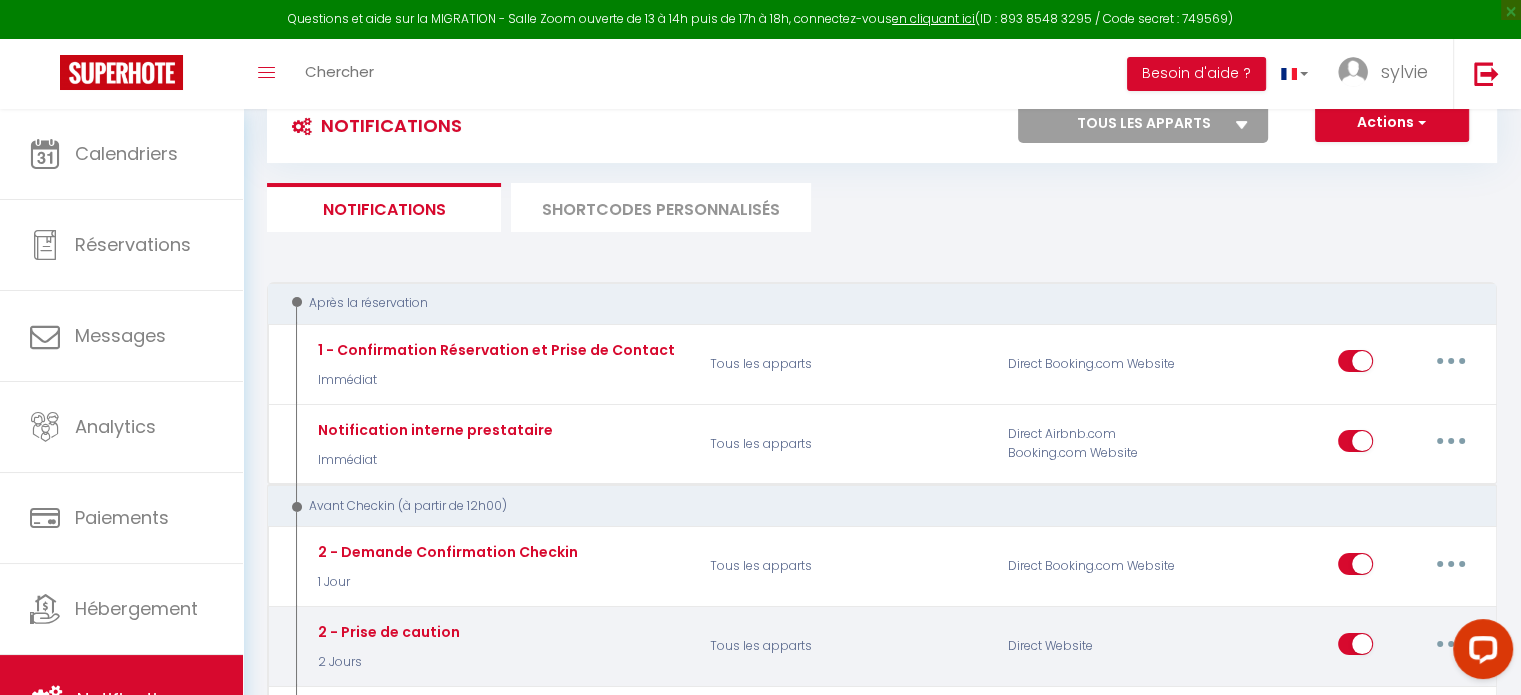 scroll, scrollTop: 67, scrollLeft: 0, axis: vertical 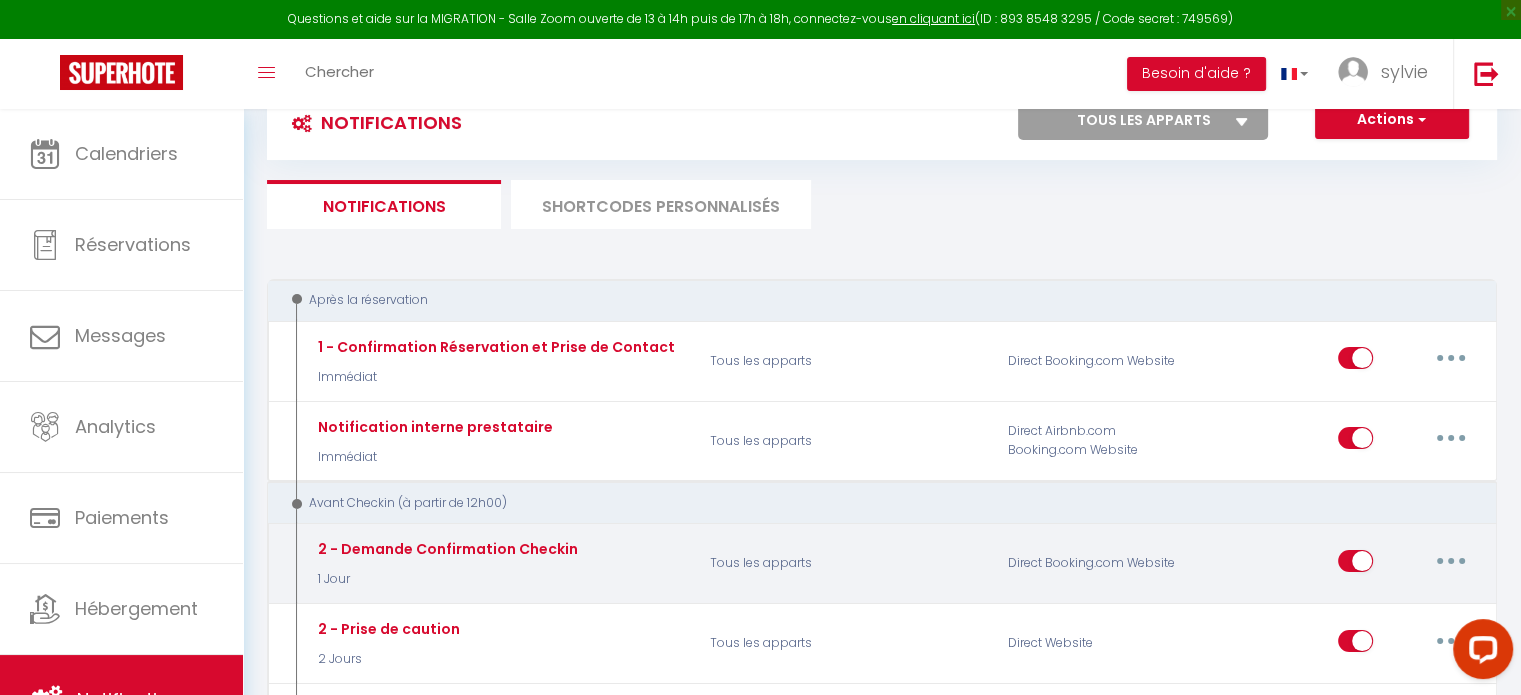 click on "1 Jour" at bounding box center (445, 579) 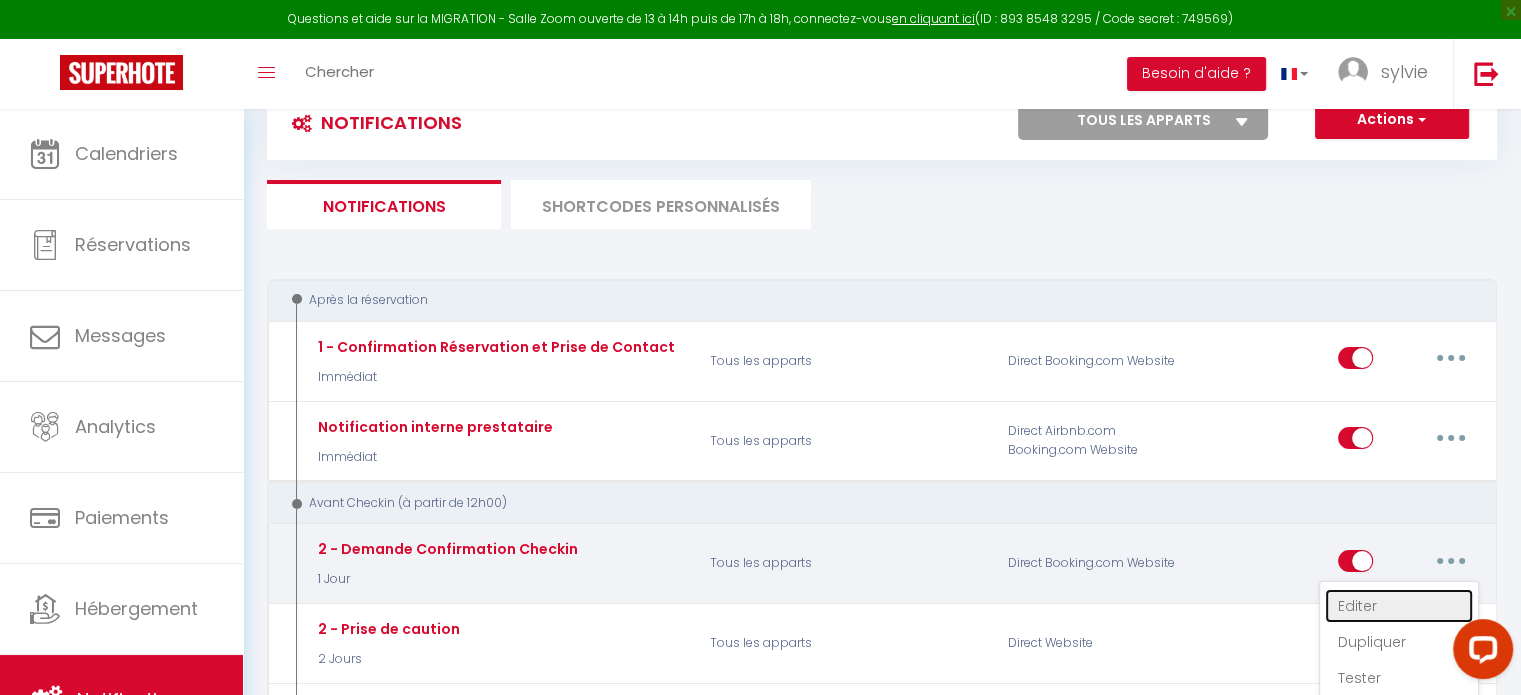 click on "Editer" at bounding box center (1399, 606) 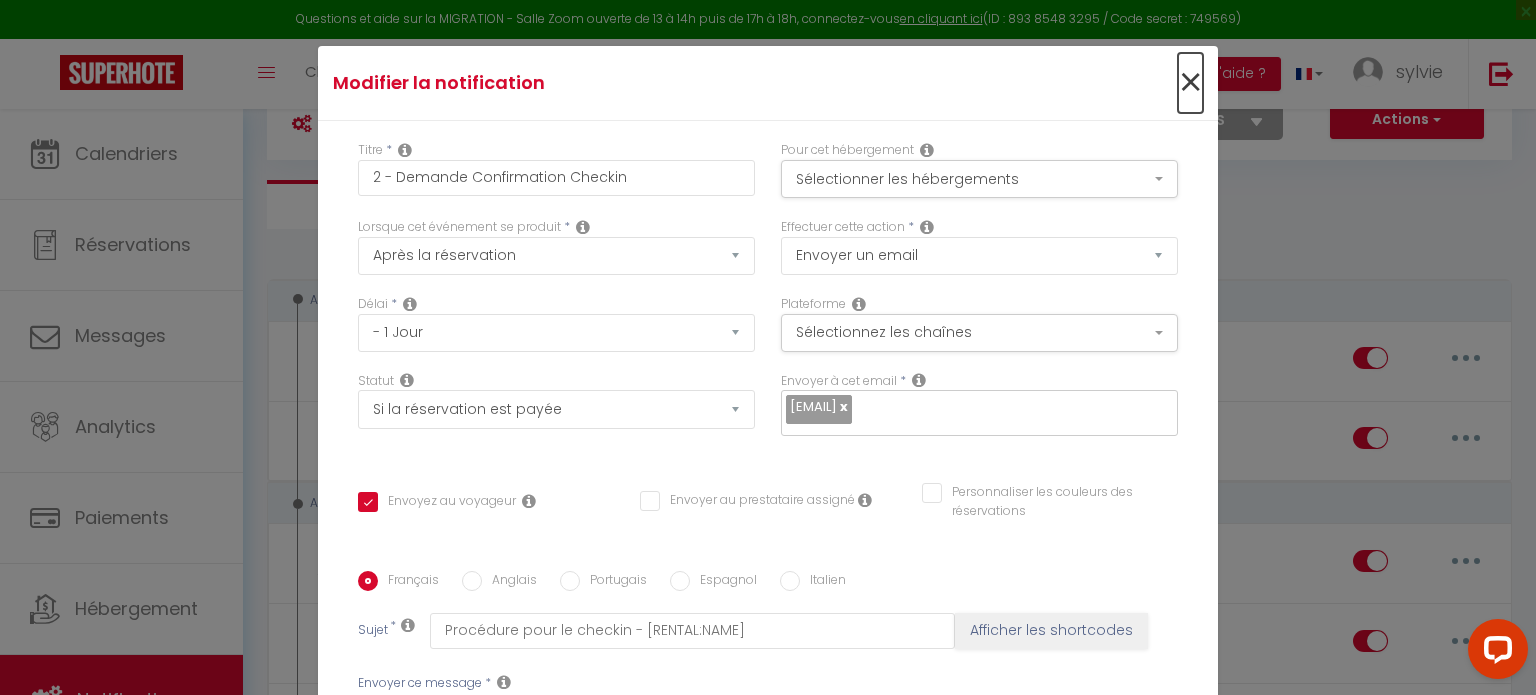 click on "×" at bounding box center (1190, 83) 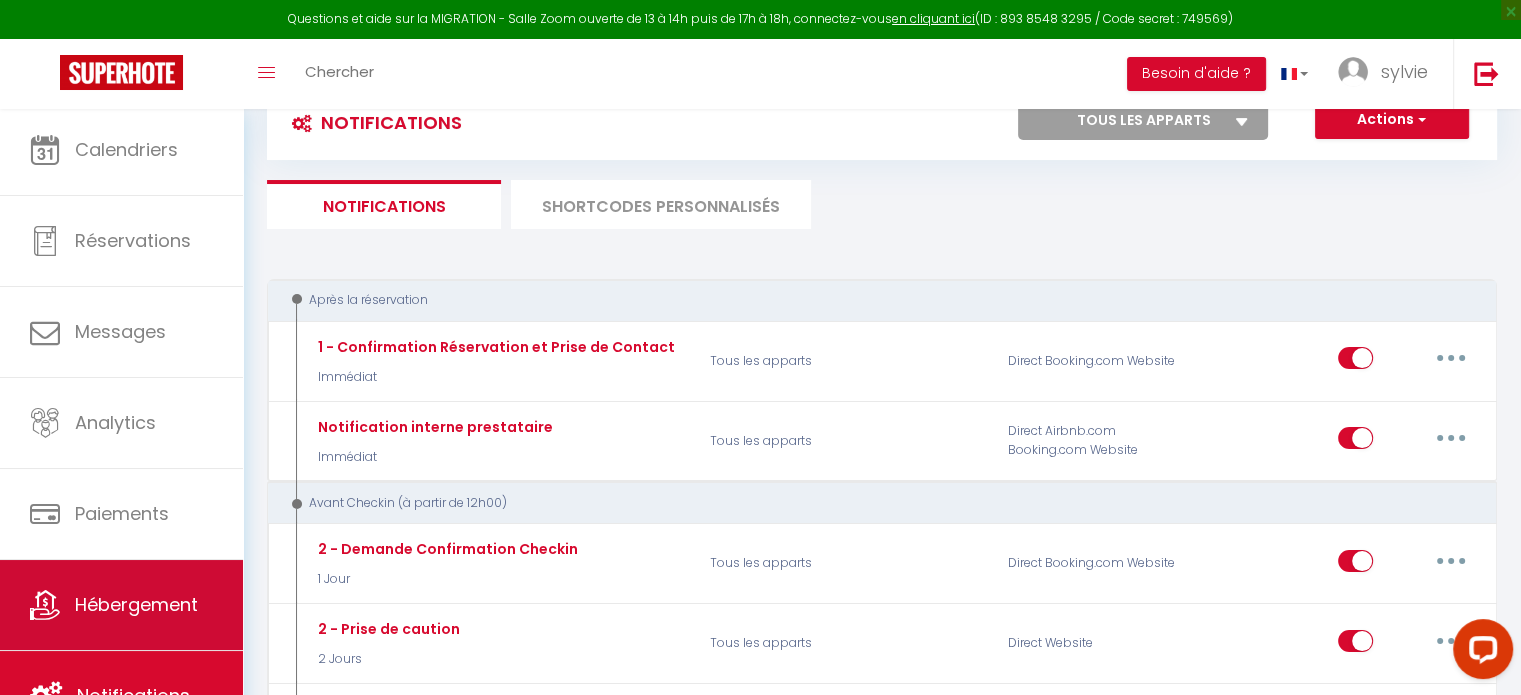 scroll, scrollTop: 5, scrollLeft: 0, axis: vertical 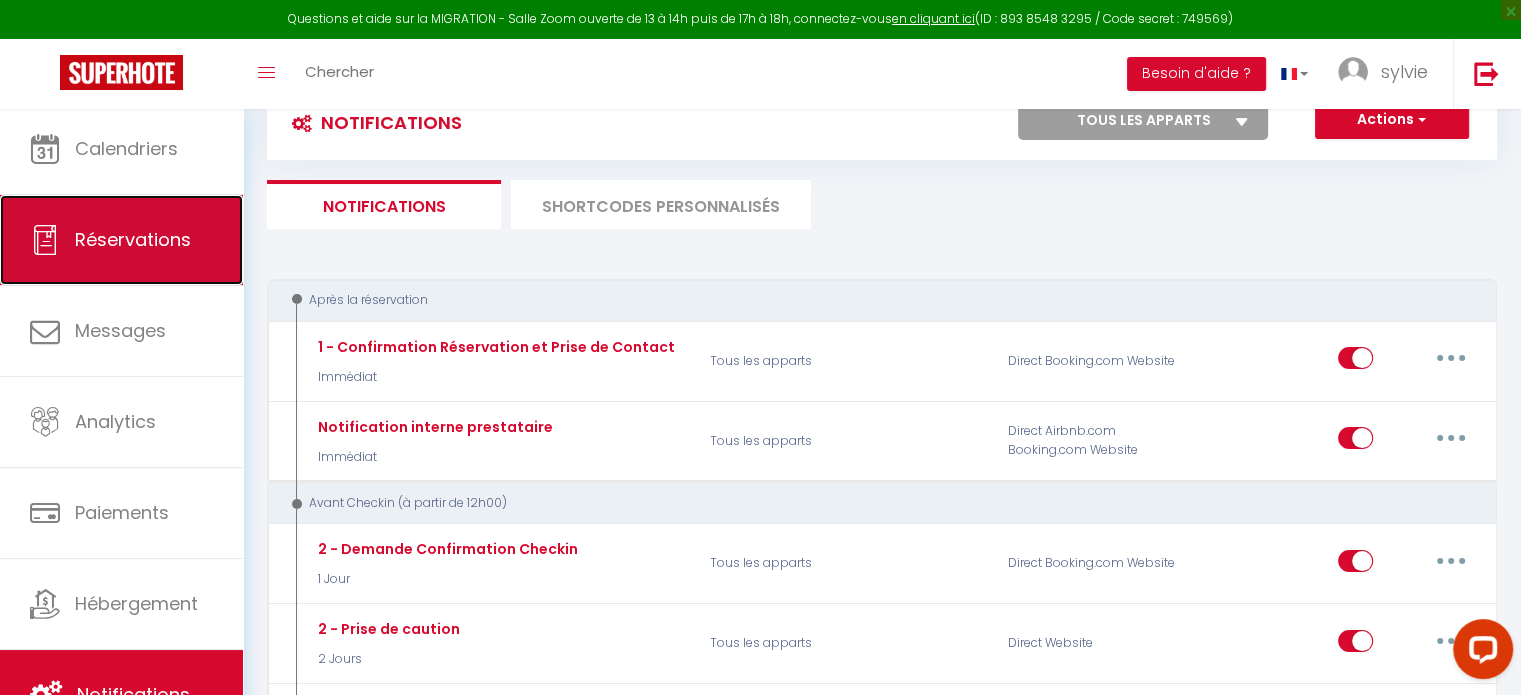 click on "Réservations" at bounding box center (121, 240) 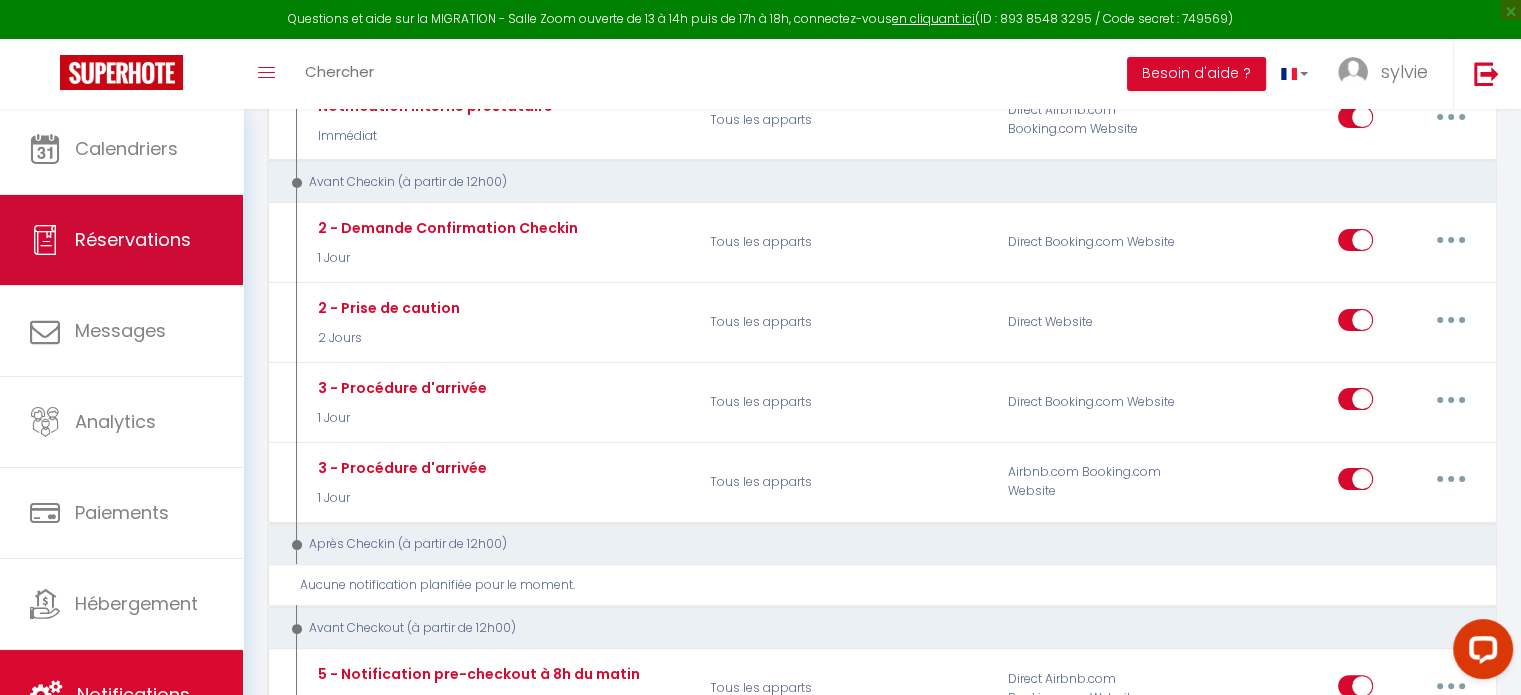 select on "not_cancelled" 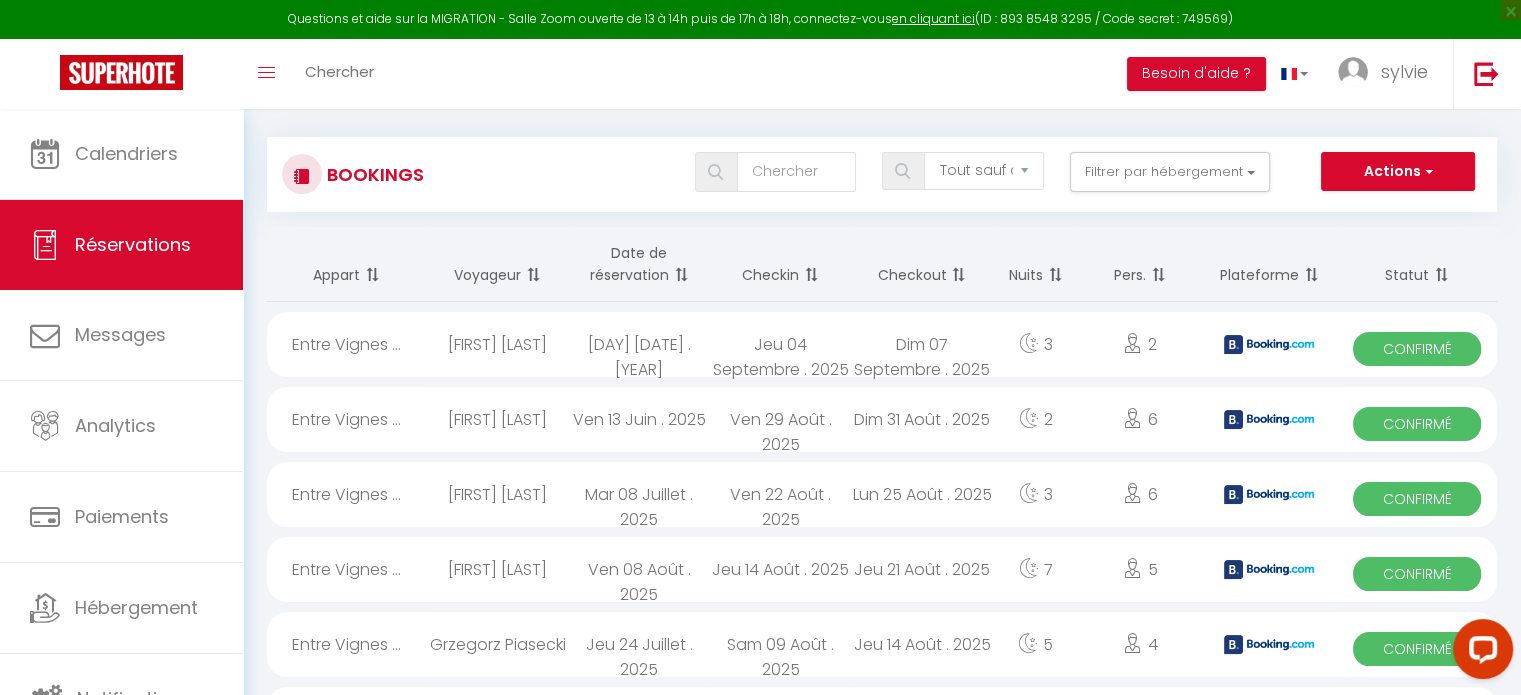 scroll, scrollTop: 0, scrollLeft: 0, axis: both 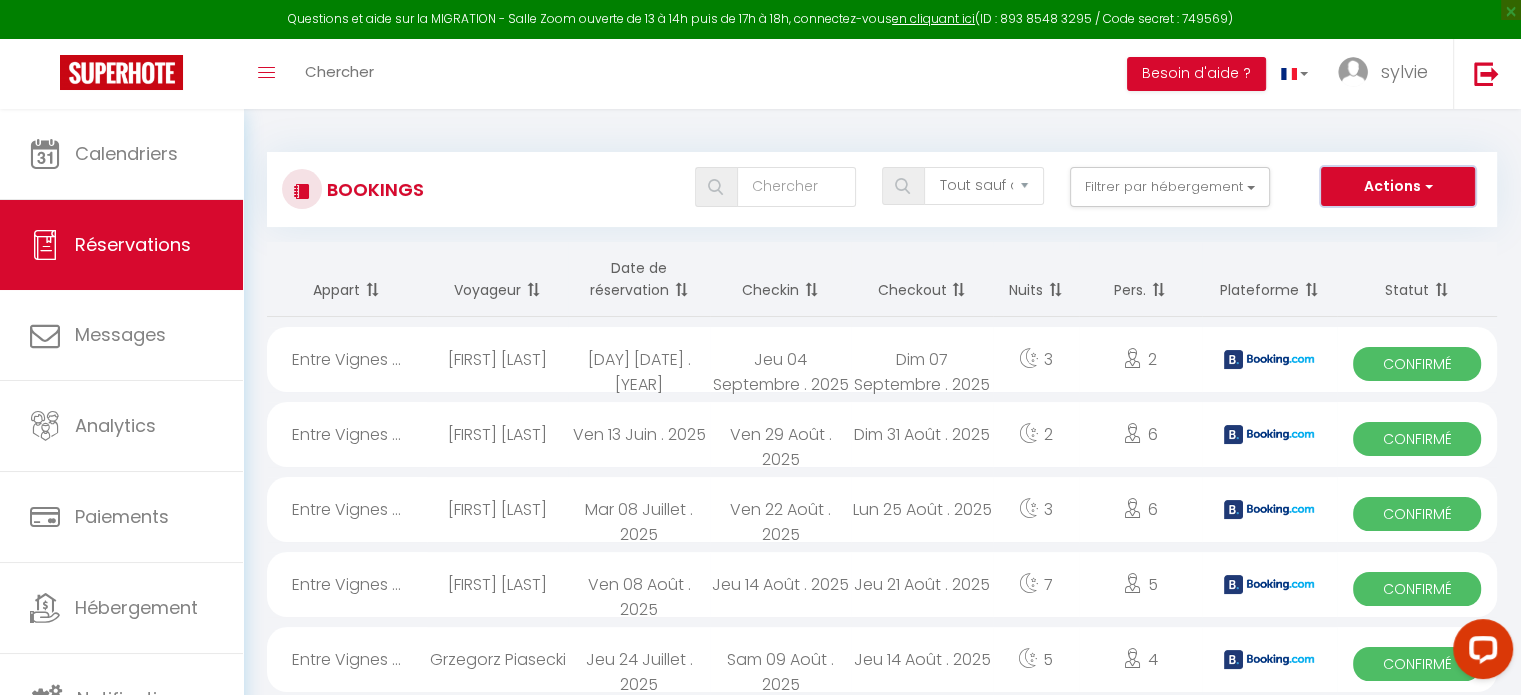 click on "Actions" at bounding box center [1398, 187] 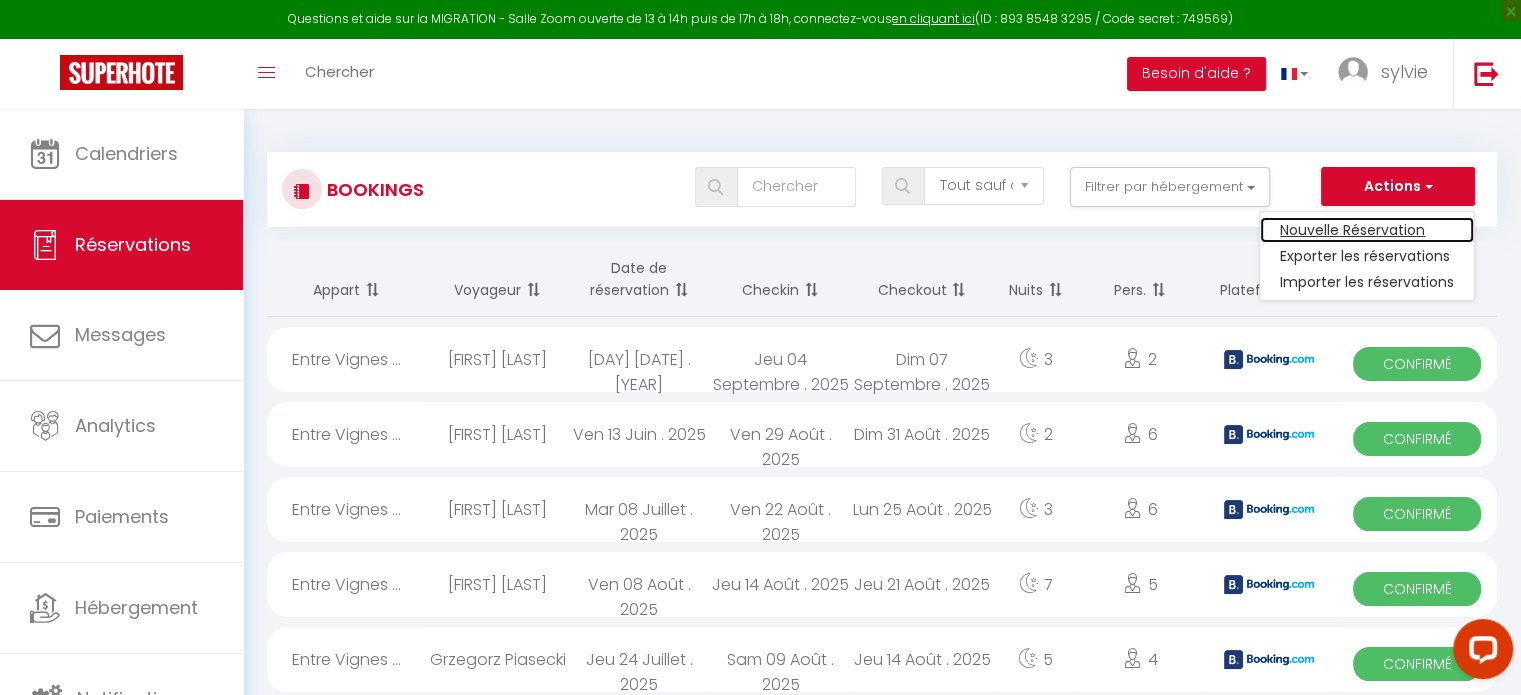 click on "Nouvelle Réservation" at bounding box center [1367, 230] 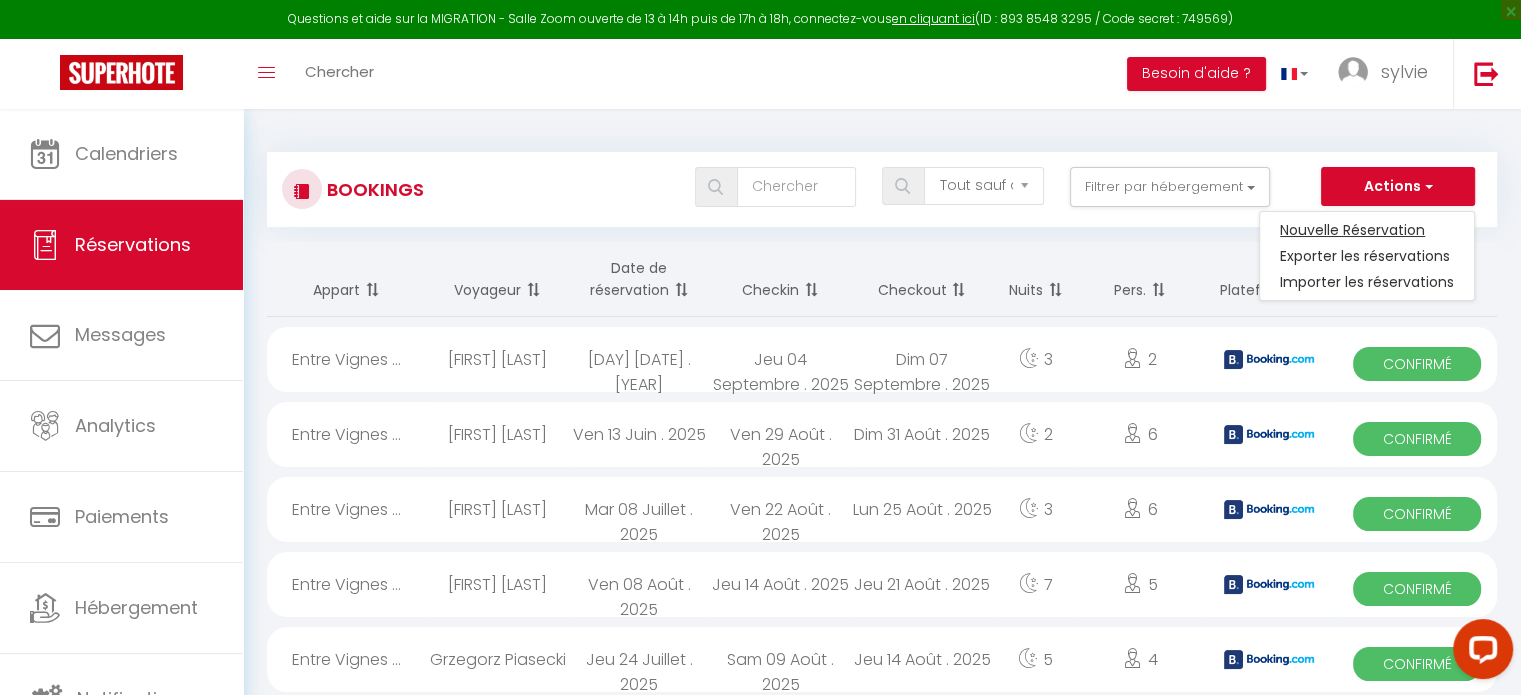 select 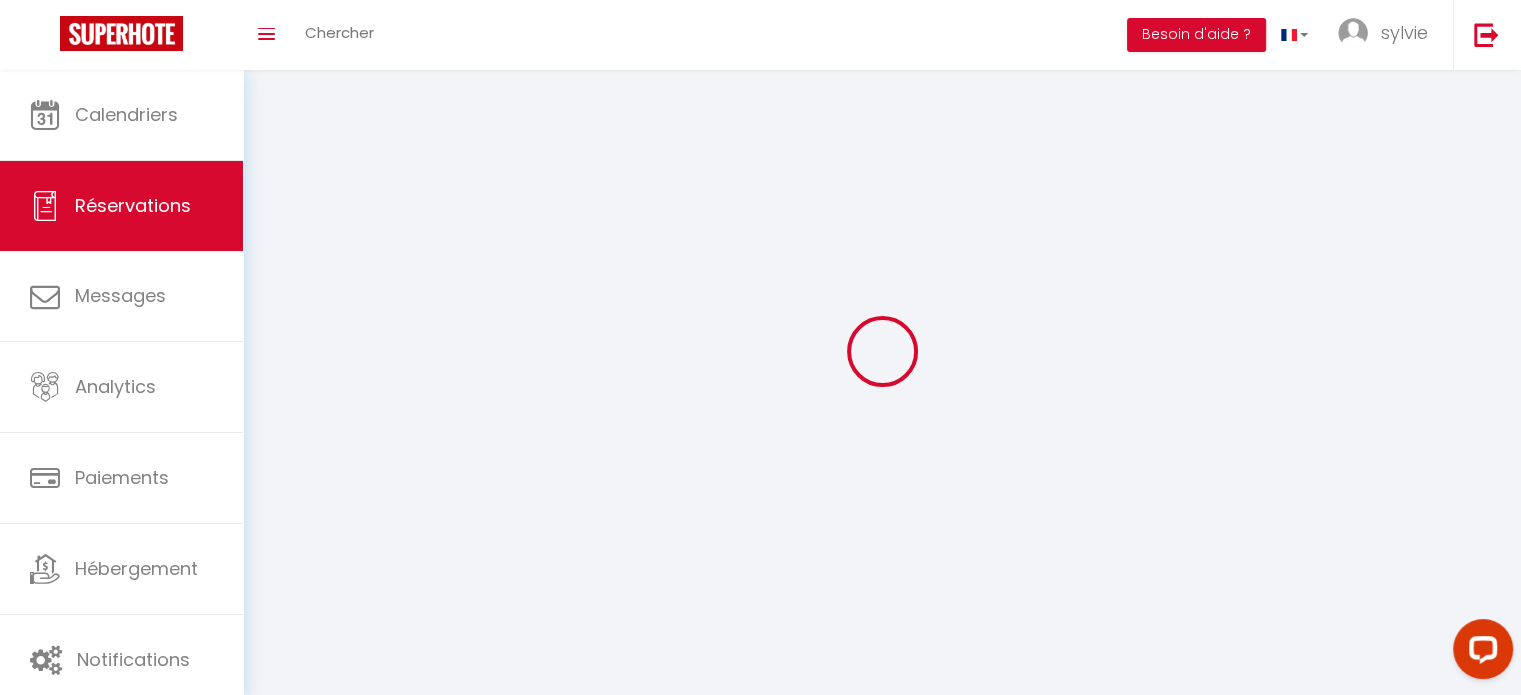 select 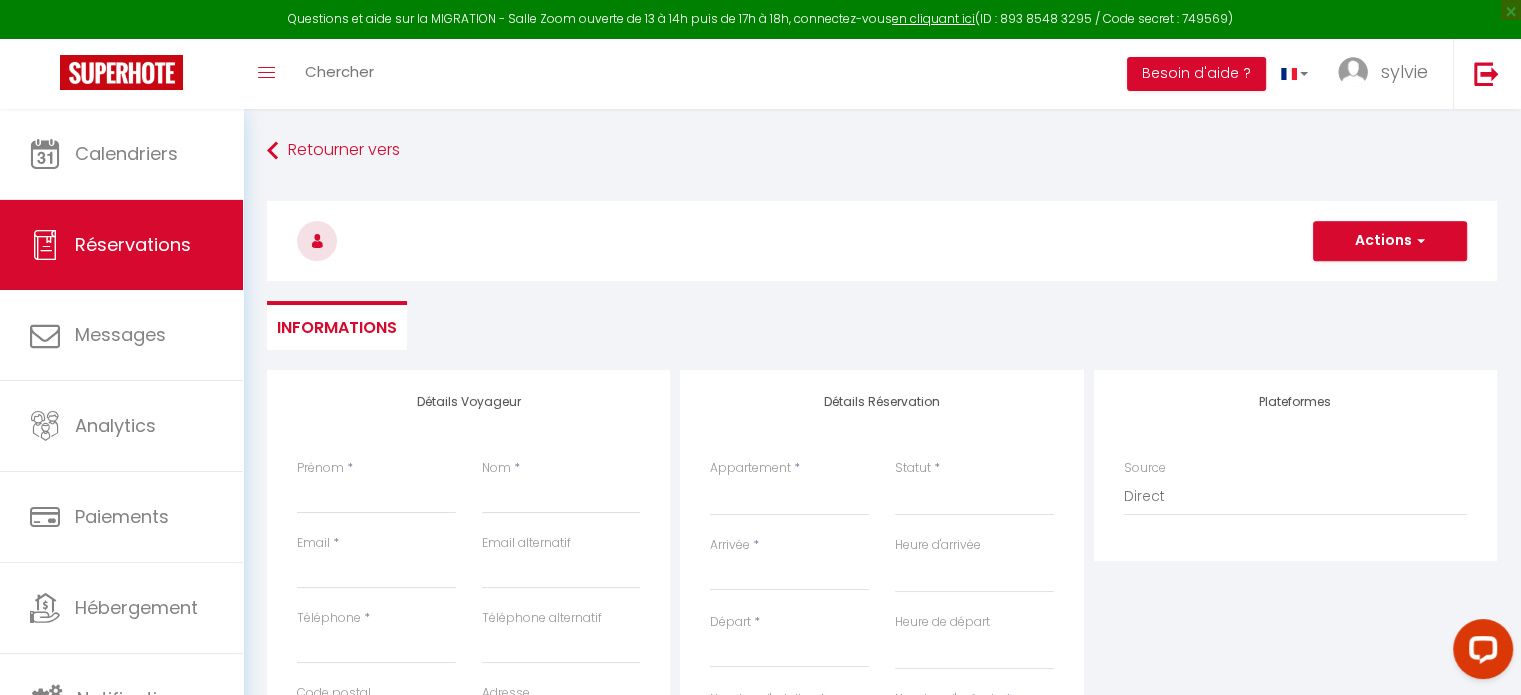 scroll, scrollTop: 0, scrollLeft: 0, axis: both 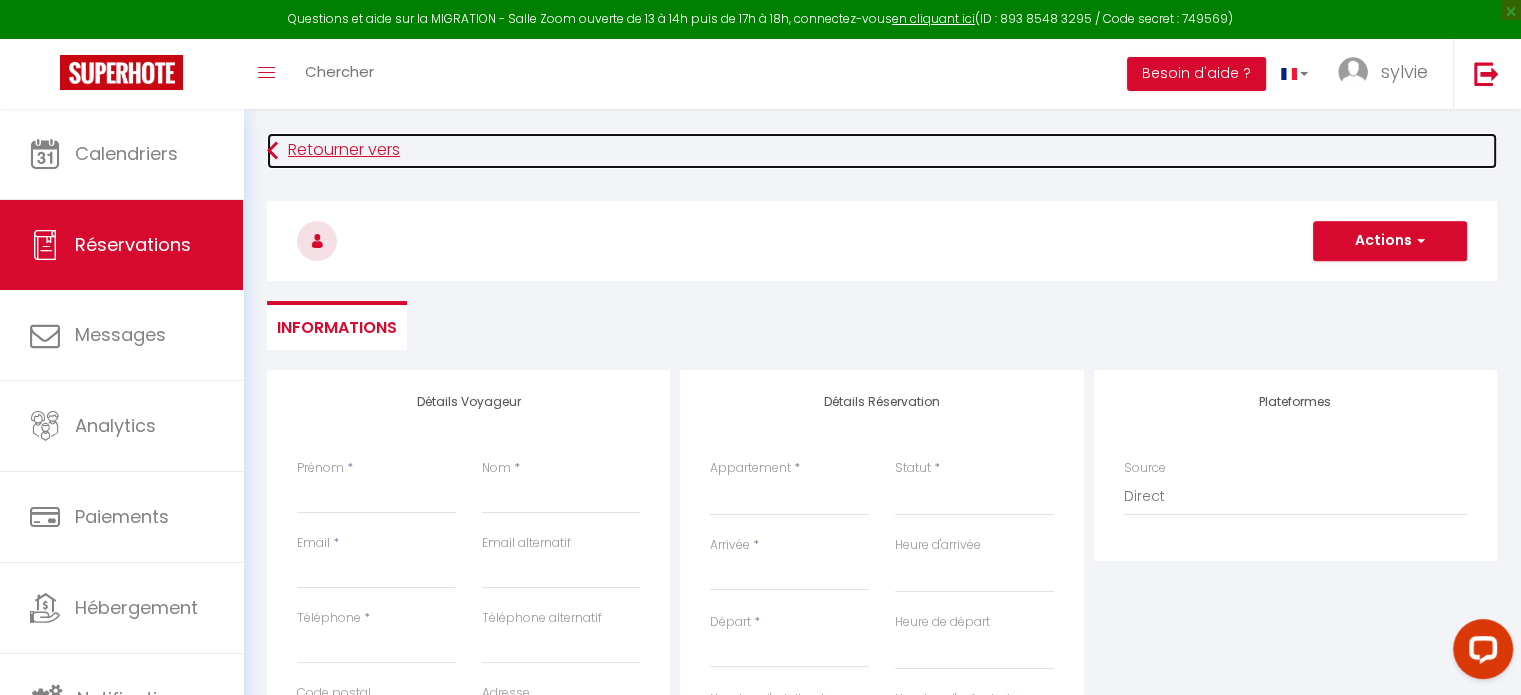 click on "Retourner vers" at bounding box center (882, 151) 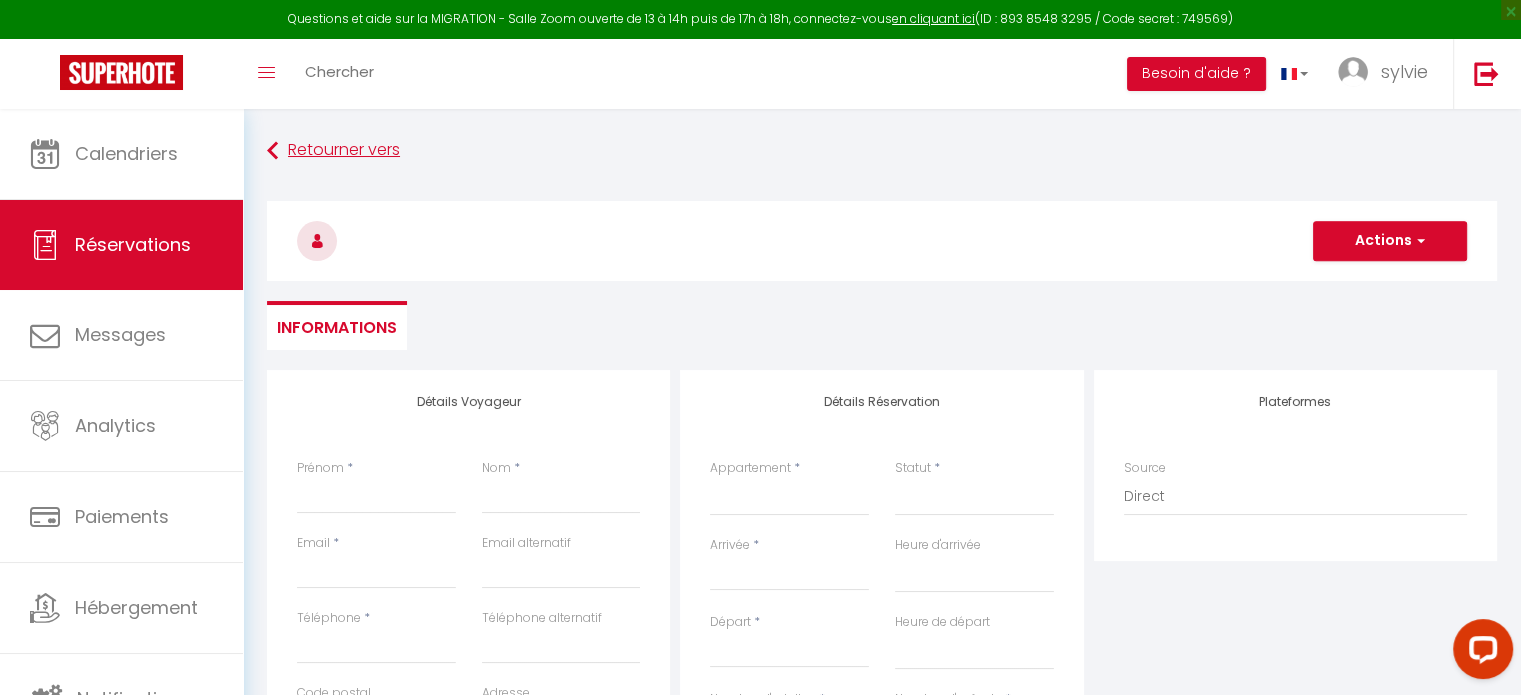 select on "not_cancelled" 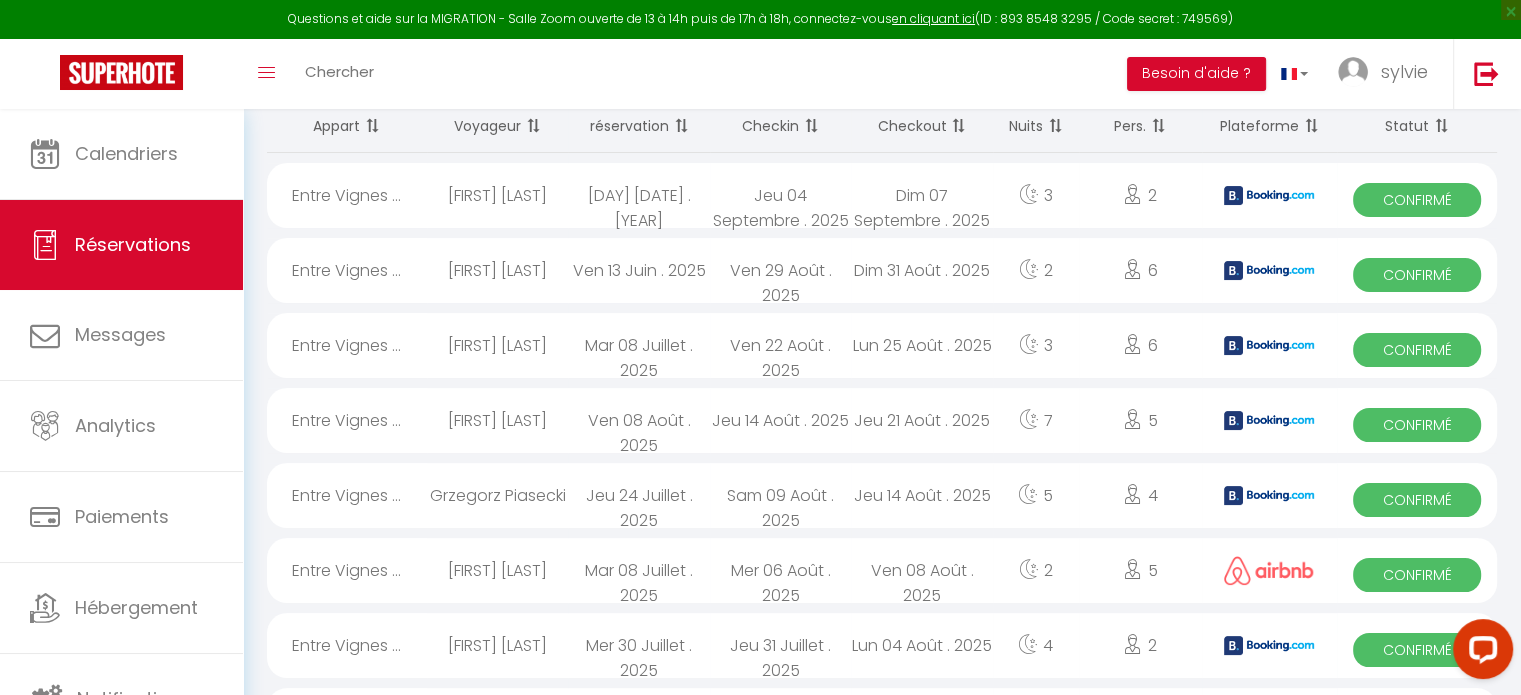 scroll, scrollTop: 166, scrollLeft: 0, axis: vertical 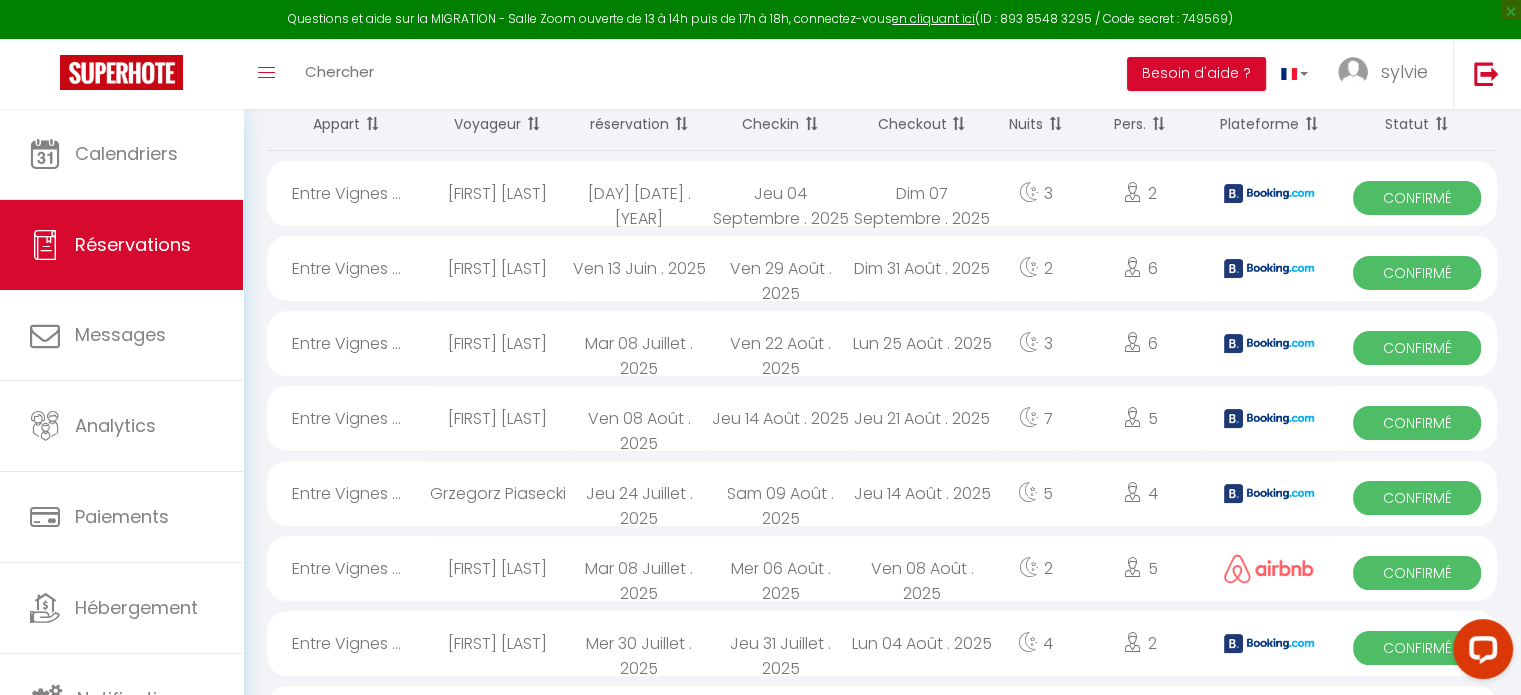click on "Ven 08 Août . 2025" at bounding box center [638, 418] 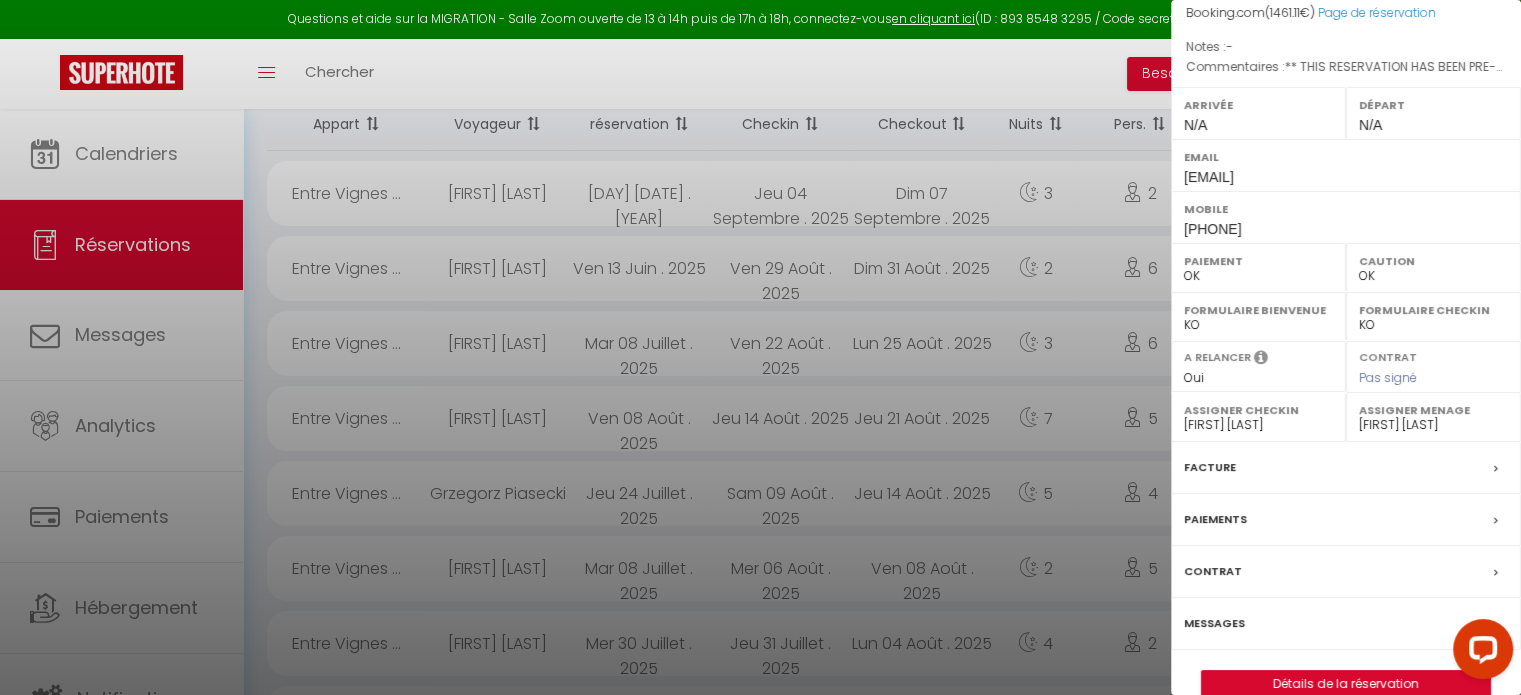 scroll, scrollTop: 263, scrollLeft: 0, axis: vertical 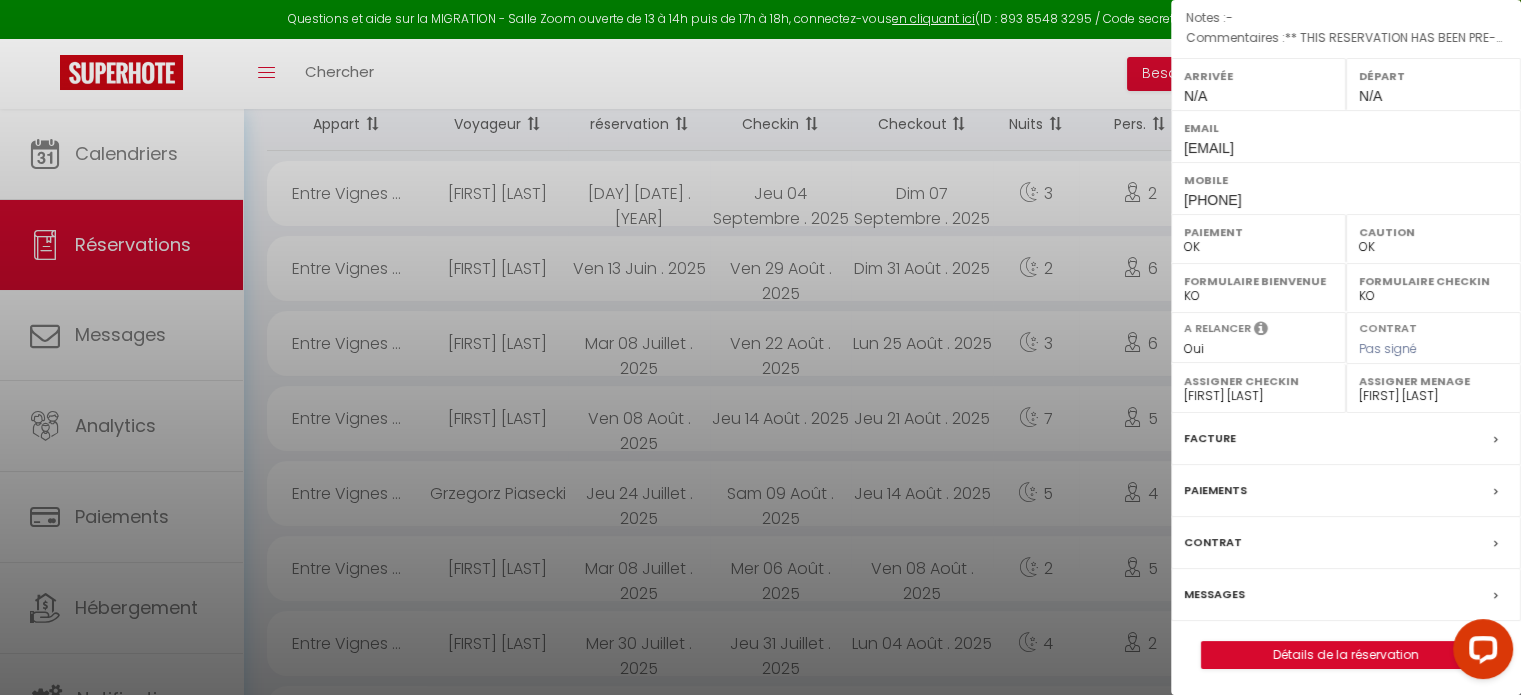click on "Messages" at bounding box center [1346, 595] 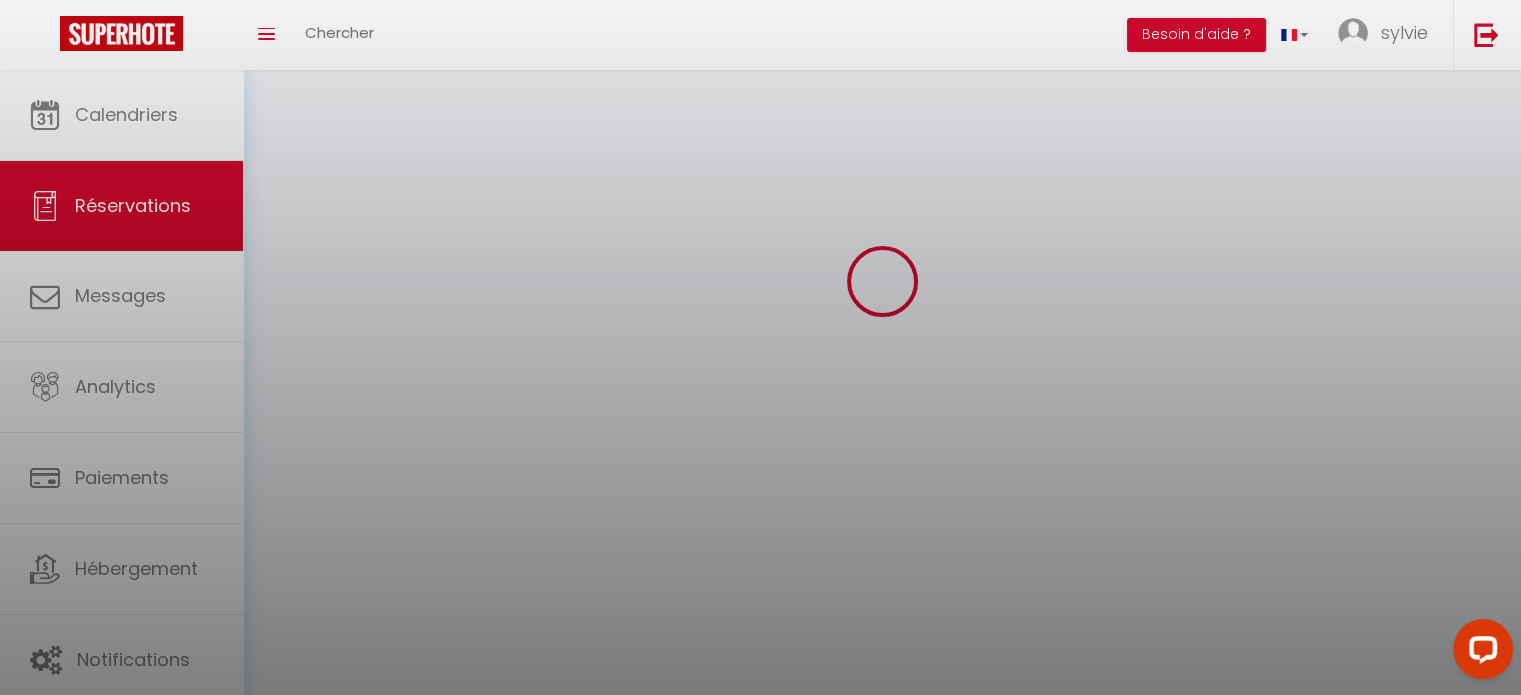 scroll, scrollTop: 0, scrollLeft: 0, axis: both 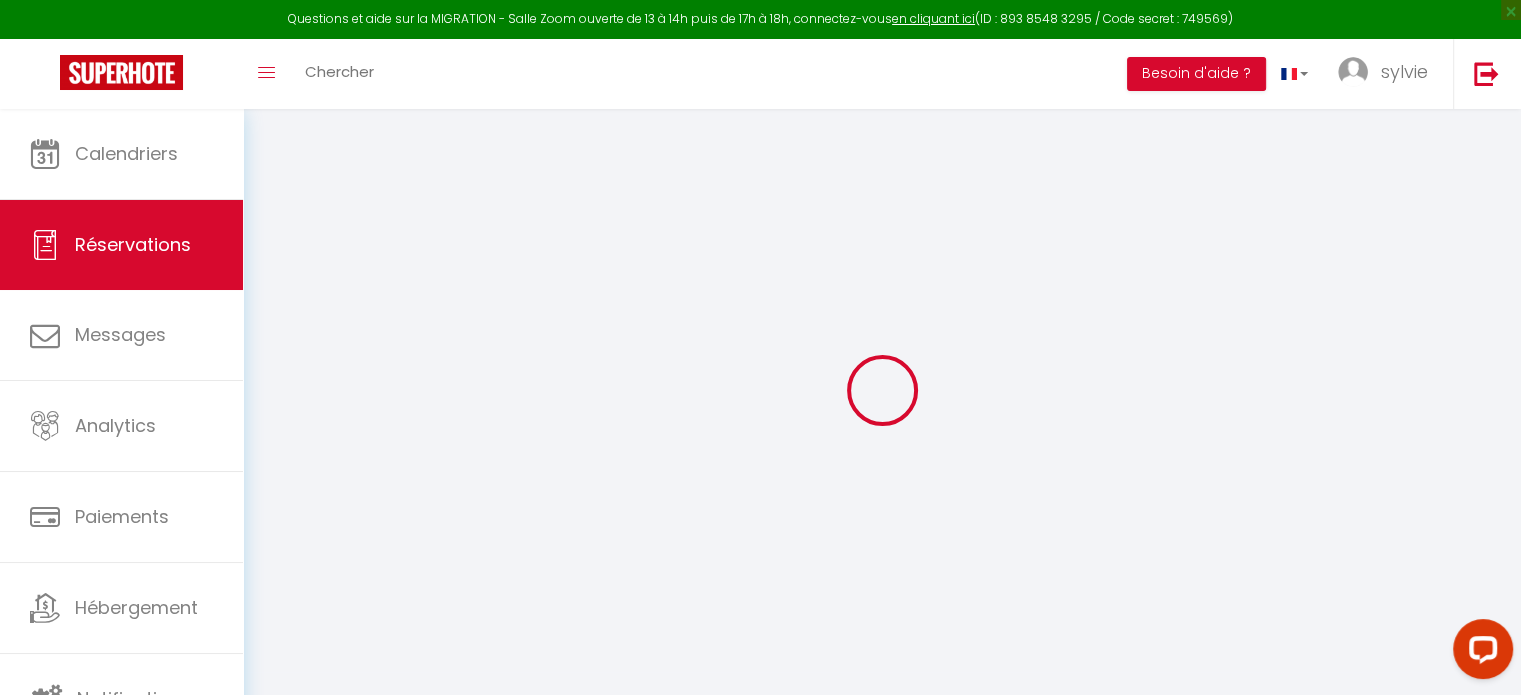 select 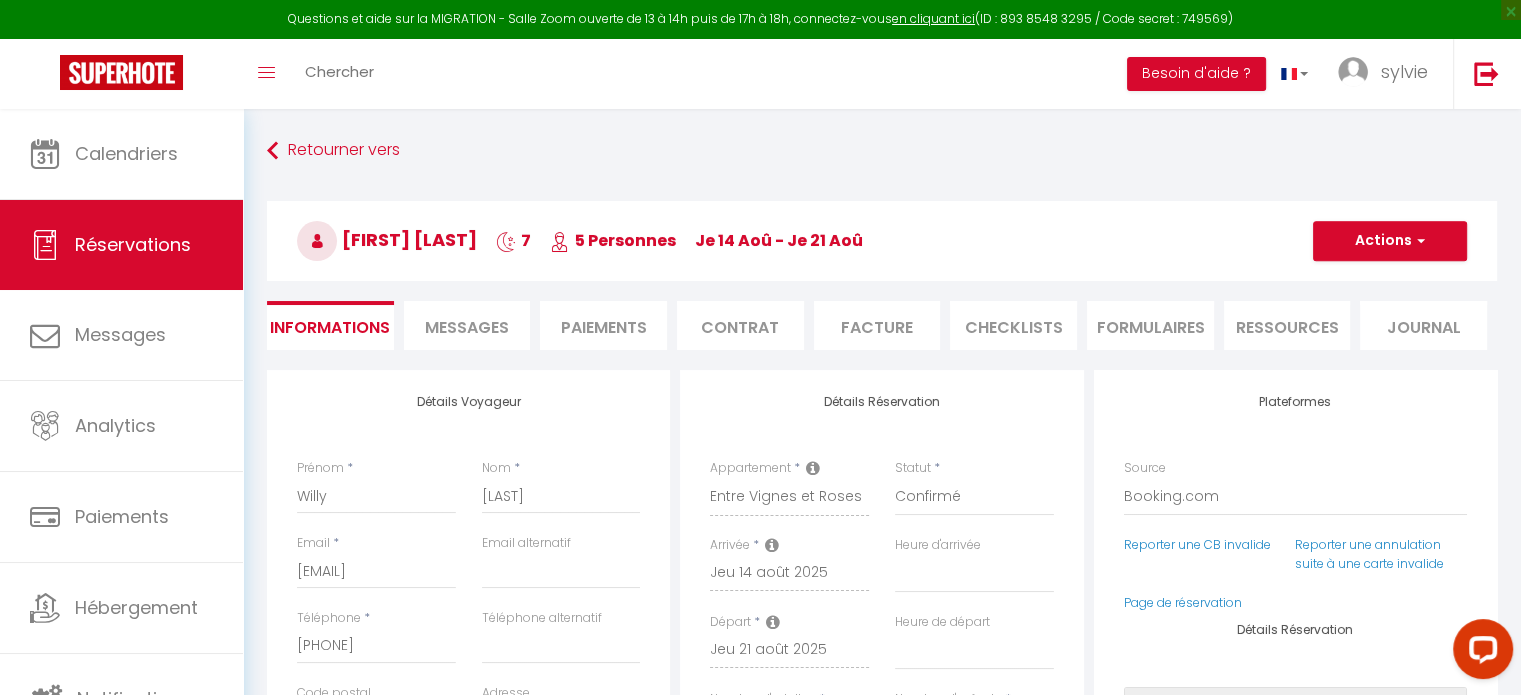 select 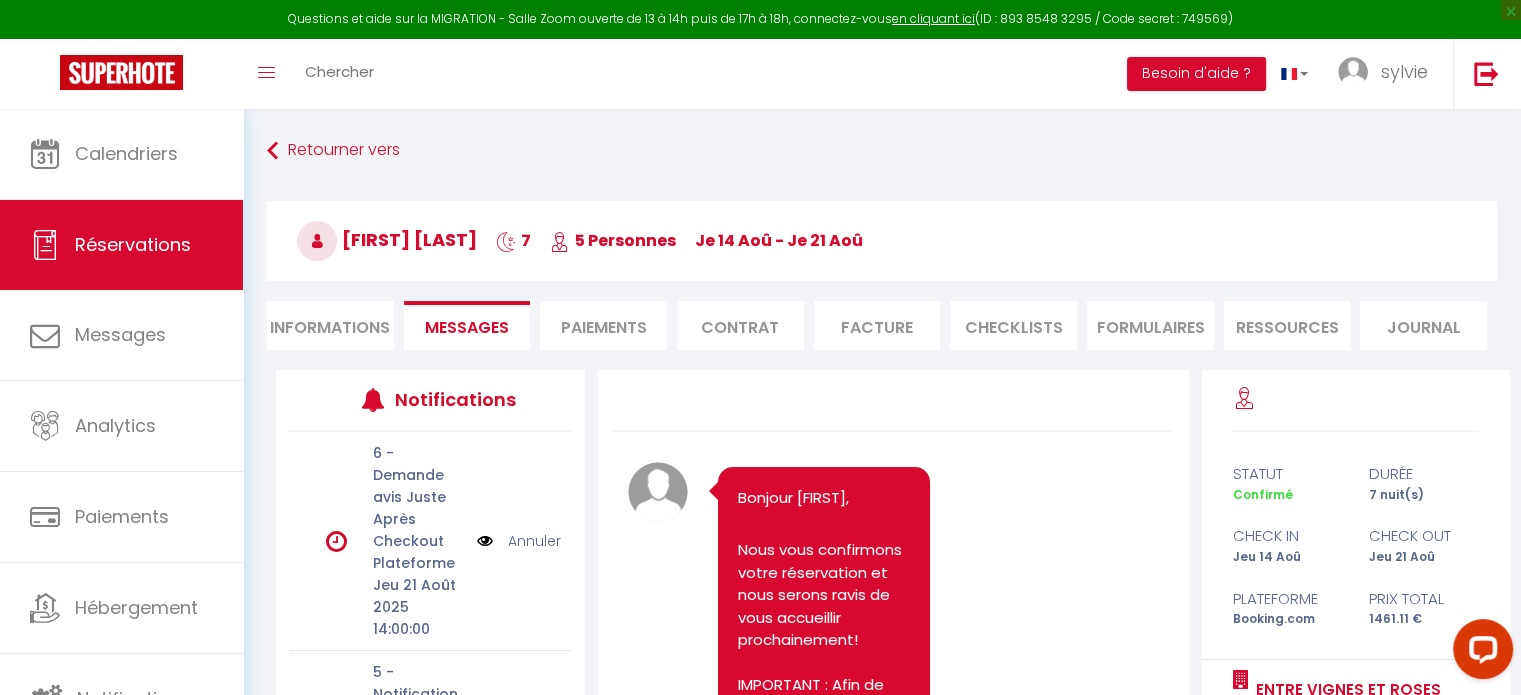 scroll, scrollTop: 624, scrollLeft: 0, axis: vertical 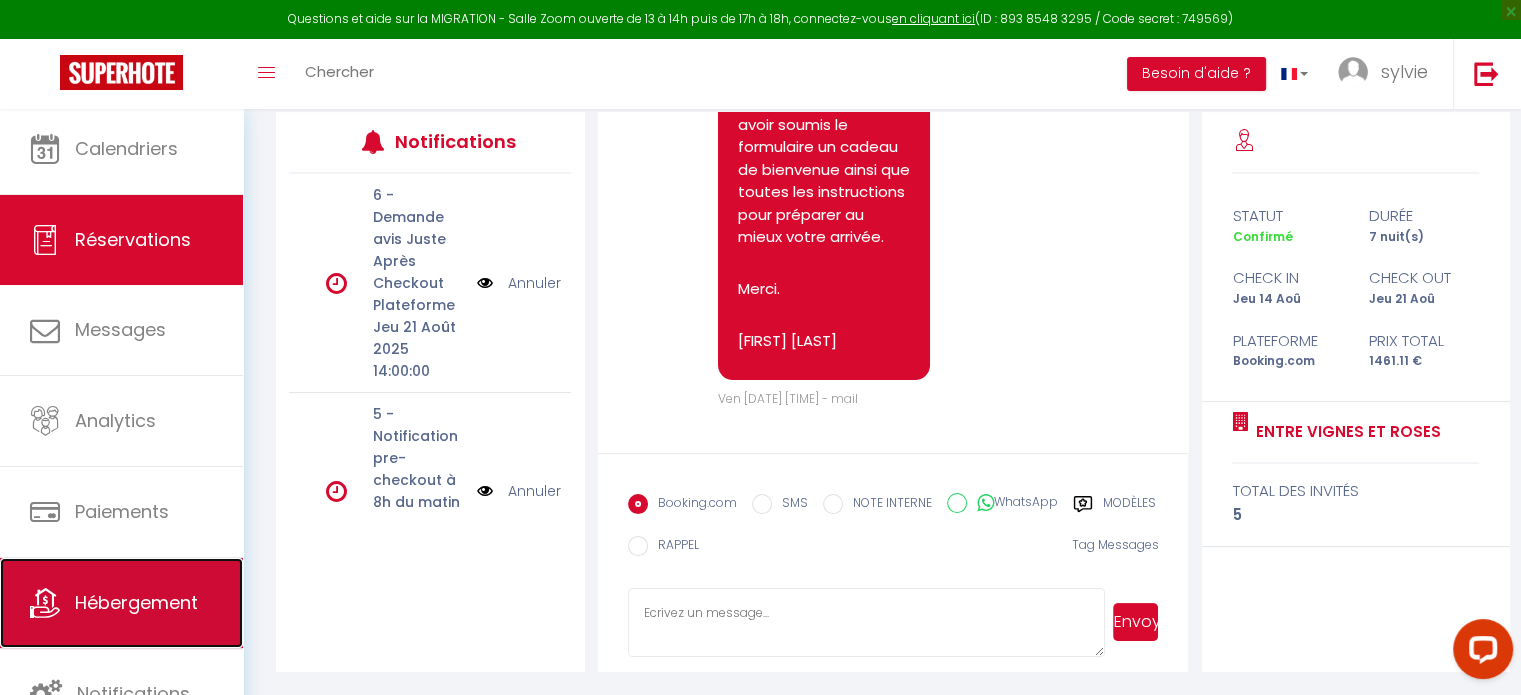 click on "Hébergement" at bounding box center [136, 602] 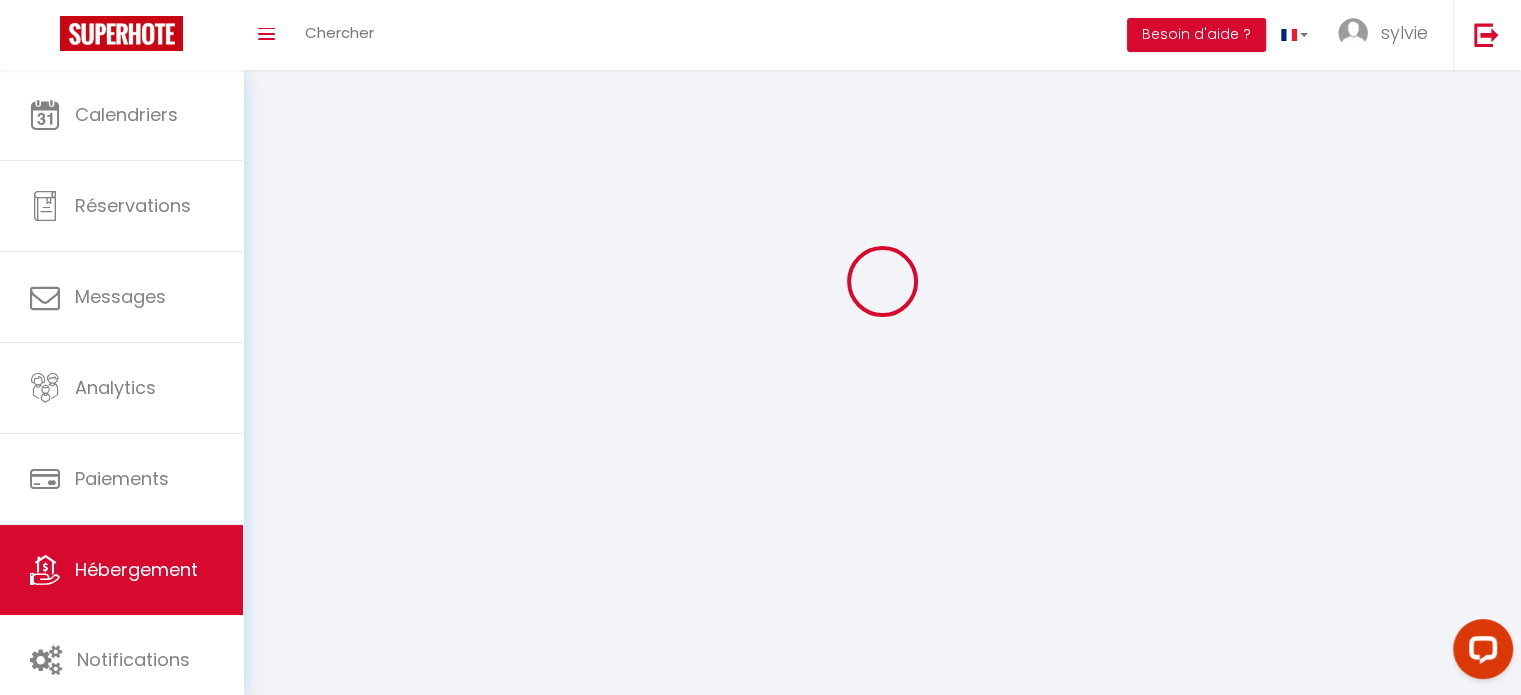 scroll, scrollTop: 0, scrollLeft: 0, axis: both 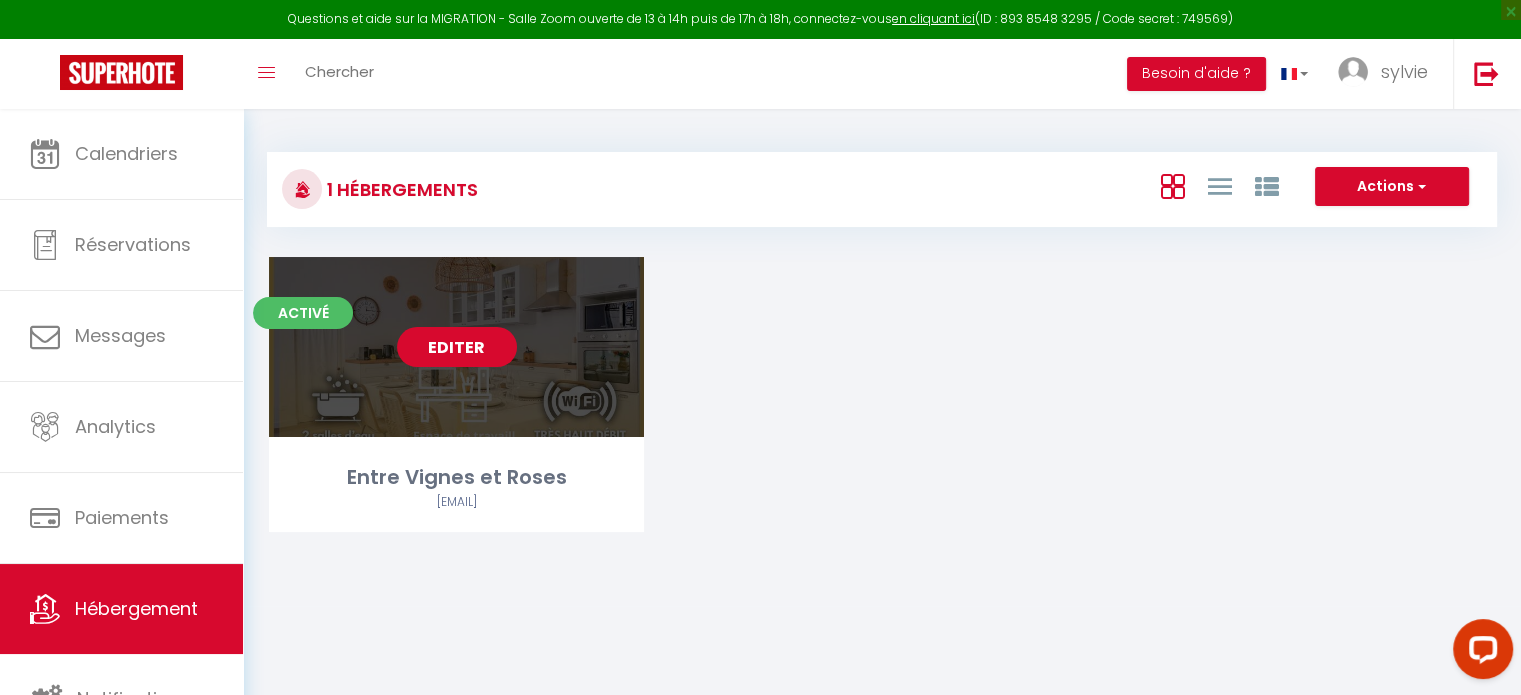 click on "Editer" at bounding box center (457, 347) 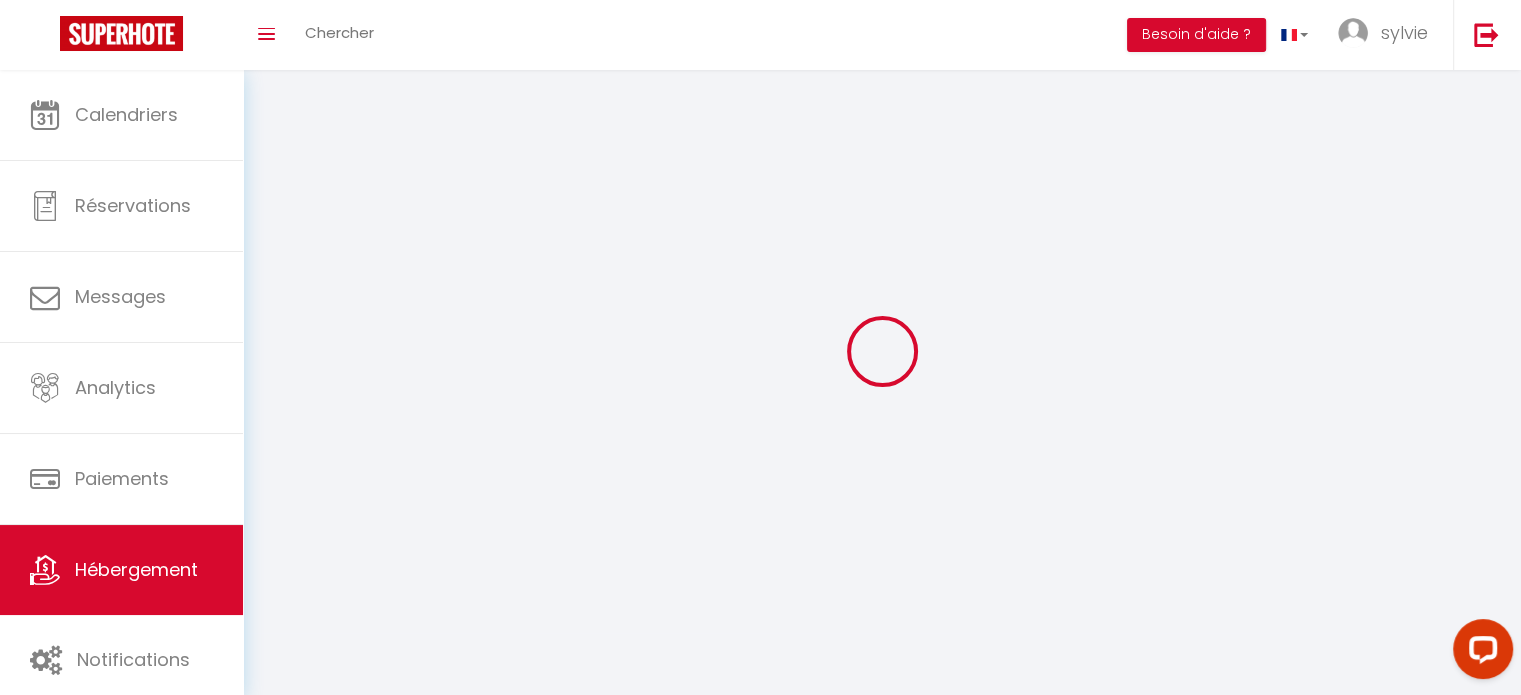 select 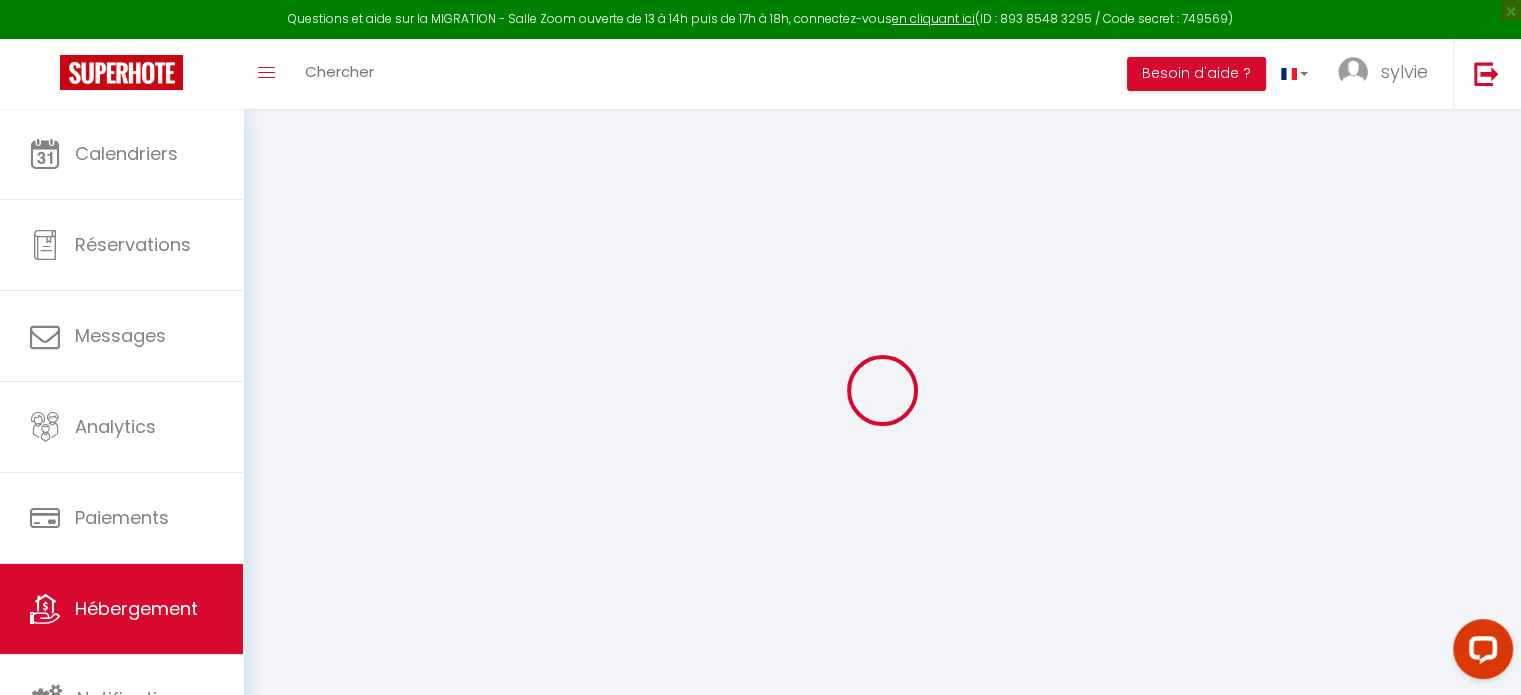 select 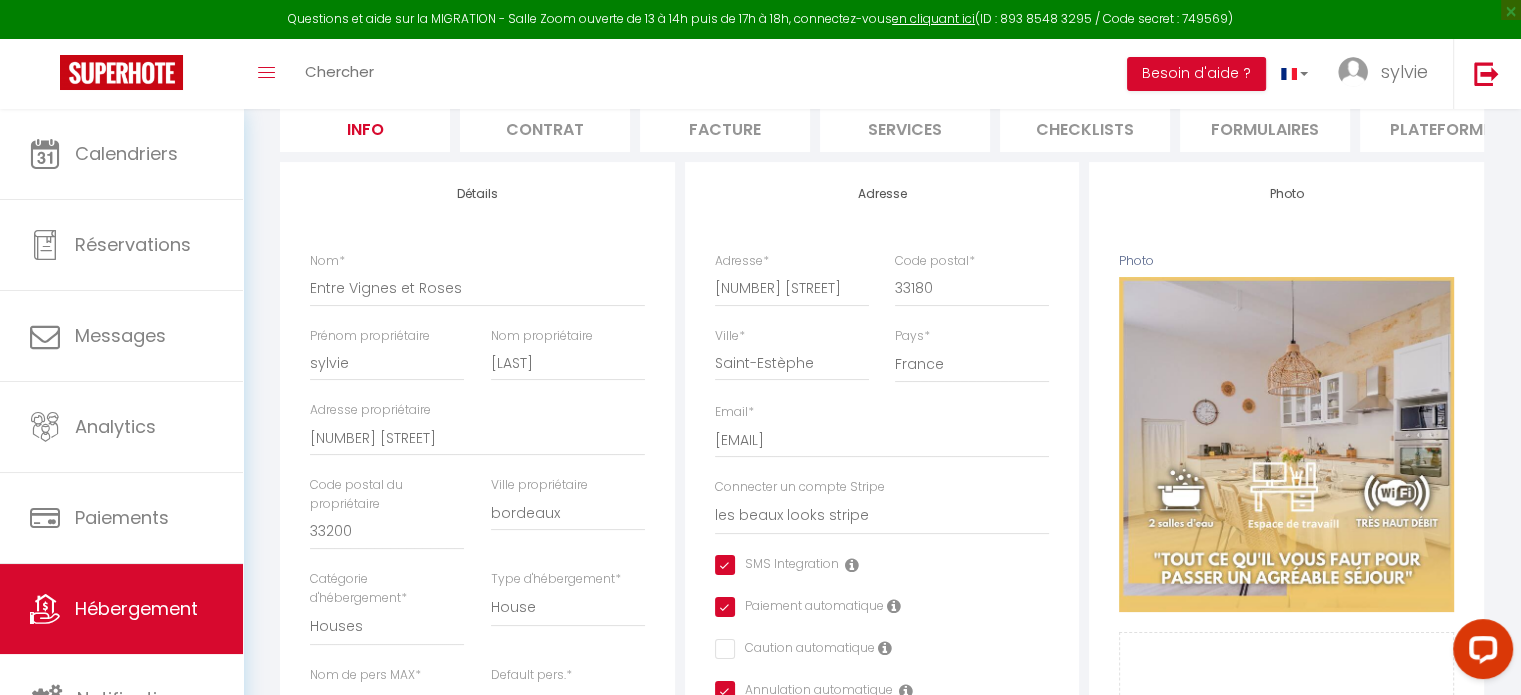 scroll, scrollTop: 200, scrollLeft: 0, axis: vertical 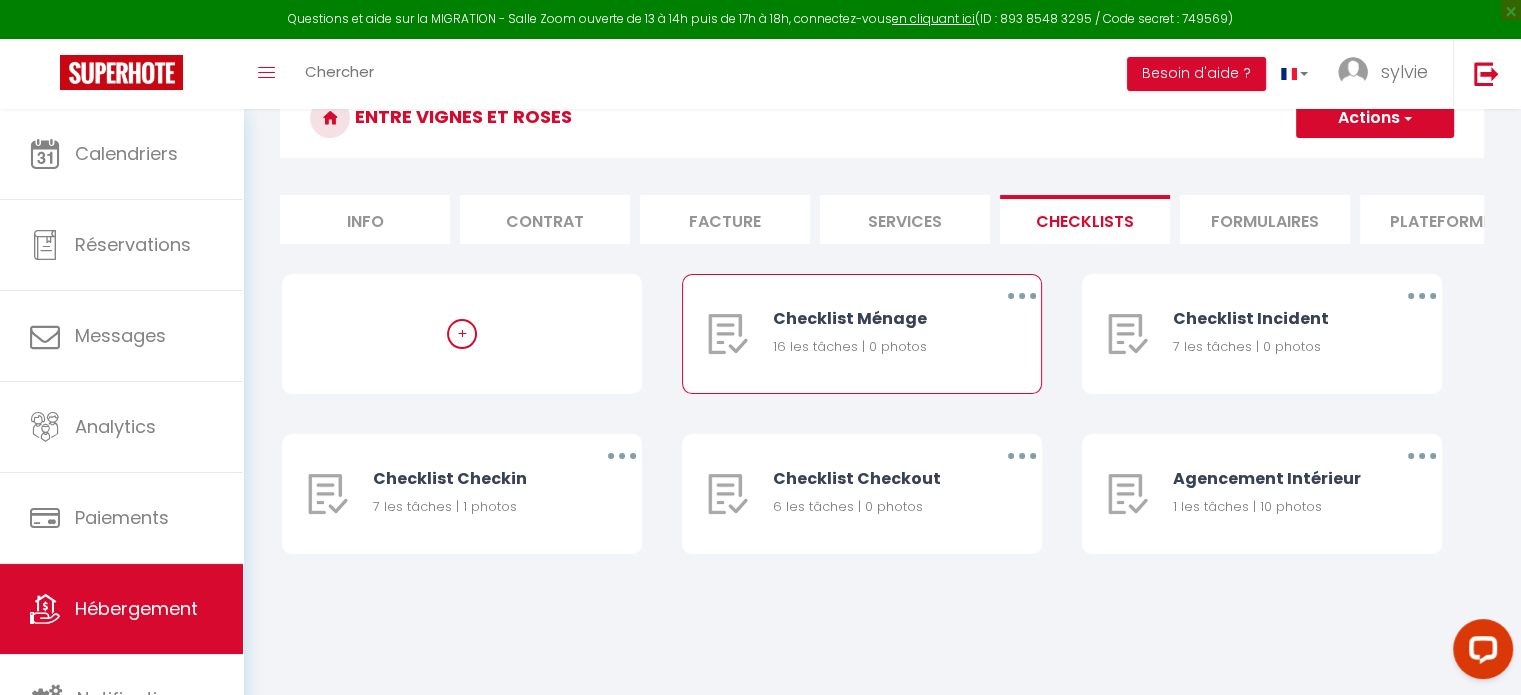 click at bounding box center (1022, 296) 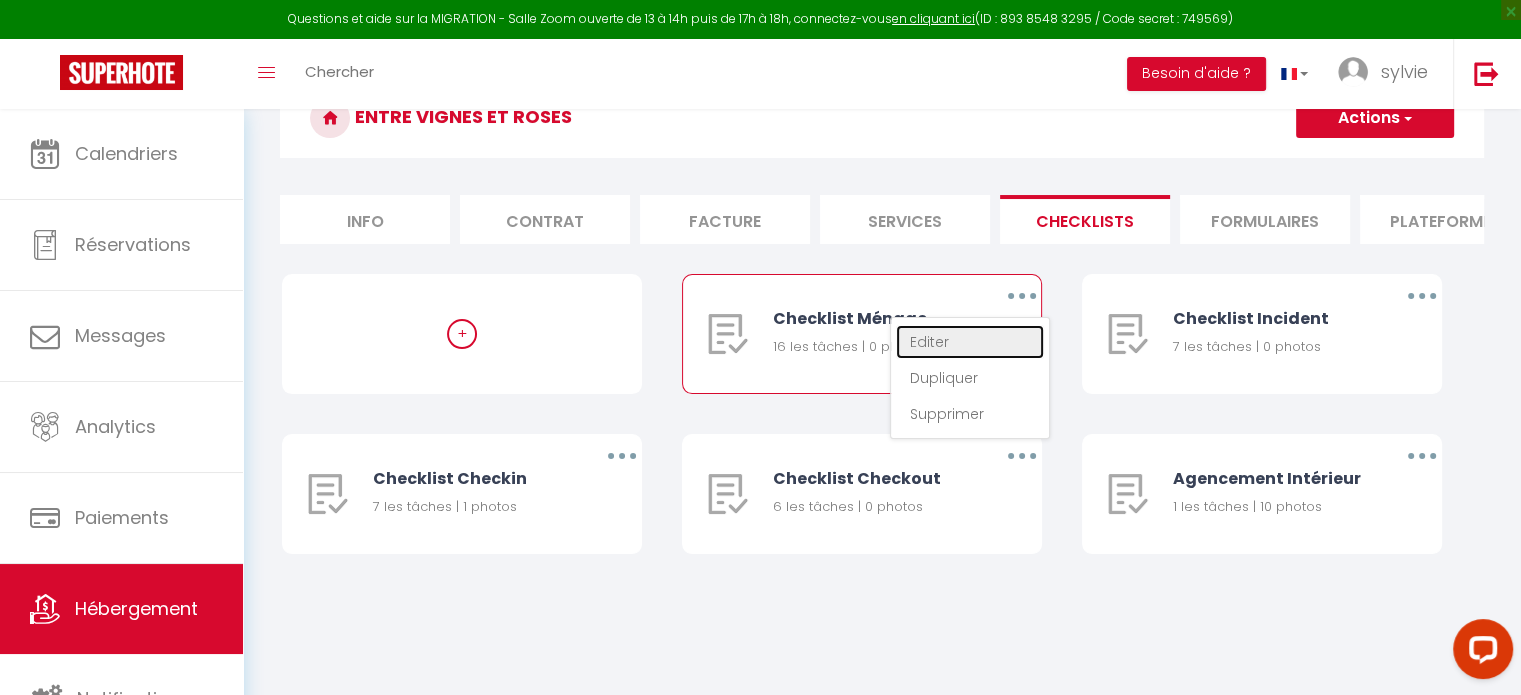 click on "Editer" at bounding box center (970, 342) 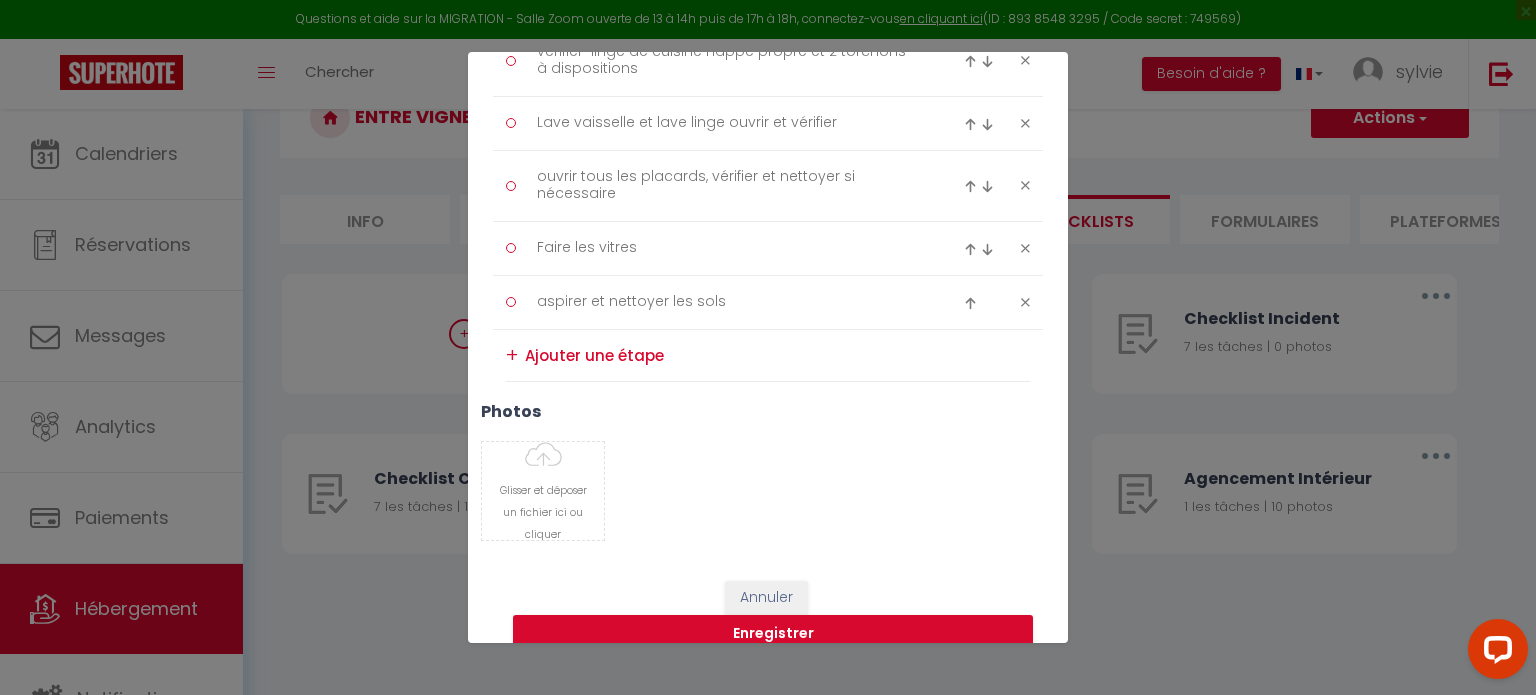 scroll, scrollTop: 1052, scrollLeft: 0, axis: vertical 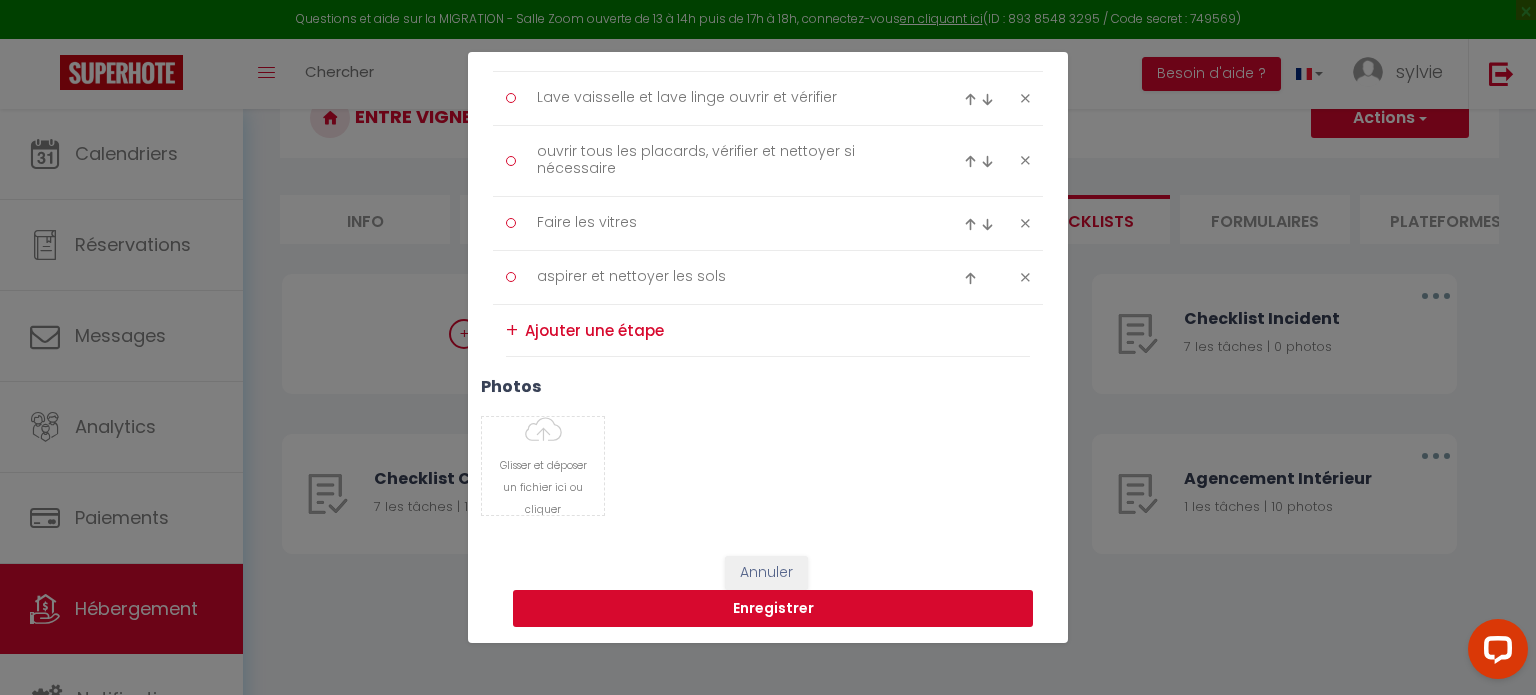 click on "Enregistrer" at bounding box center [773, 609] 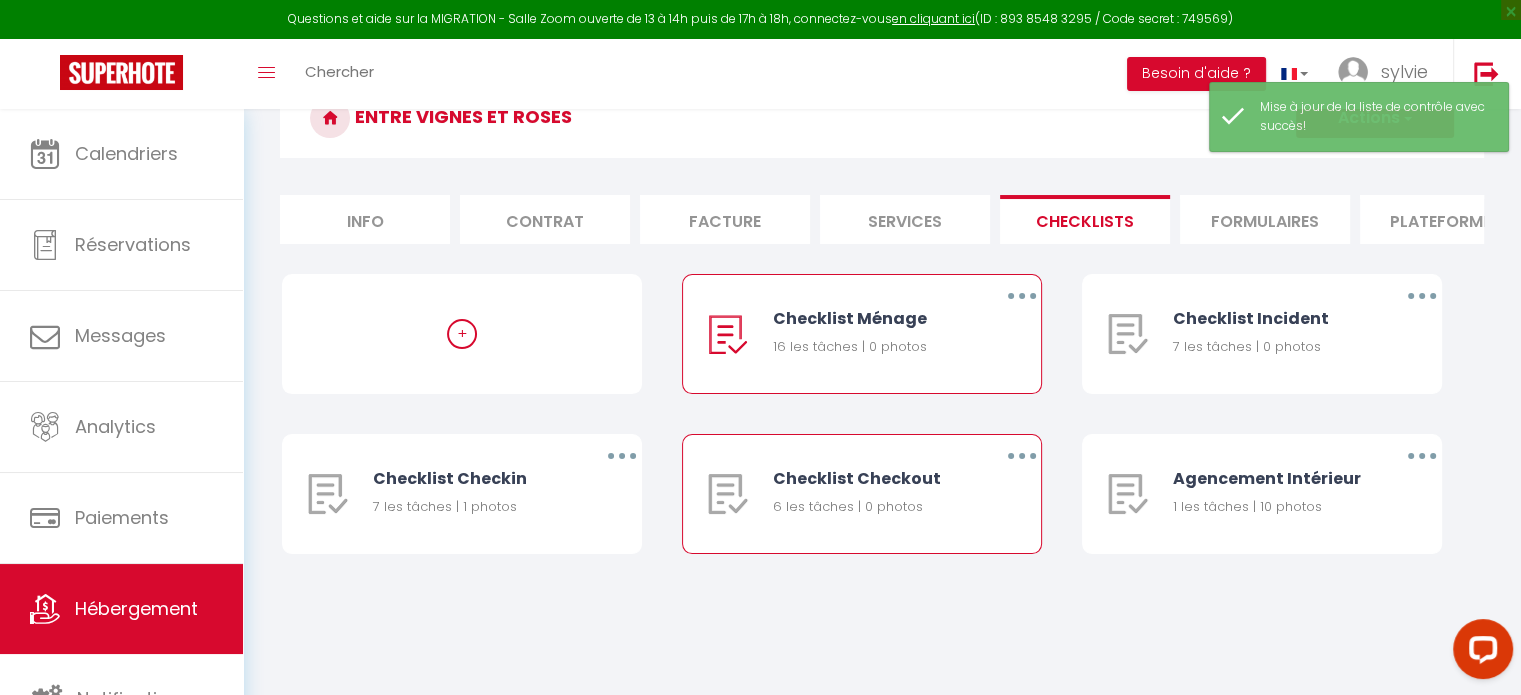 click on "Checklist Checkout" at bounding box center [871, 478] 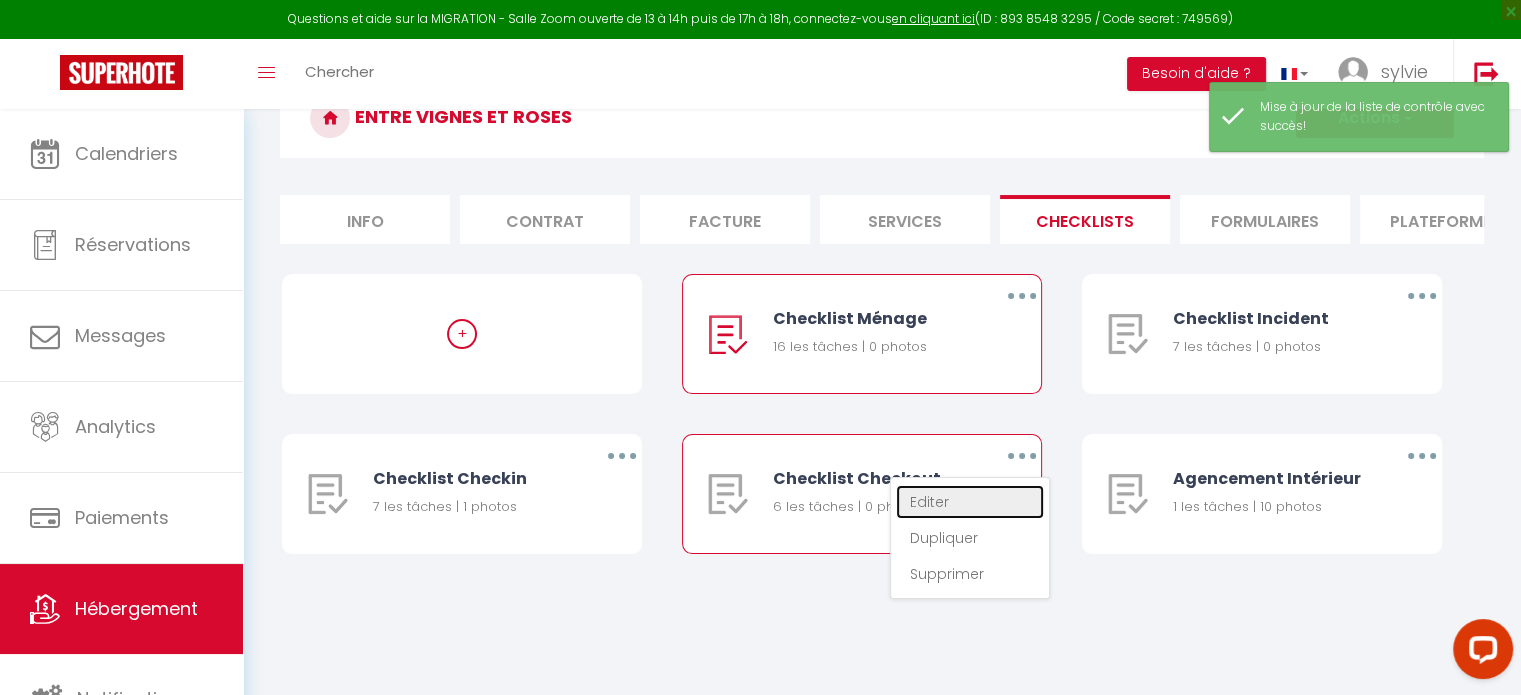 click on "Editer" at bounding box center (970, 502) 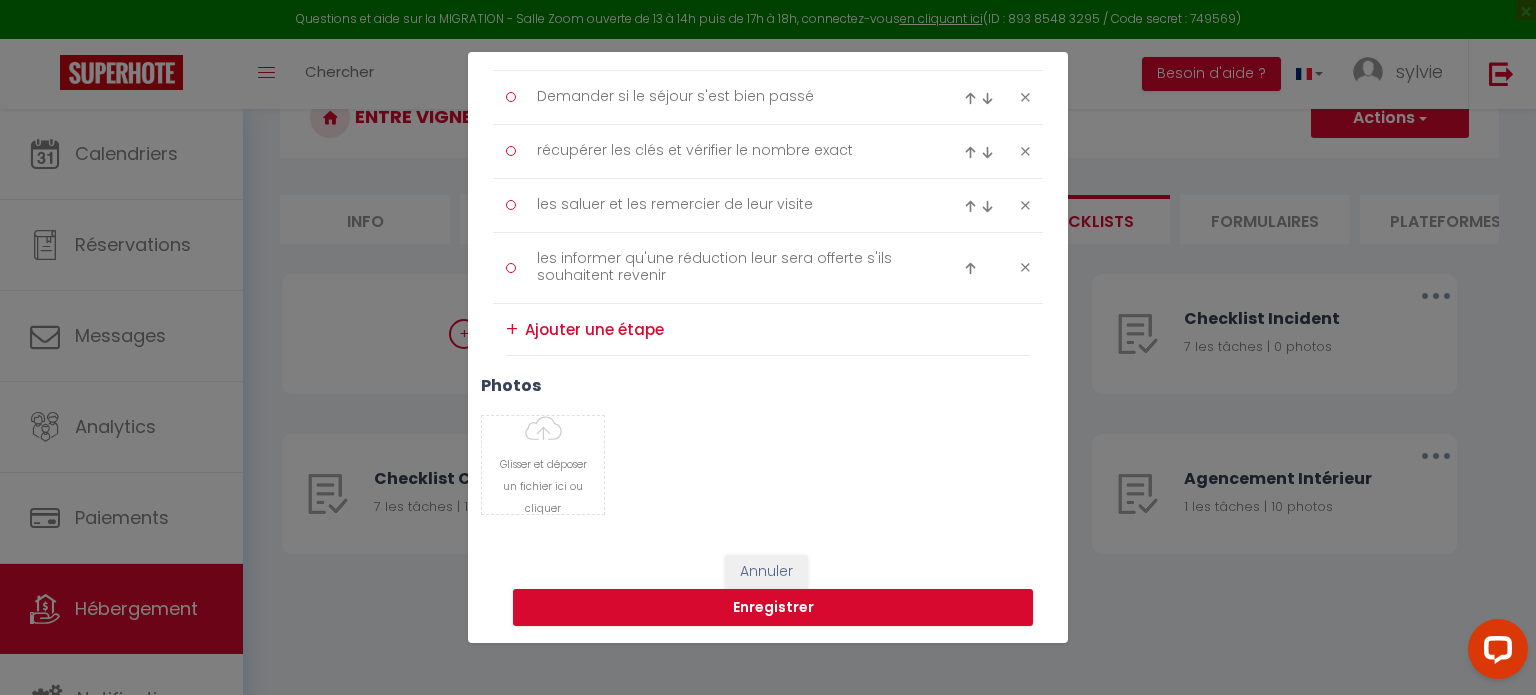 scroll, scrollTop: 412, scrollLeft: 0, axis: vertical 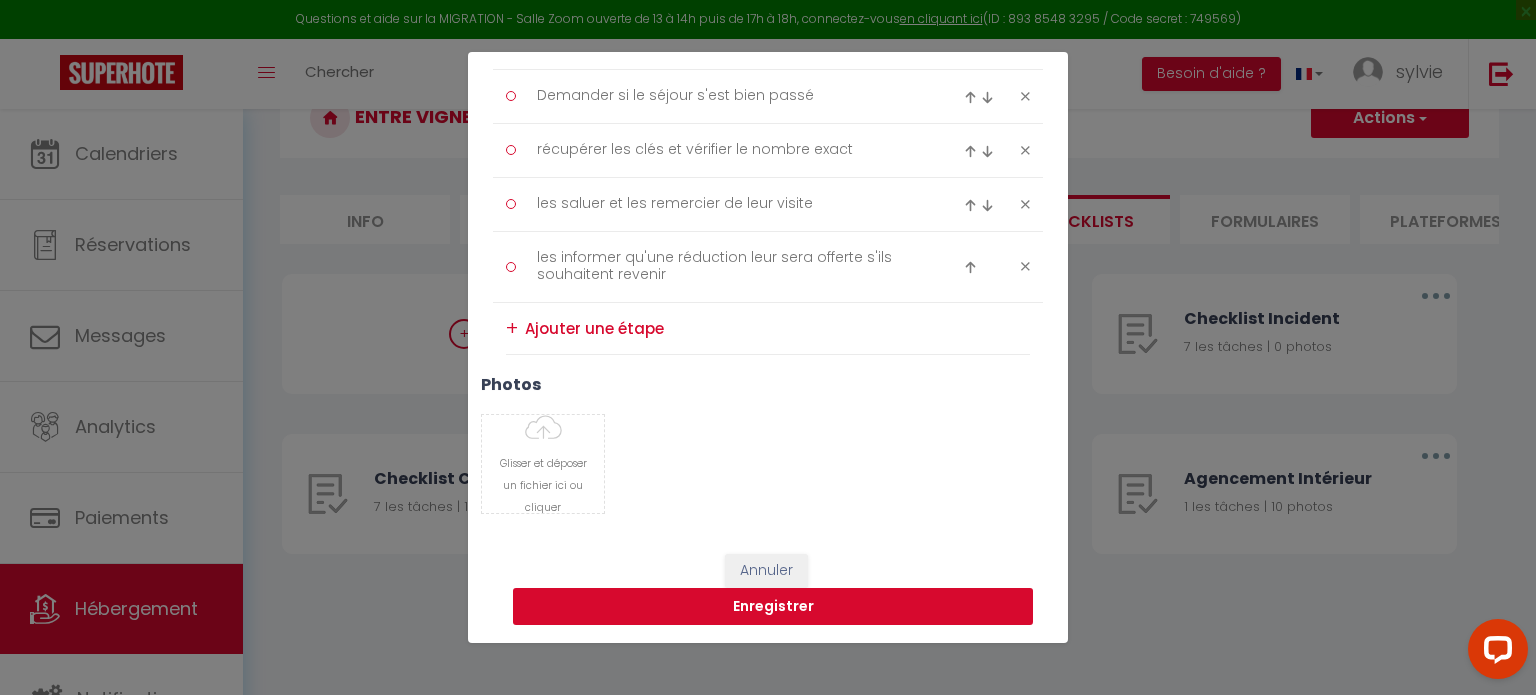 click on "Enregistrer" at bounding box center (773, 607) 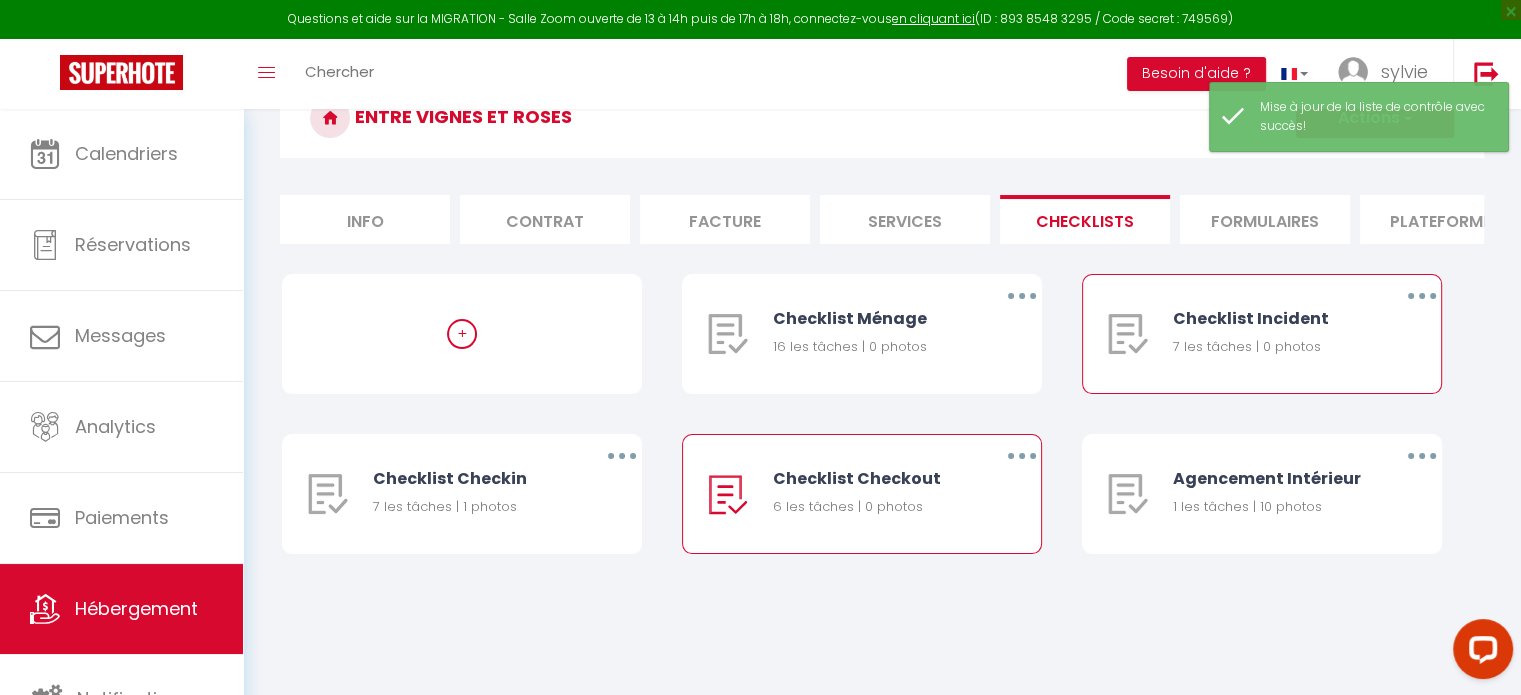 click at bounding box center [1422, 296] 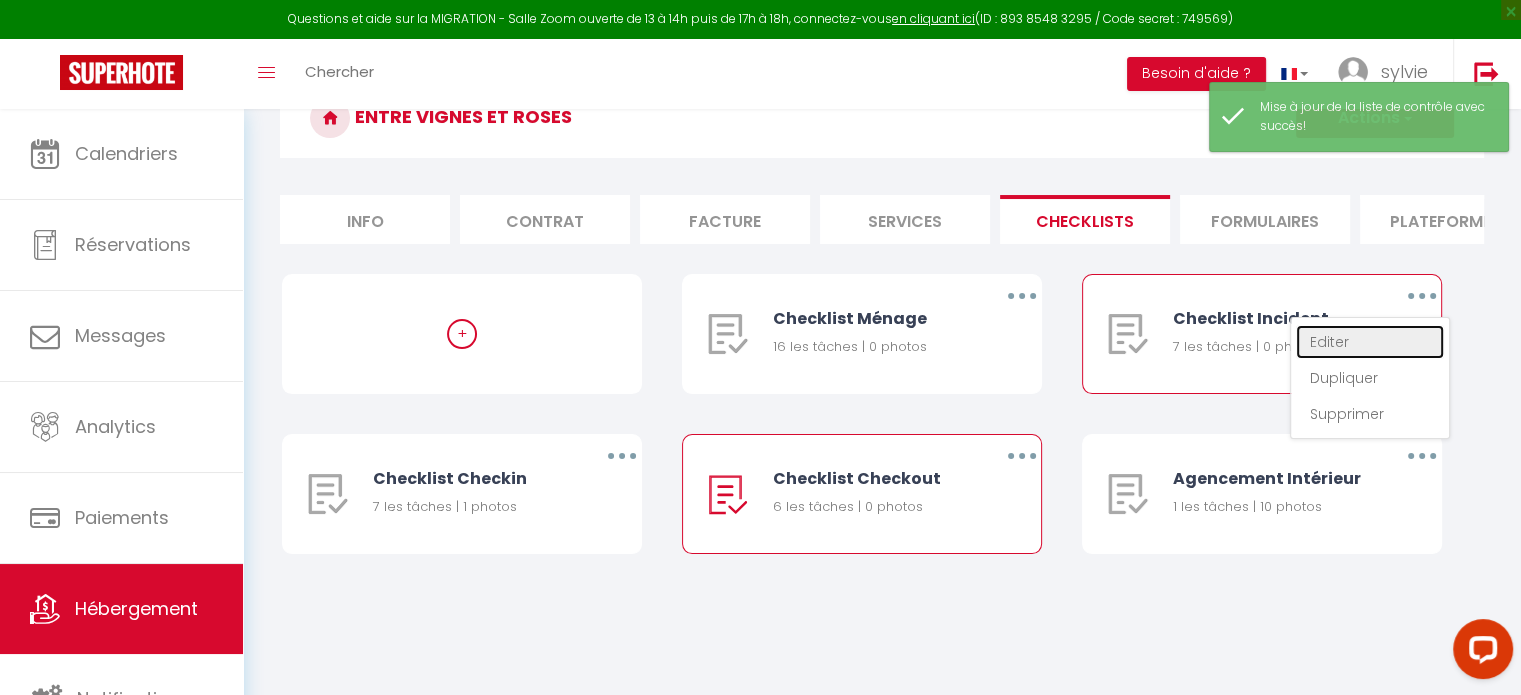 click on "Editer" at bounding box center (1370, 342) 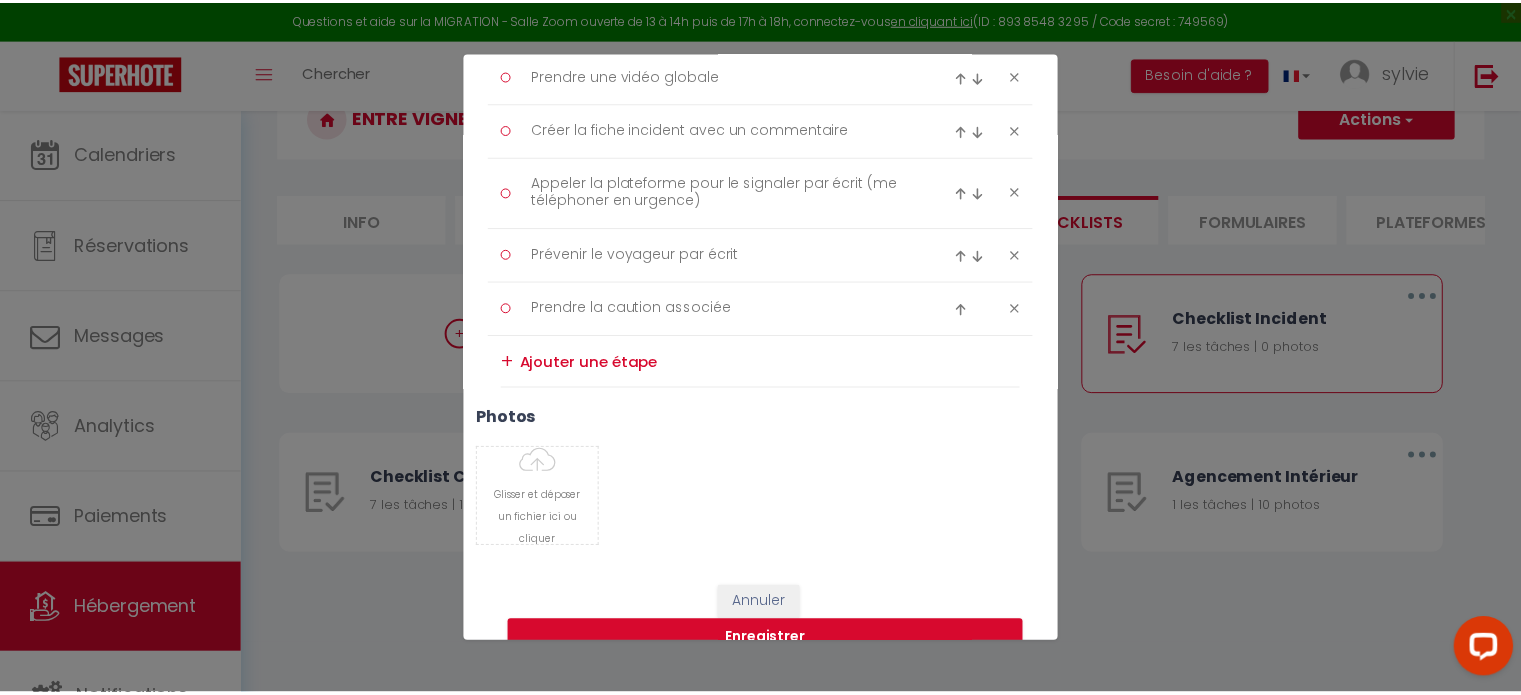 scroll, scrollTop: 465, scrollLeft: 0, axis: vertical 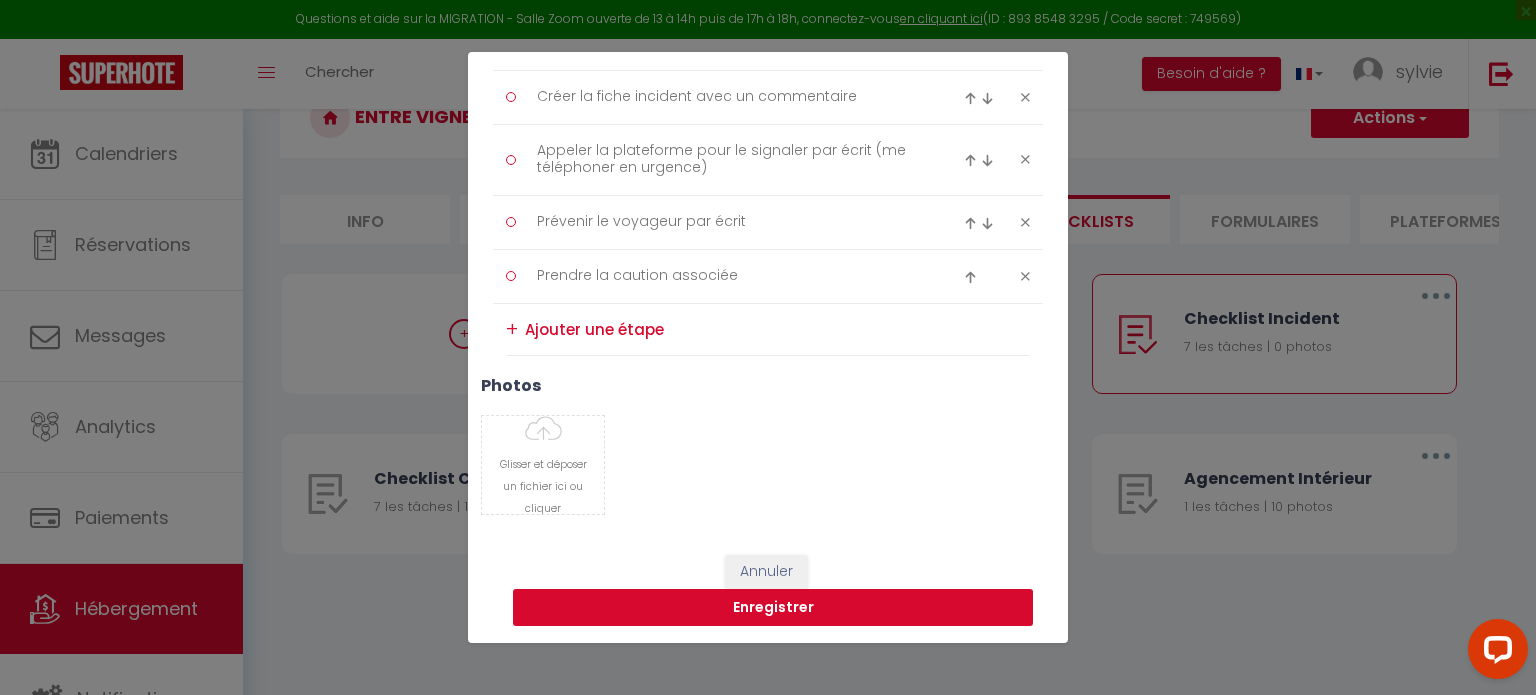 click on "Enregistrer" at bounding box center [773, 608] 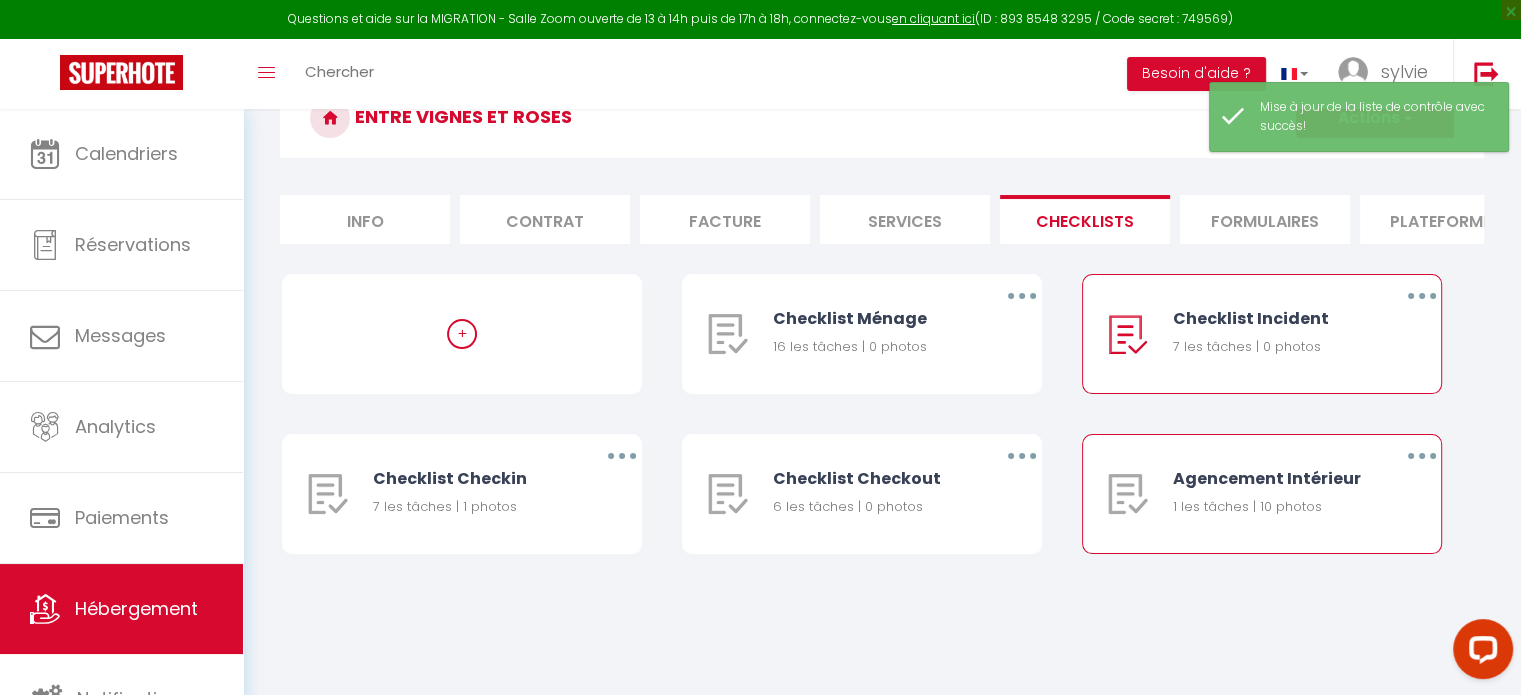 click at bounding box center [1422, 456] 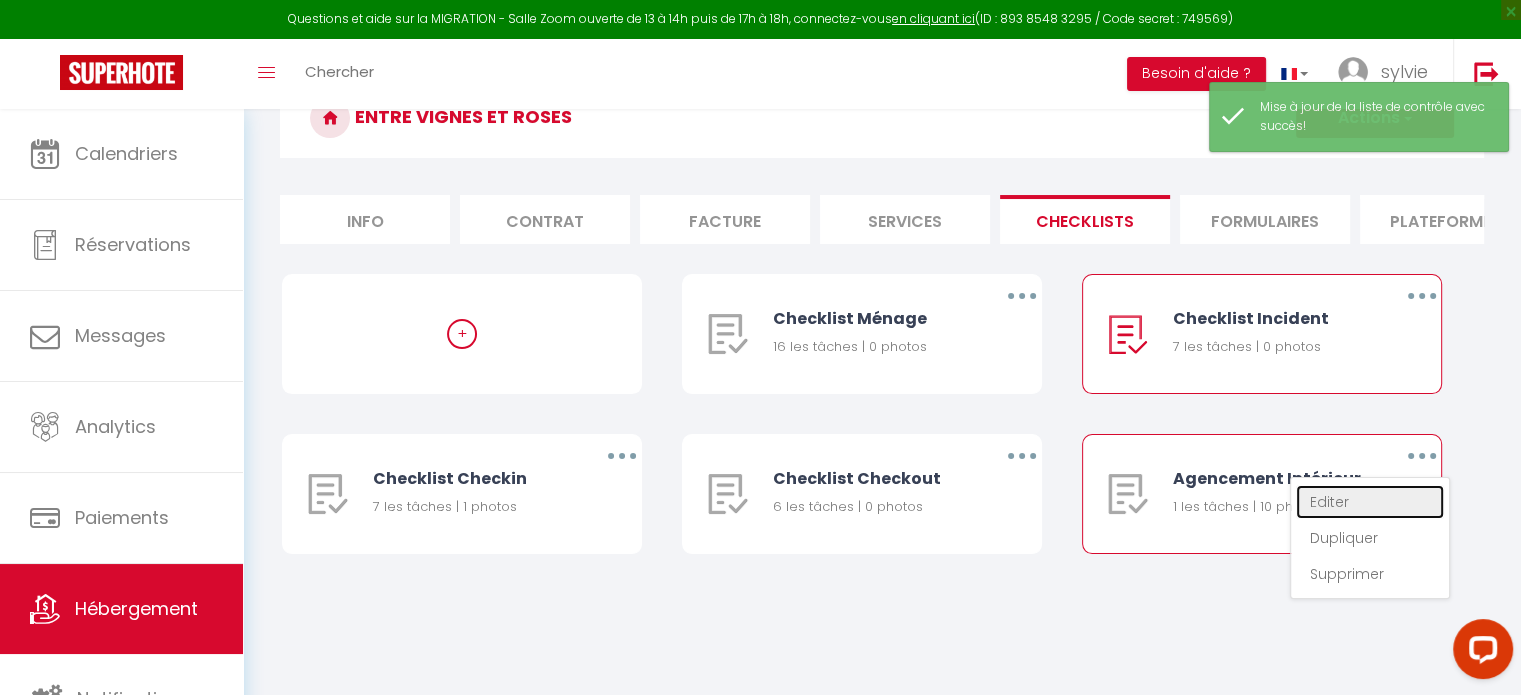 click on "Editer" at bounding box center (1370, 502) 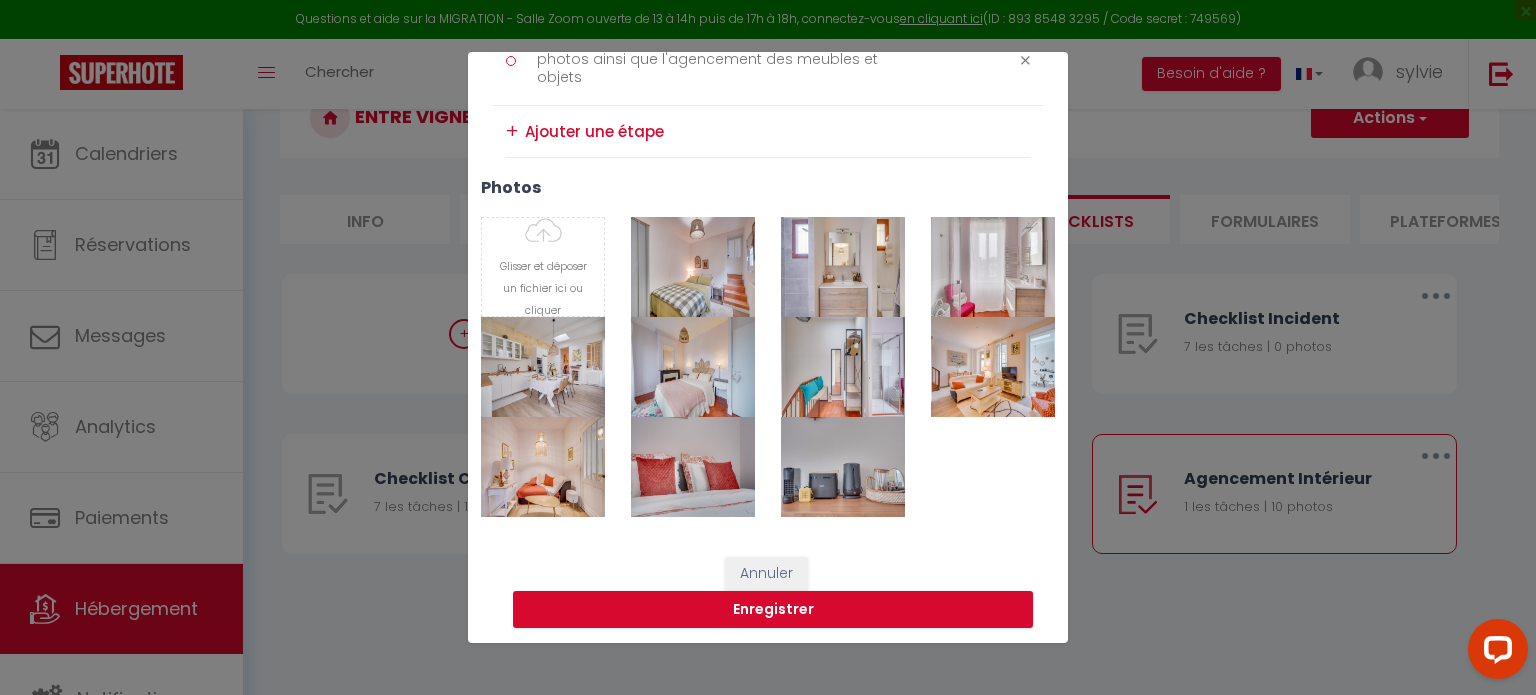 scroll, scrollTop: 360, scrollLeft: 0, axis: vertical 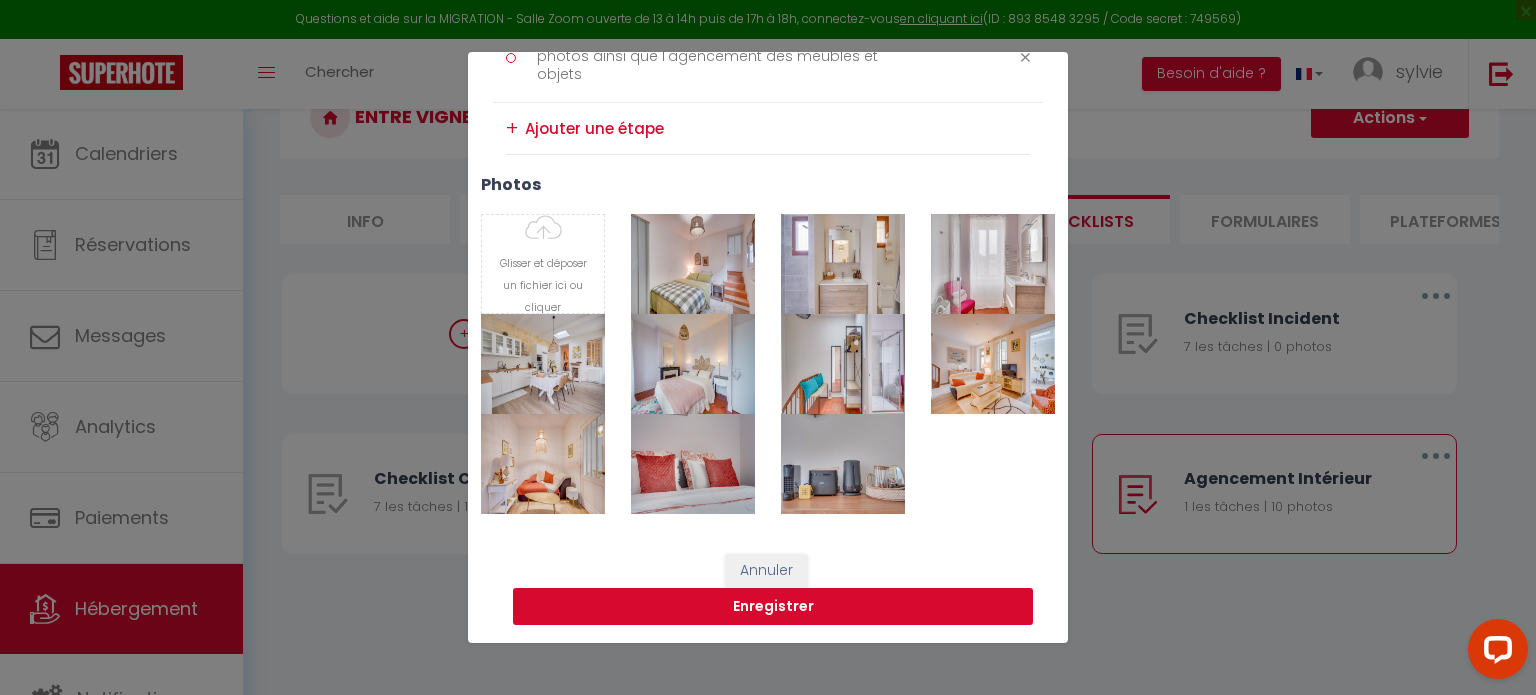 click on "Enregistrer" at bounding box center [773, 607] 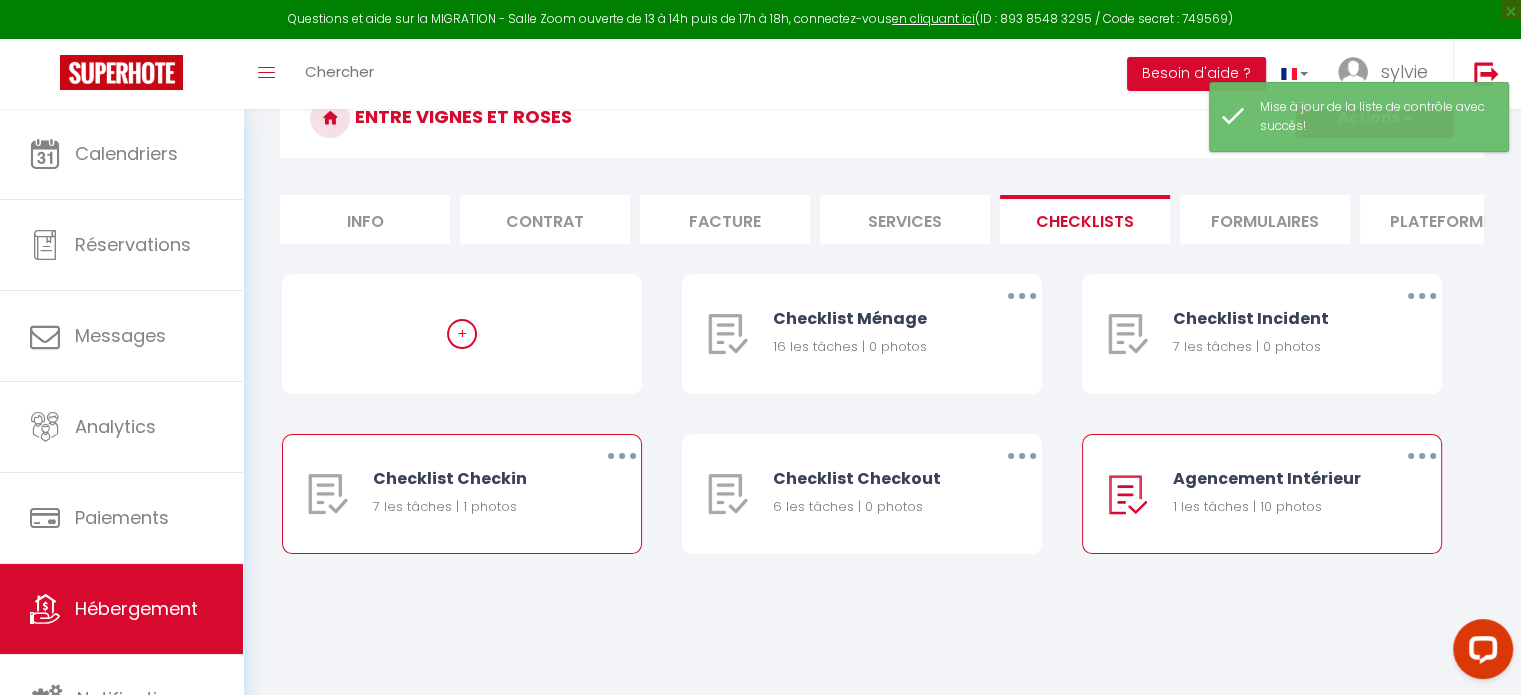 click at bounding box center [622, 456] 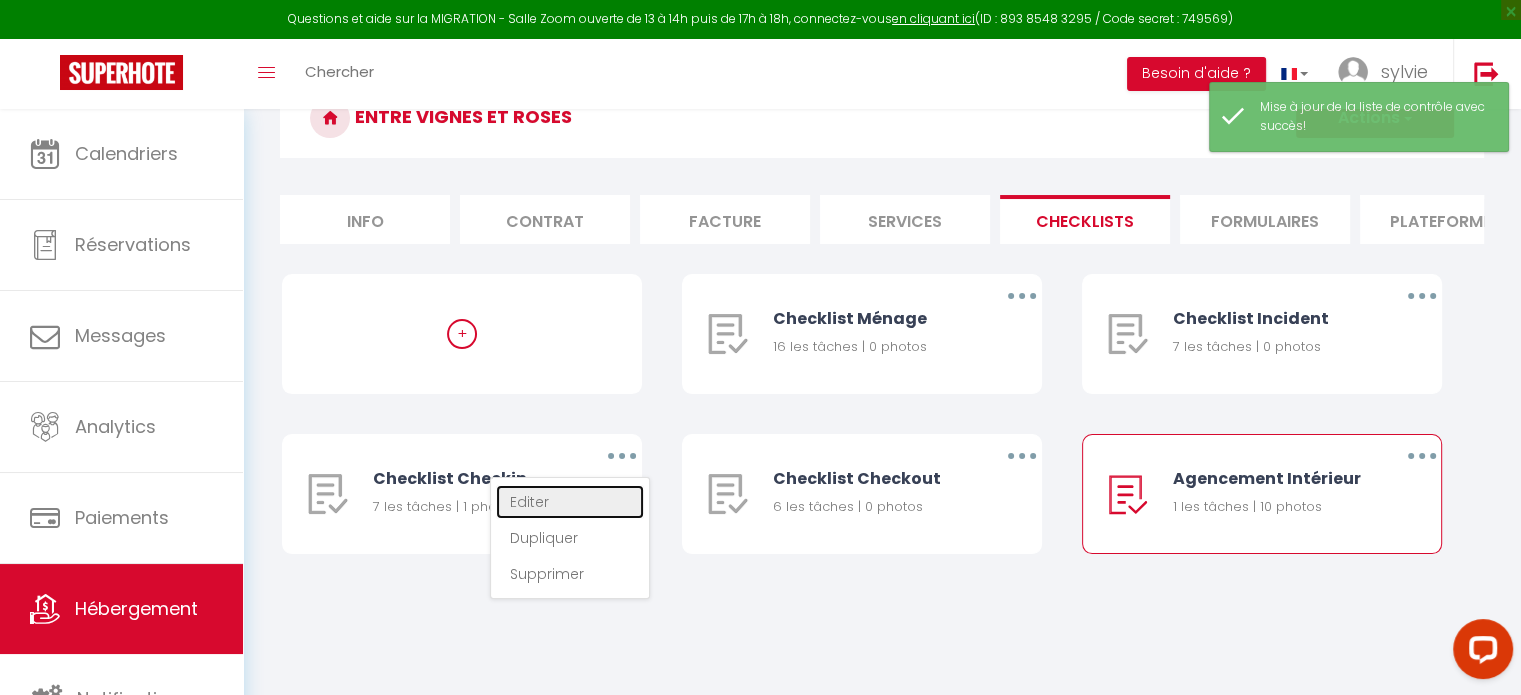 click on "Editer" at bounding box center (570, 502) 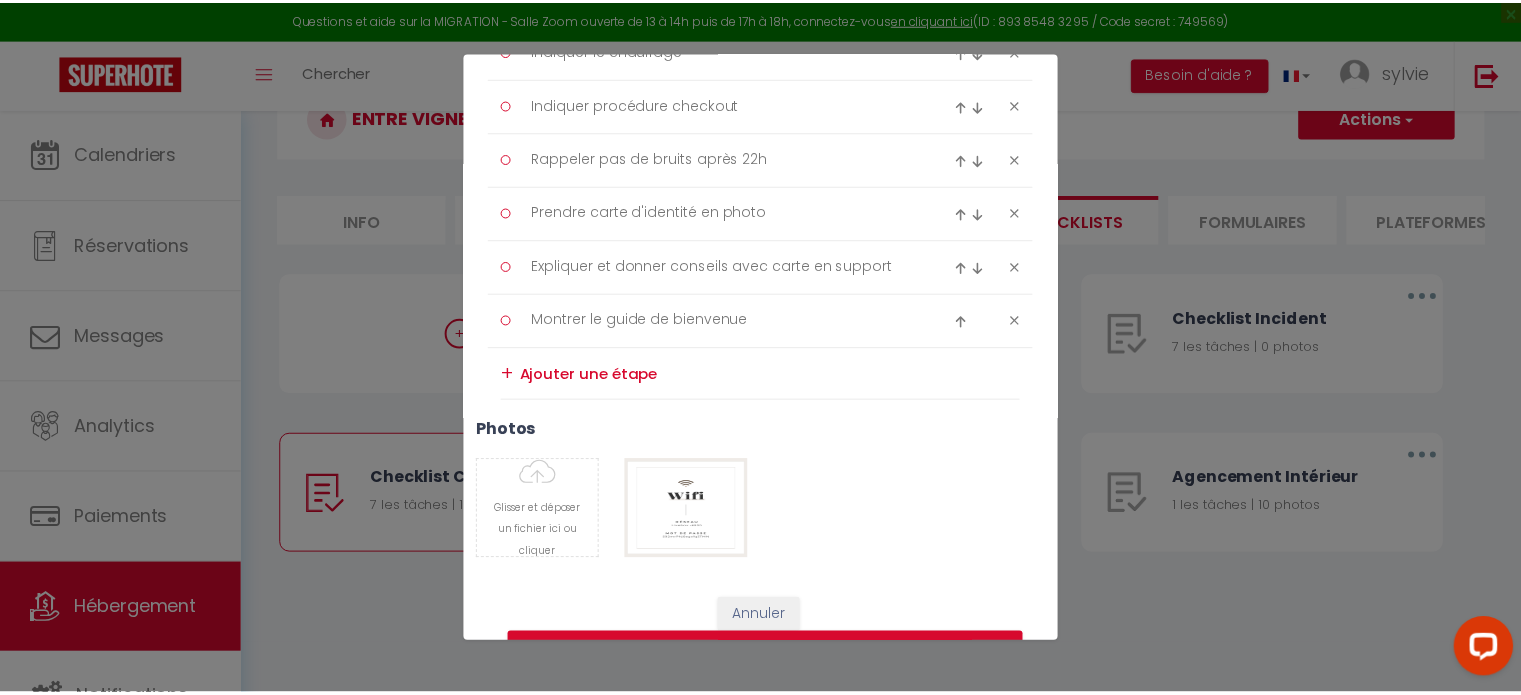 scroll, scrollTop: 438, scrollLeft: 0, axis: vertical 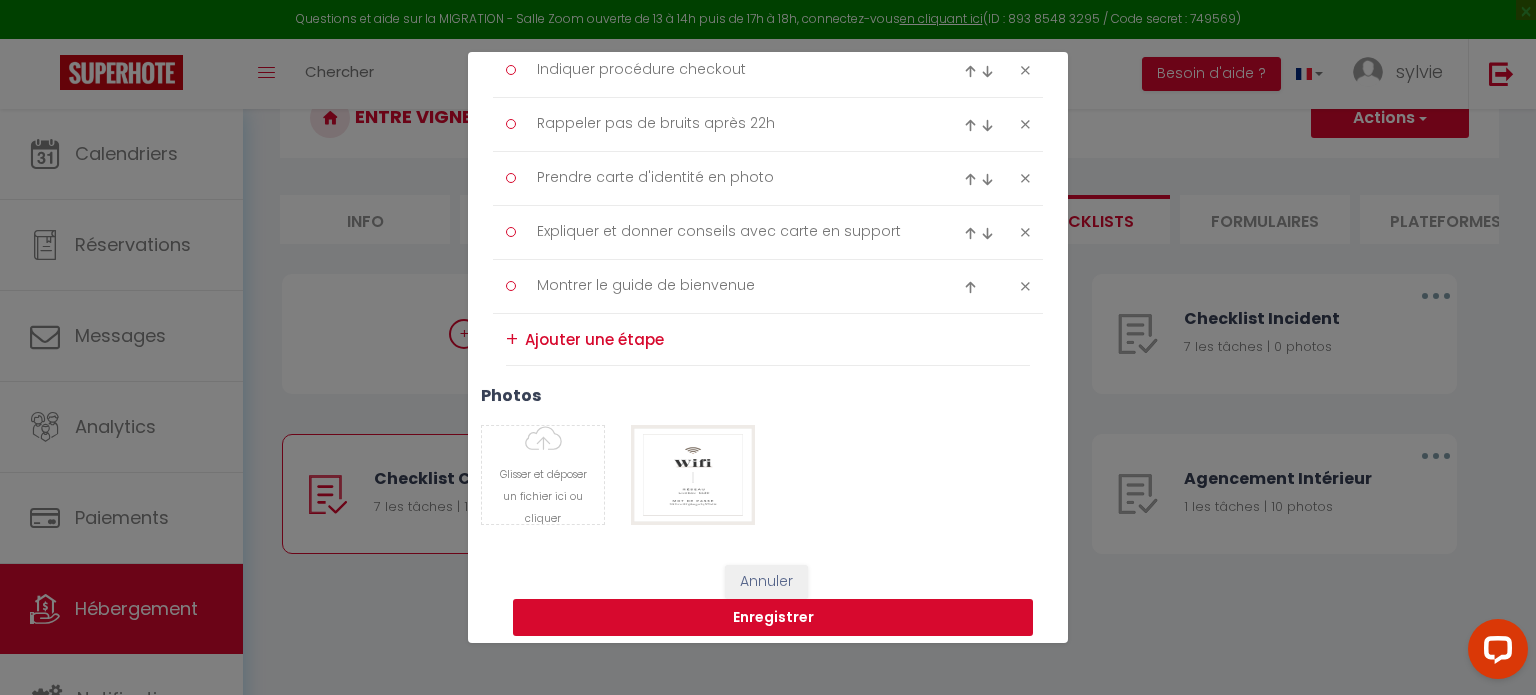 click on "Enregistrer" at bounding box center [773, 618] 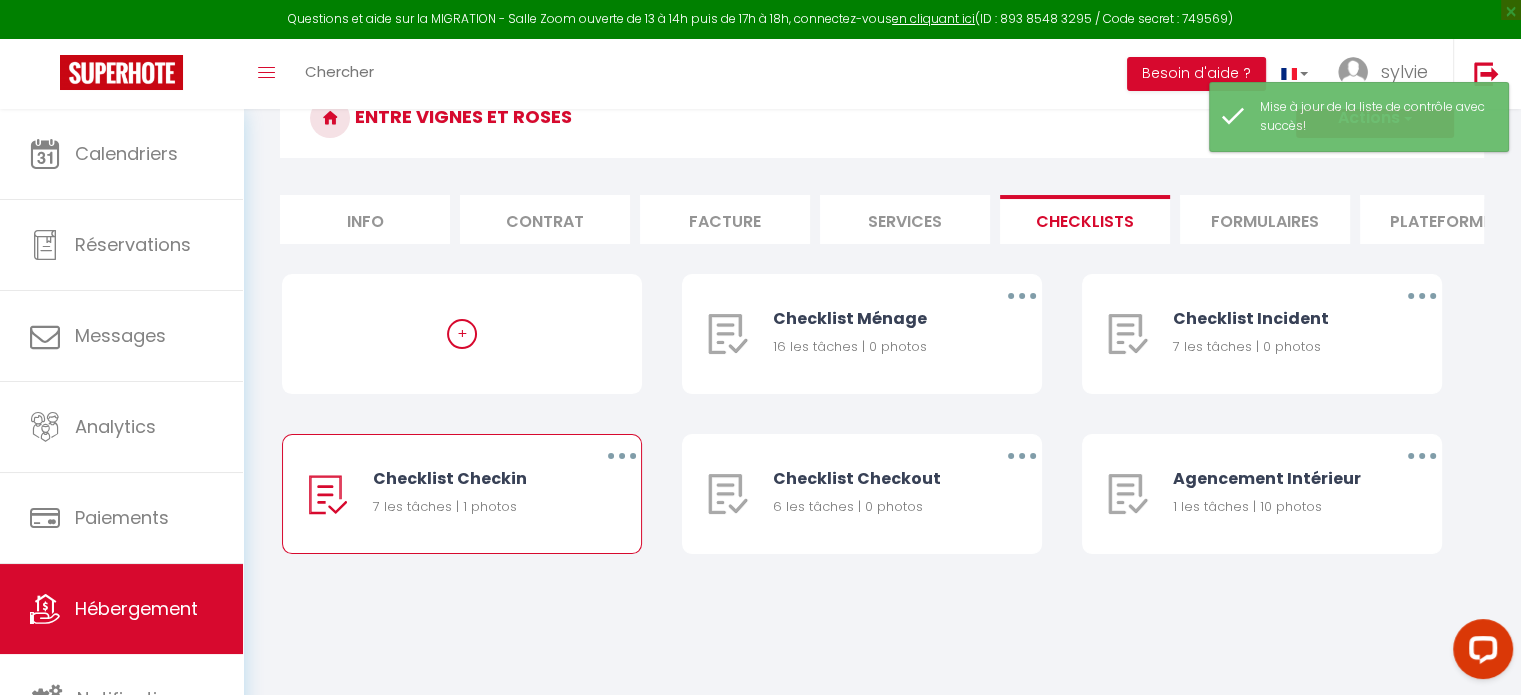 click on "Info" at bounding box center (365, 219) 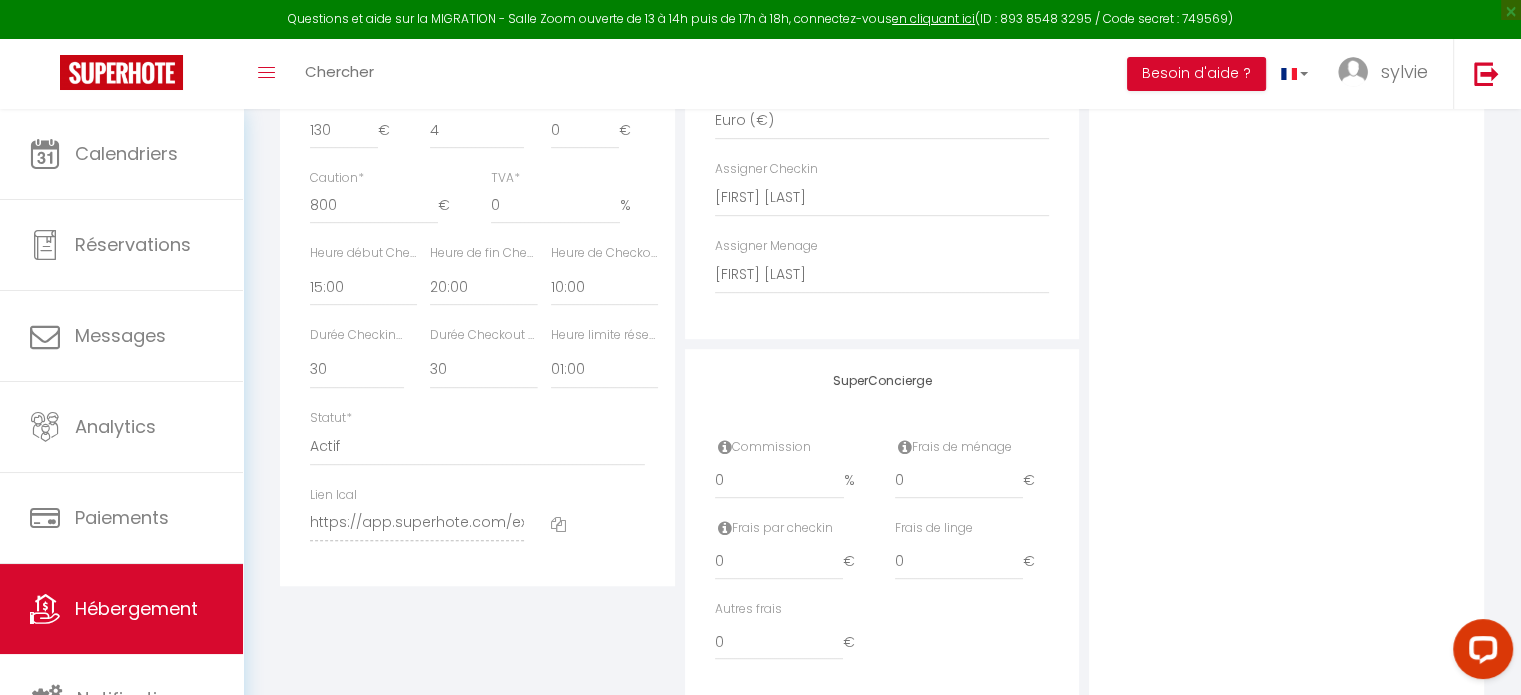scroll, scrollTop: 1042, scrollLeft: 0, axis: vertical 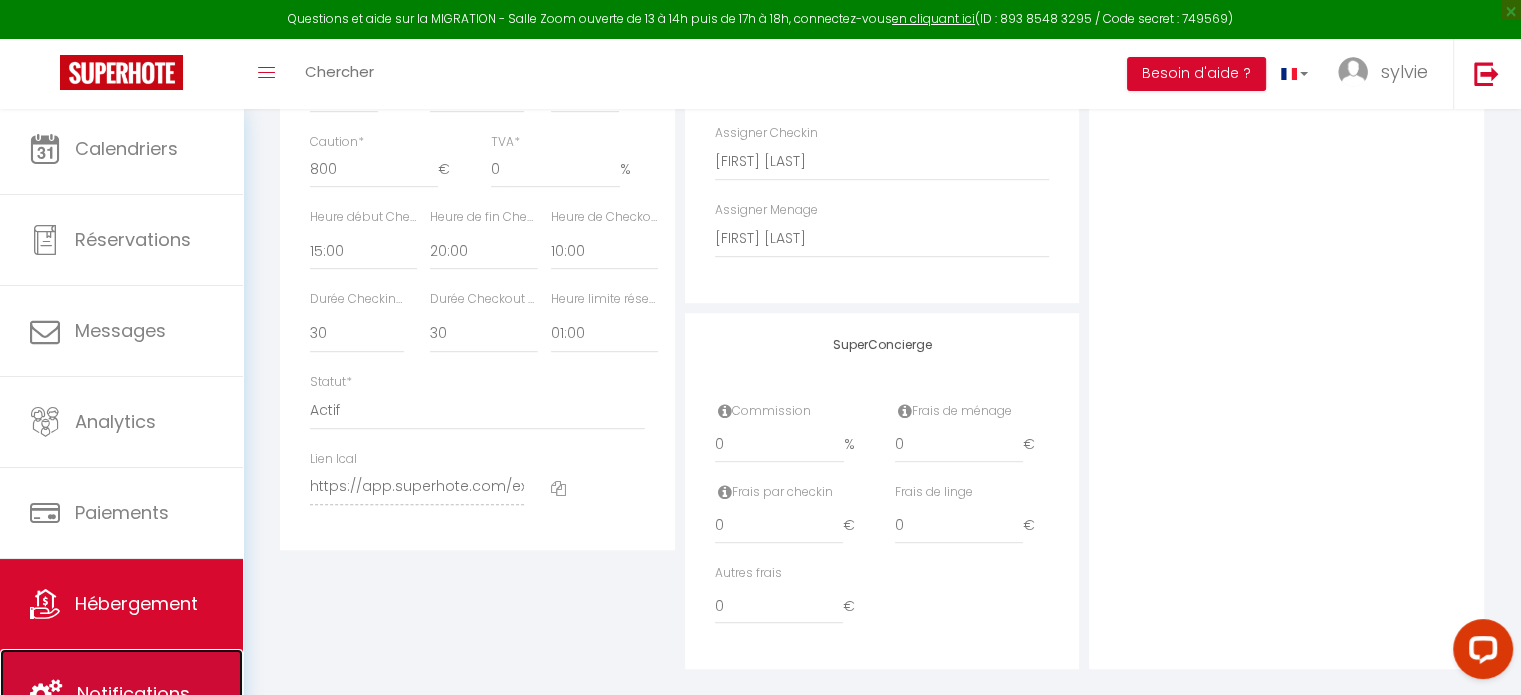 click on "Notifications" at bounding box center [133, 693] 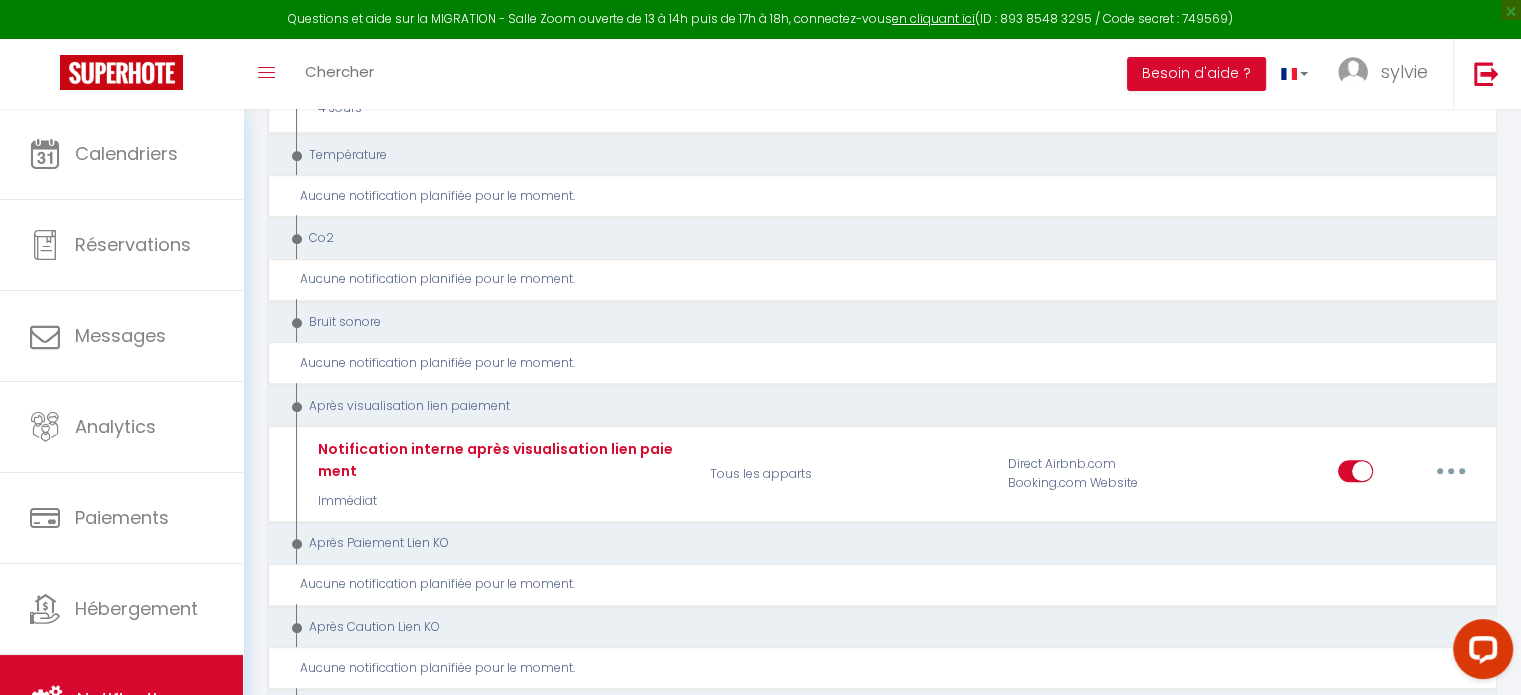 scroll, scrollTop: 1366, scrollLeft: 0, axis: vertical 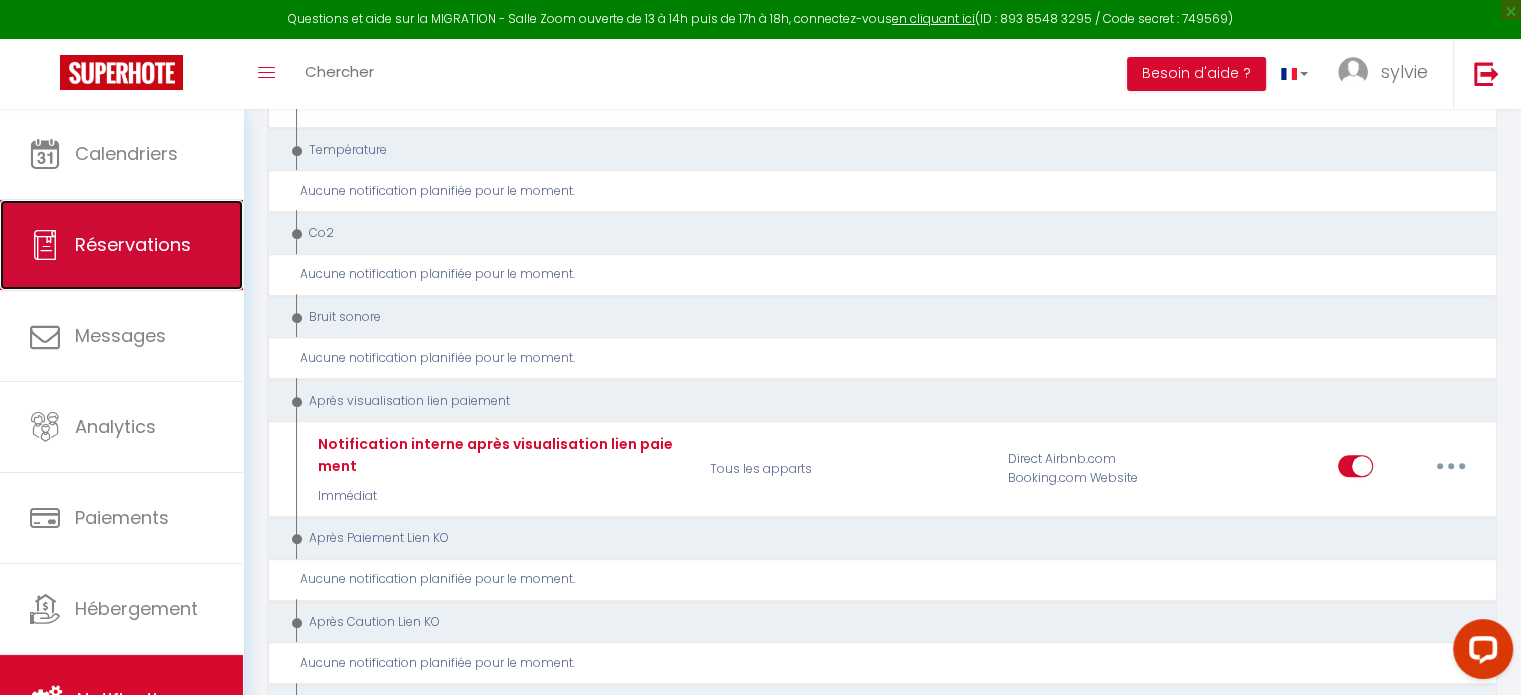 click on "Réservations" at bounding box center [121, 245] 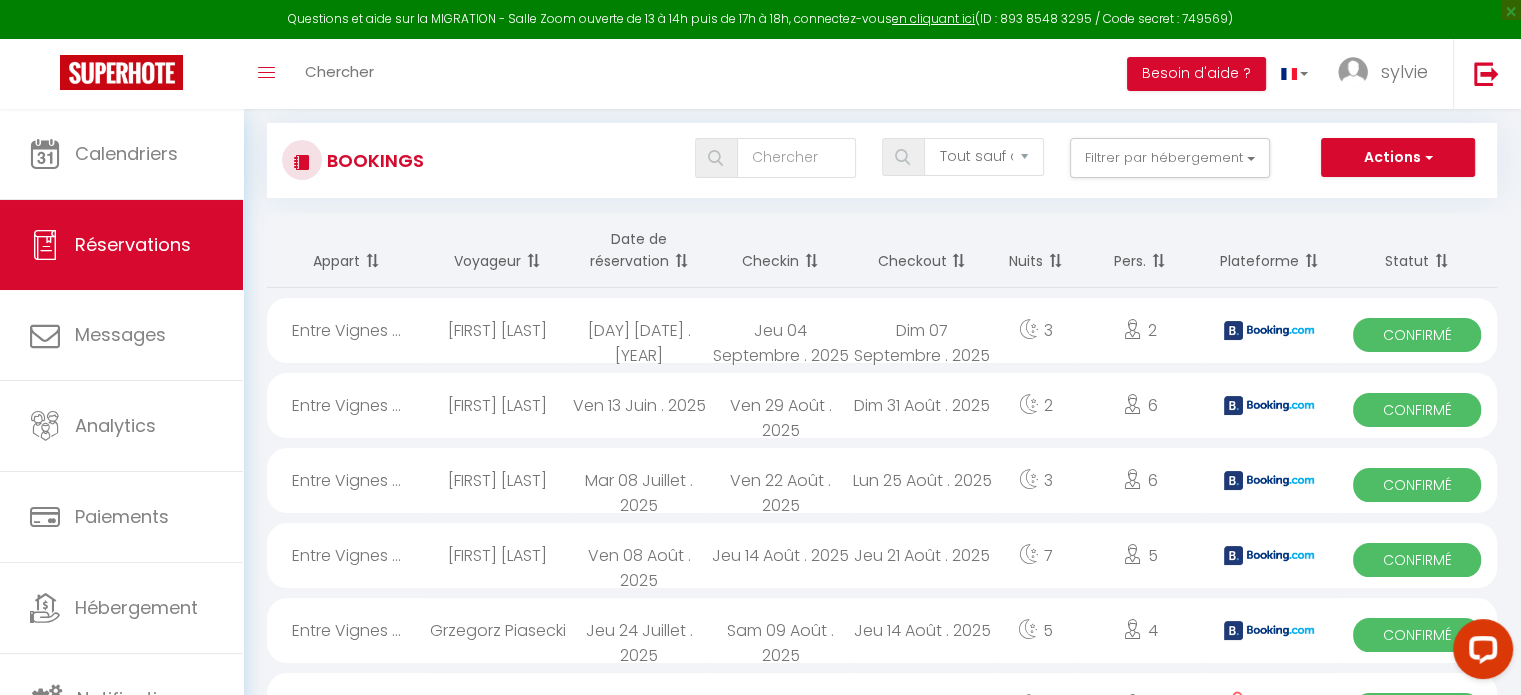 scroll, scrollTop: 0, scrollLeft: 0, axis: both 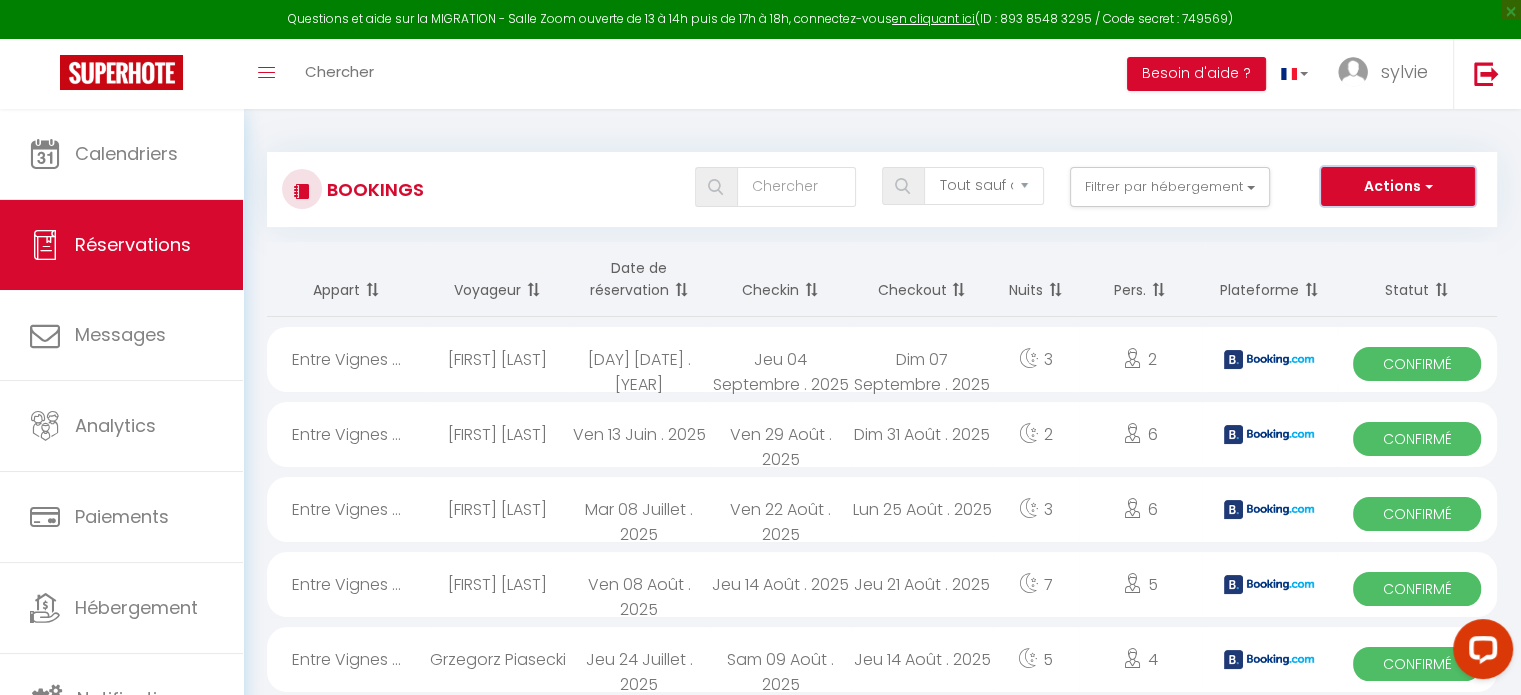 click on "Actions" at bounding box center (1398, 187) 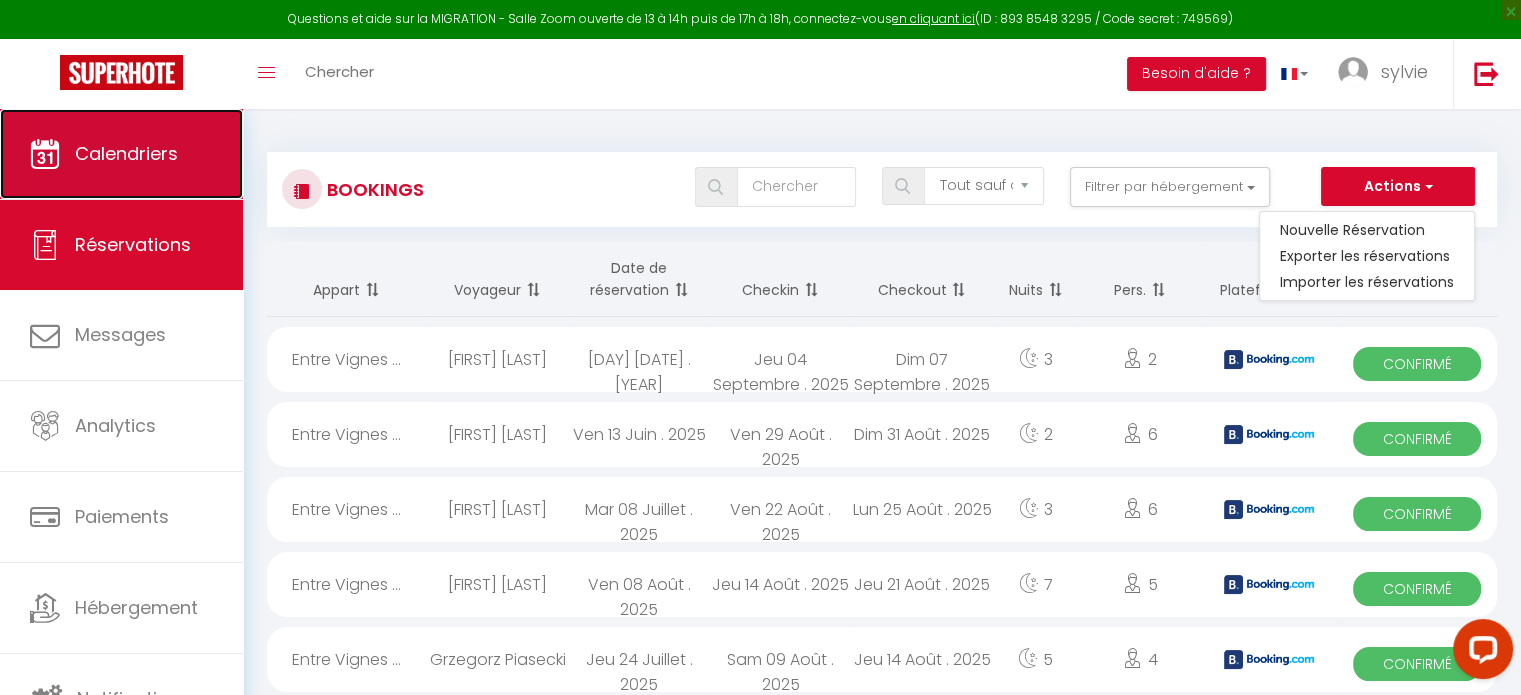 click on "Calendriers" at bounding box center (126, 153) 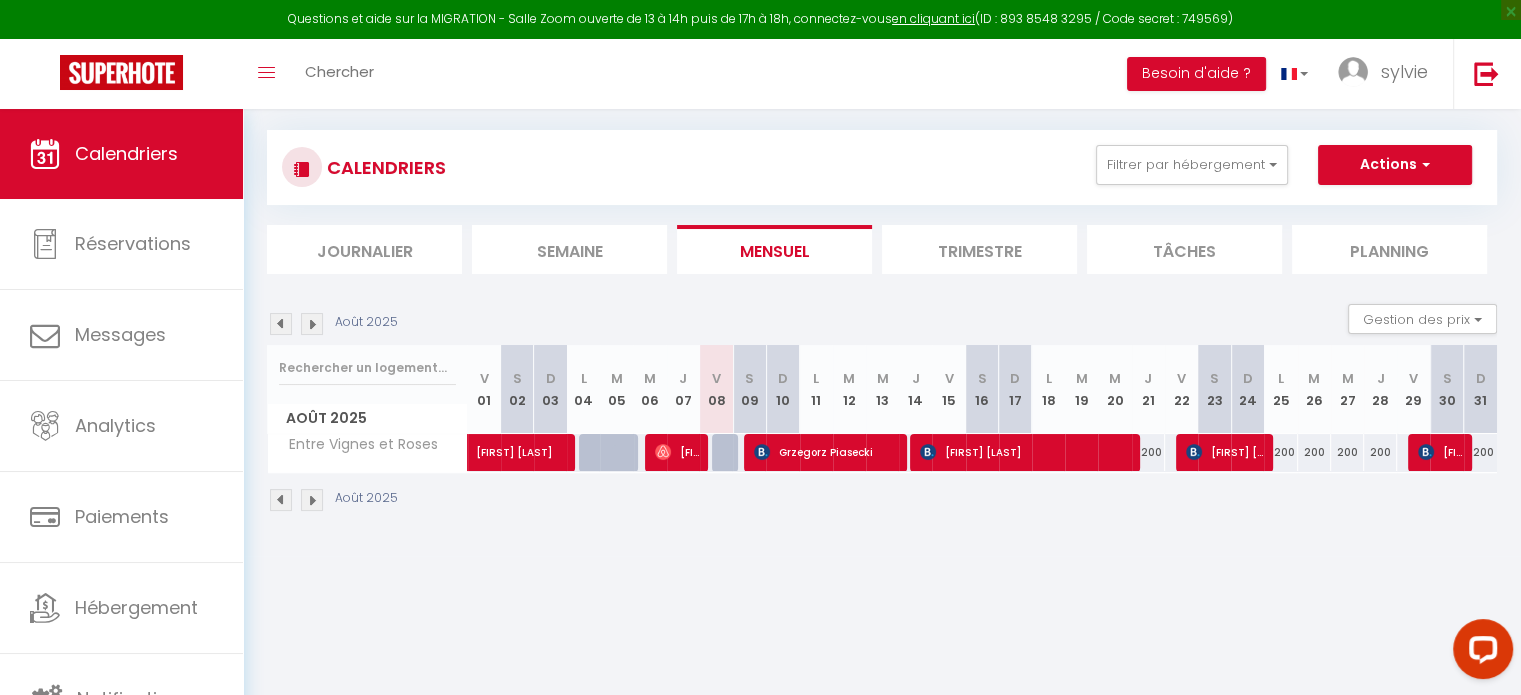 scroll, scrollTop: 33, scrollLeft: 0, axis: vertical 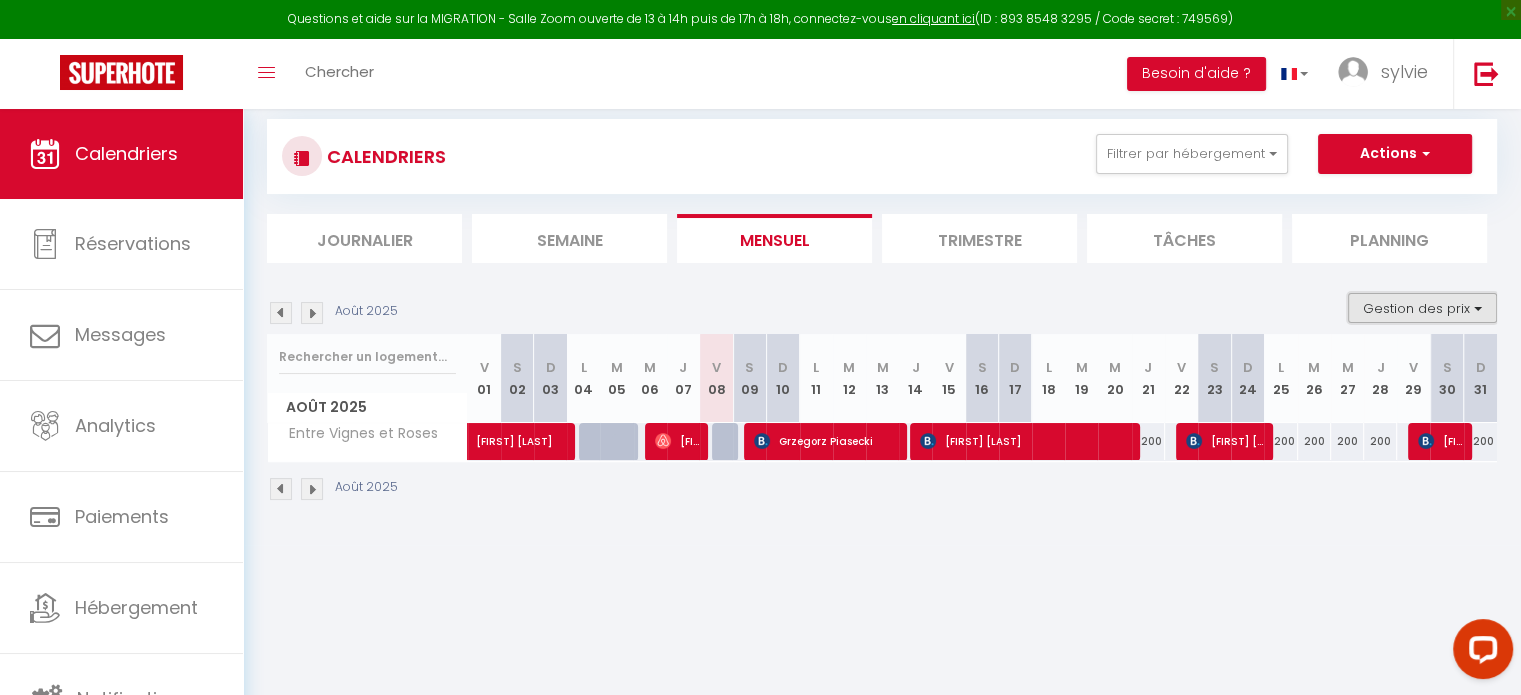click on "Gestion des prix" at bounding box center (1422, 308) 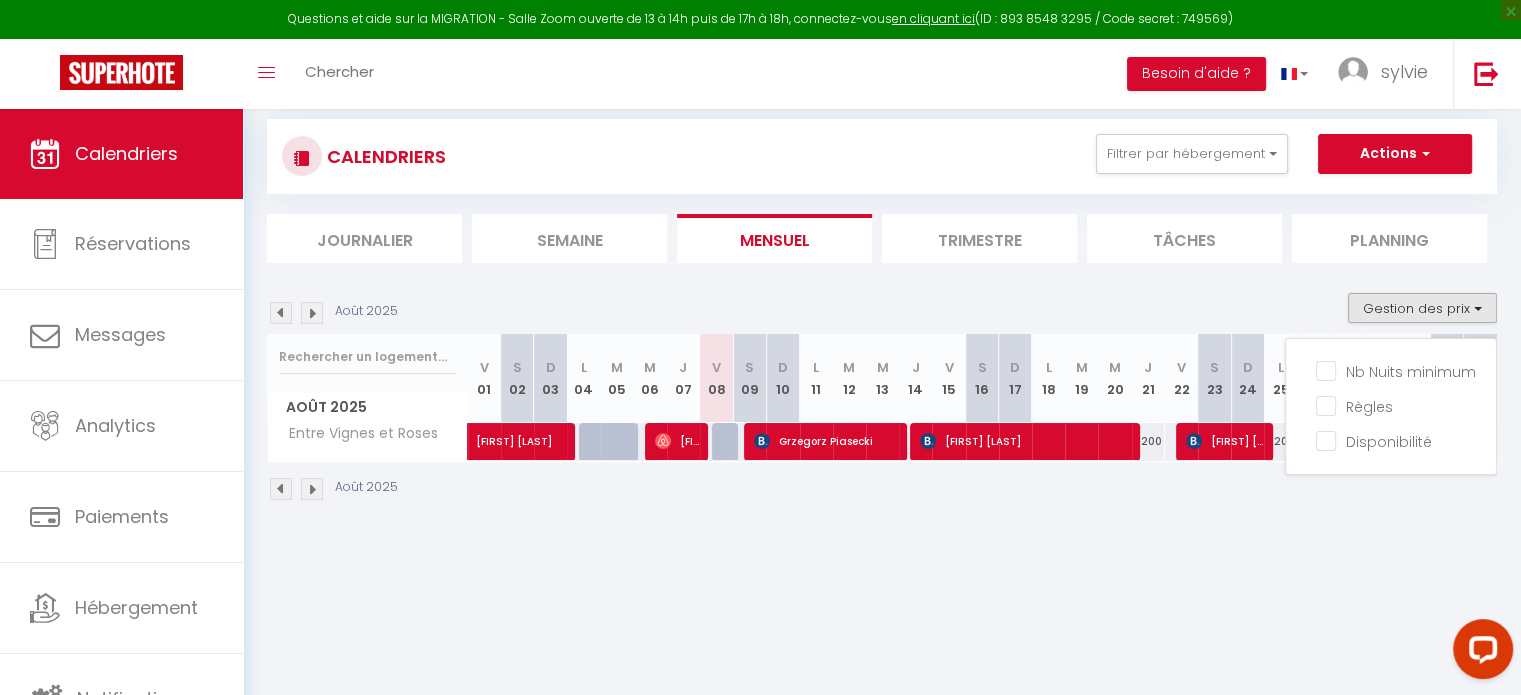 click on "CALENDRIERS
Filtrer par hébergement
Tous       Entre Vignes et Roses    Effacer   Sauvegarder
Actions
Nouvelle réservation   Exporter les réservations   Importer les réservations
Journalier
Semaine
Mensuel
Trimestre
Tâches
Planning
Août 2025
Gestion des prix
Nb Nuits minimum   Règles   Disponibilité           Août 2025
V
01
S
02
D
03
L
04
M   M   J" at bounding box center (882, 310) 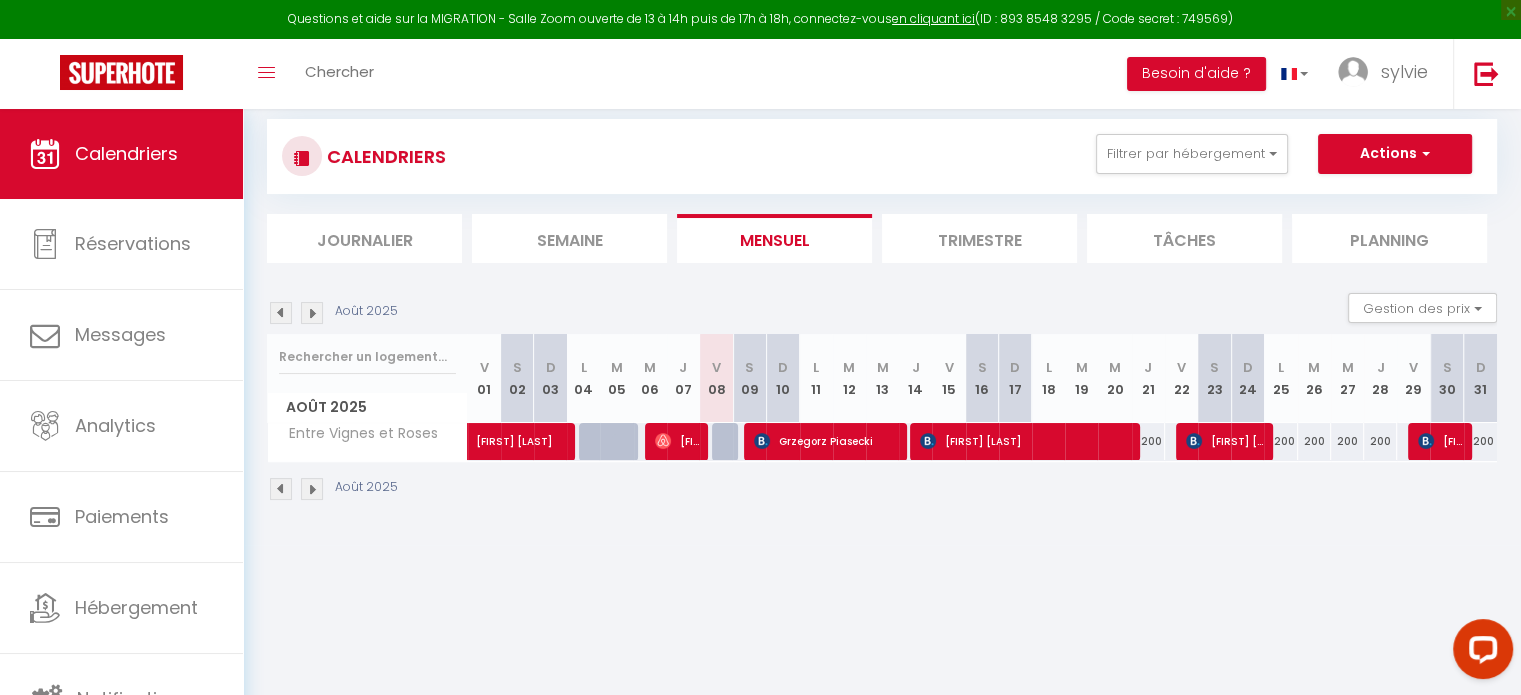 click on "200" at bounding box center [1280, 441] 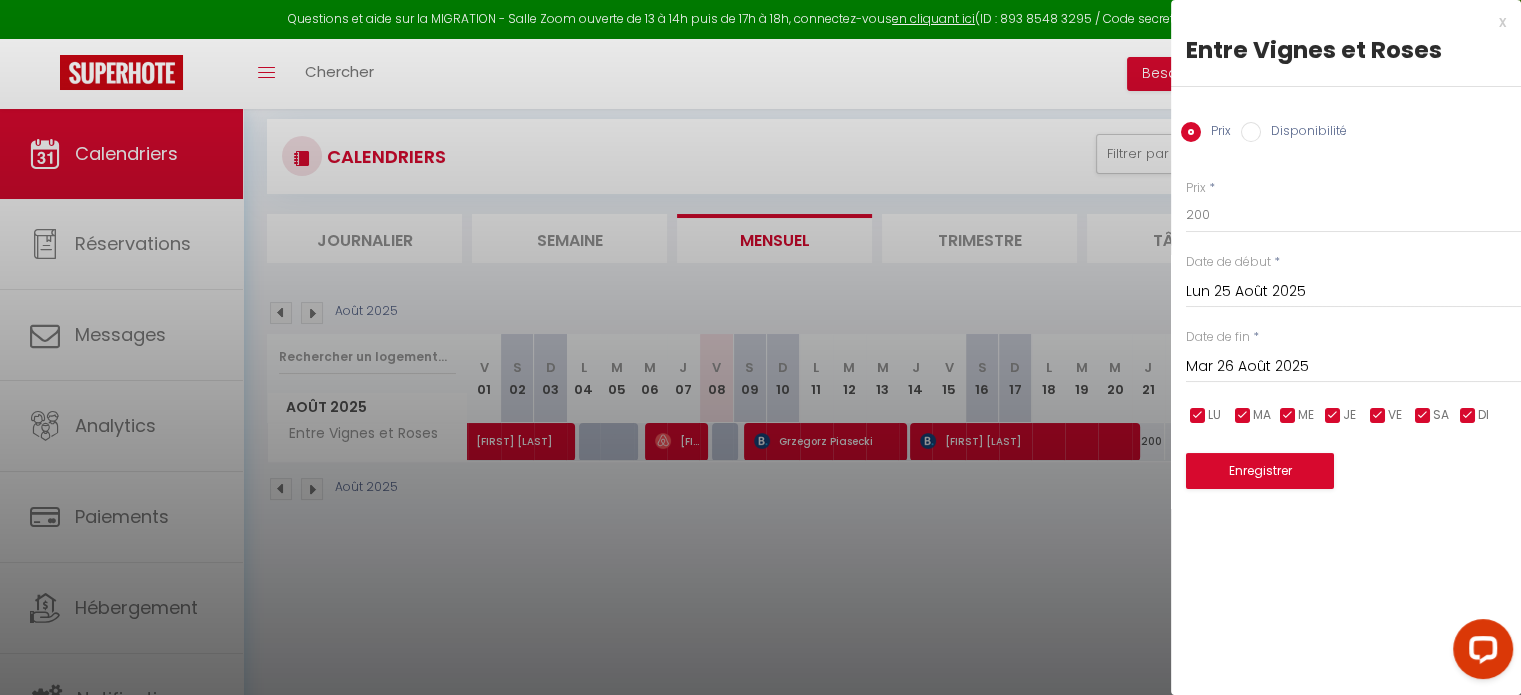 click at bounding box center [760, 347] 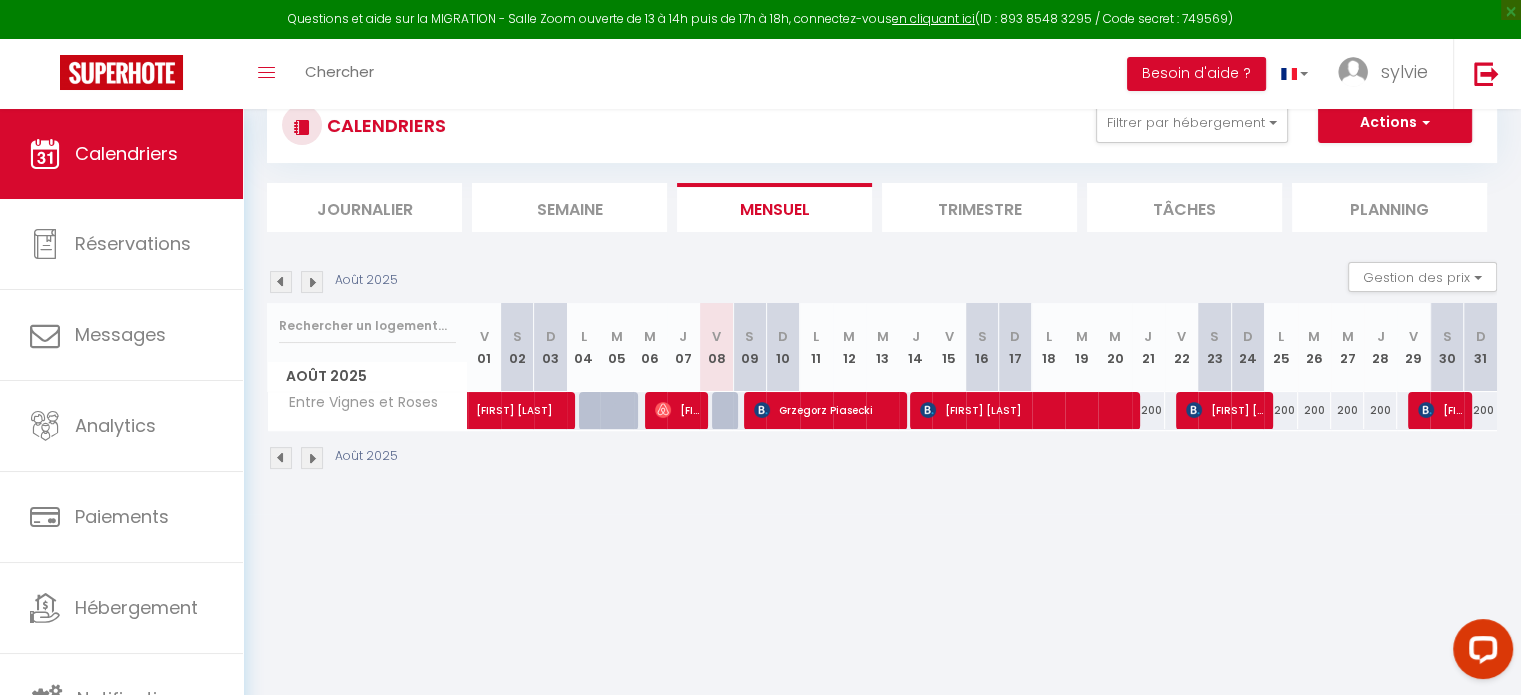 scroll, scrollTop: 108, scrollLeft: 0, axis: vertical 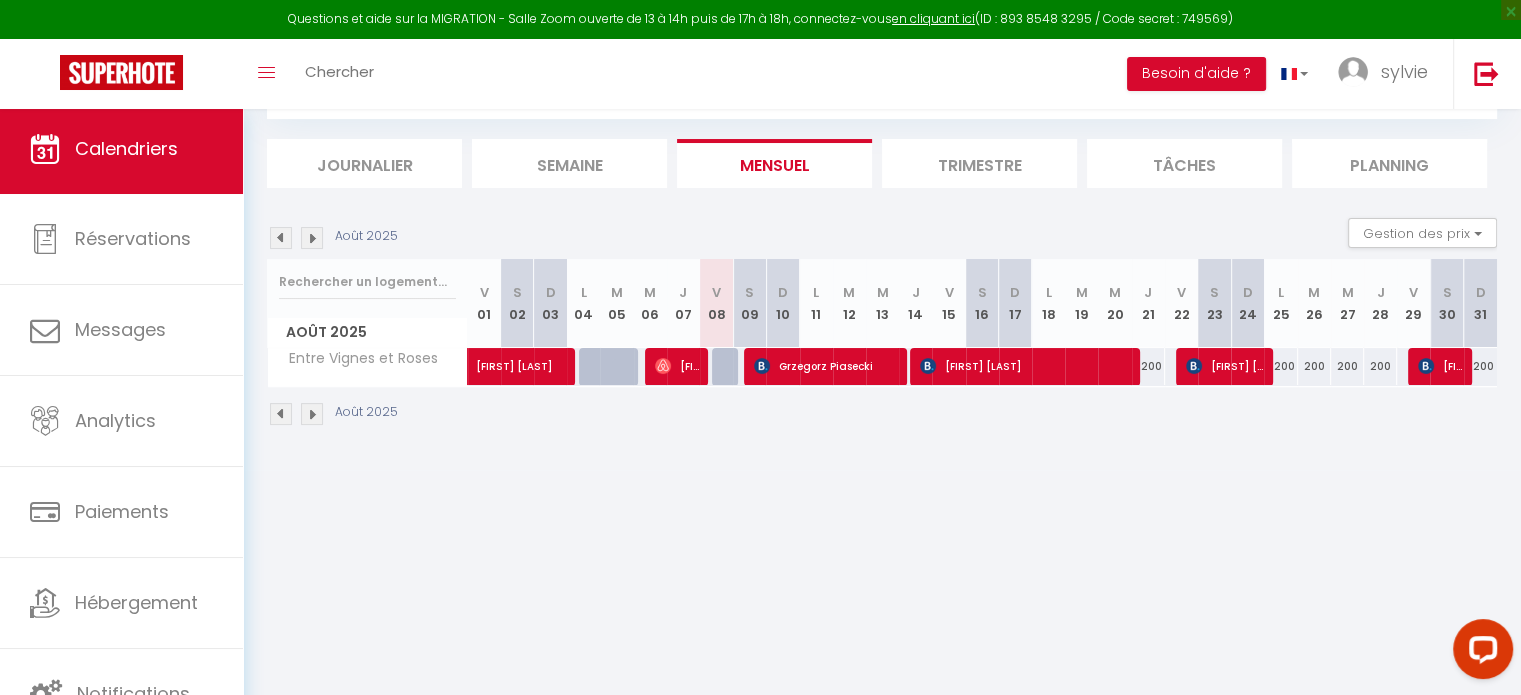 click on "Trimestre" at bounding box center (979, 163) 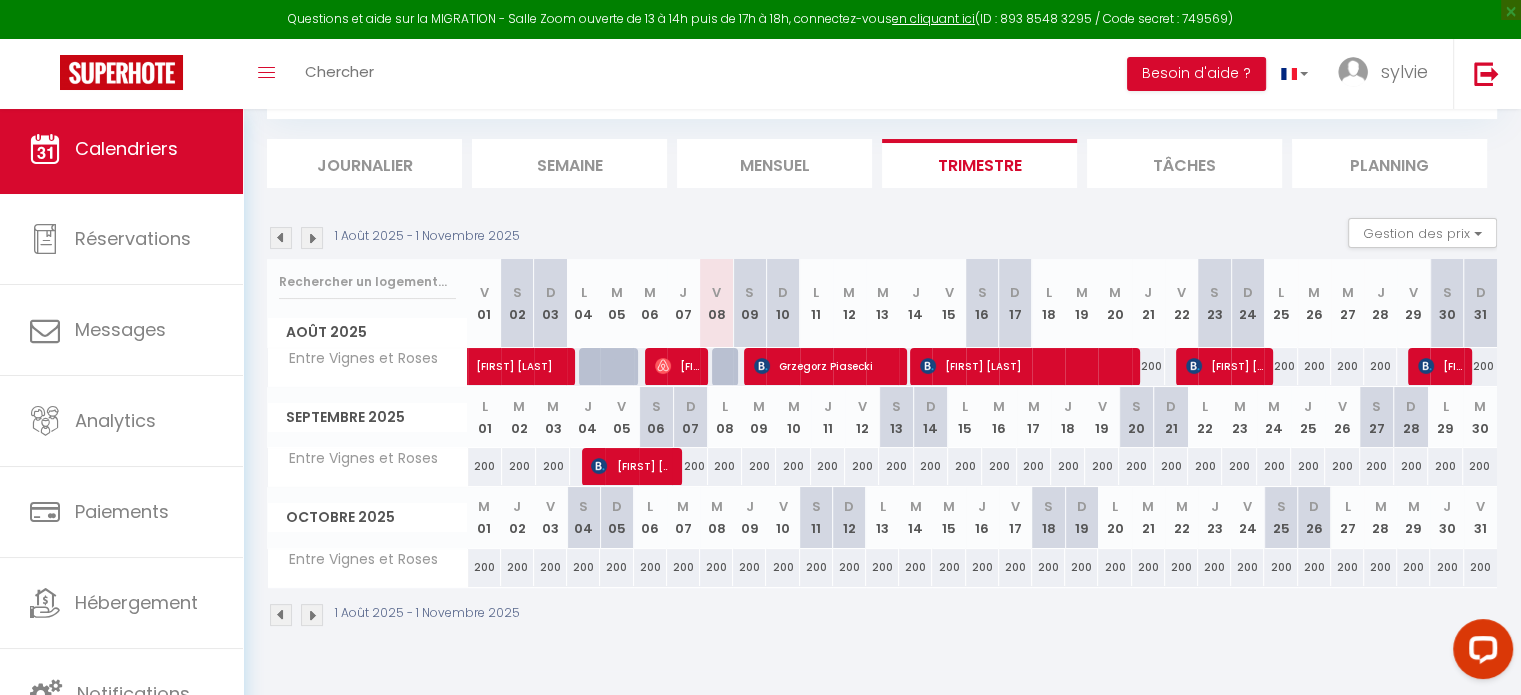click on "Tâches" at bounding box center (1184, 163) 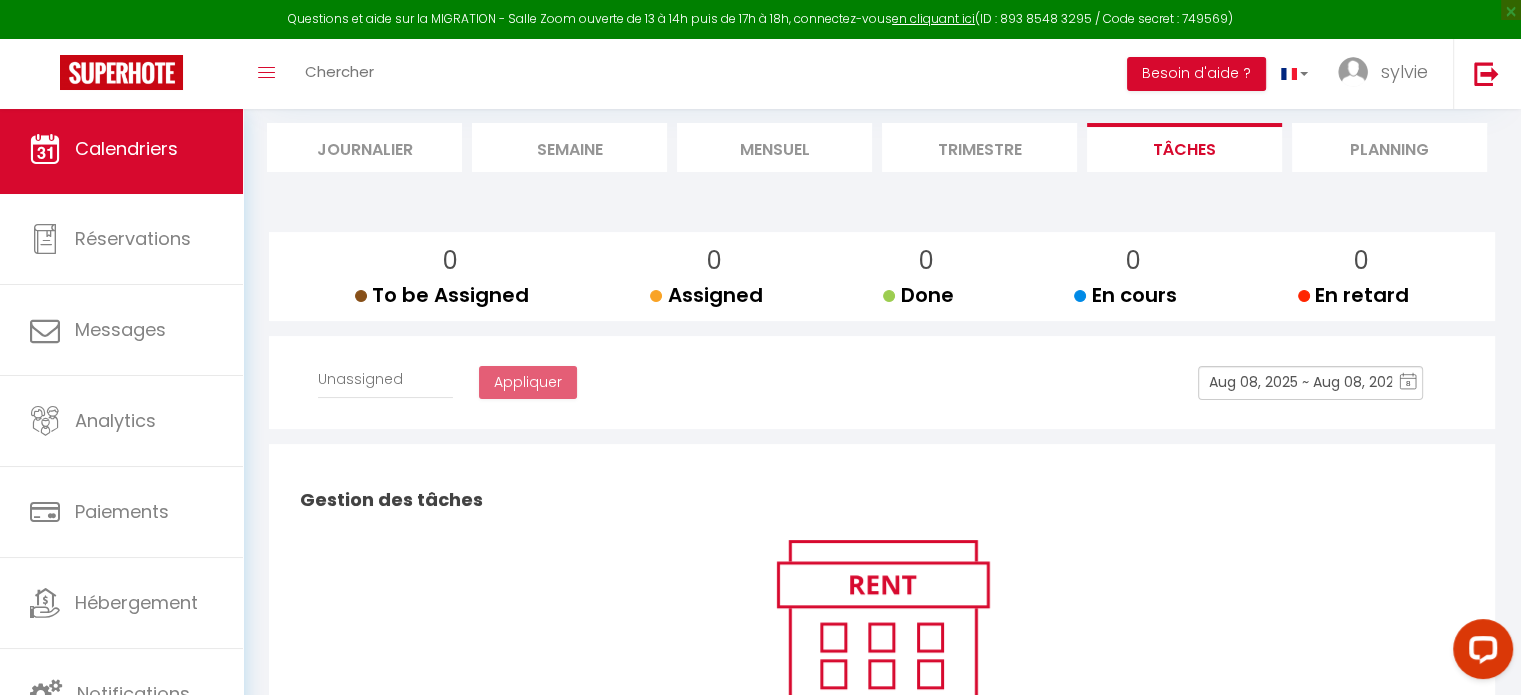 scroll, scrollTop: 33, scrollLeft: 0, axis: vertical 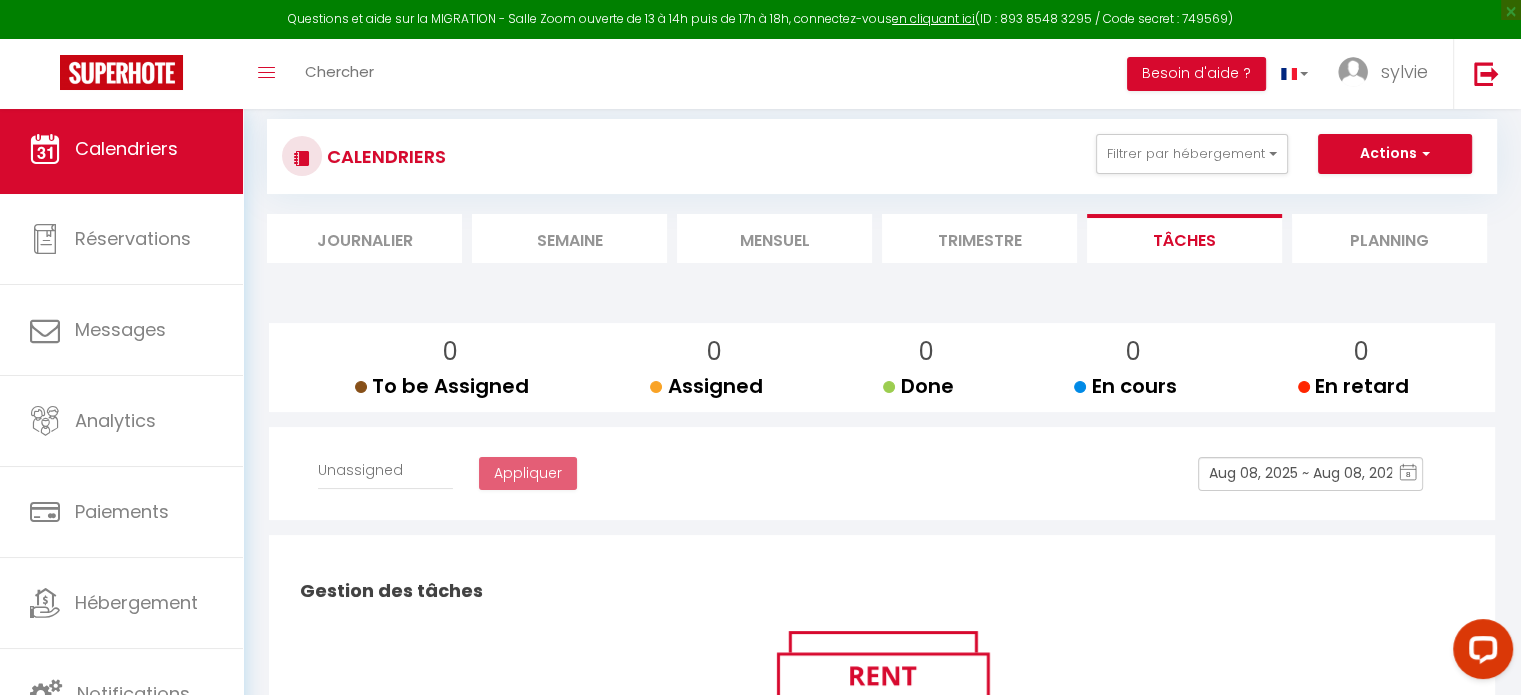 click on "Planning" at bounding box center [1389, 238] 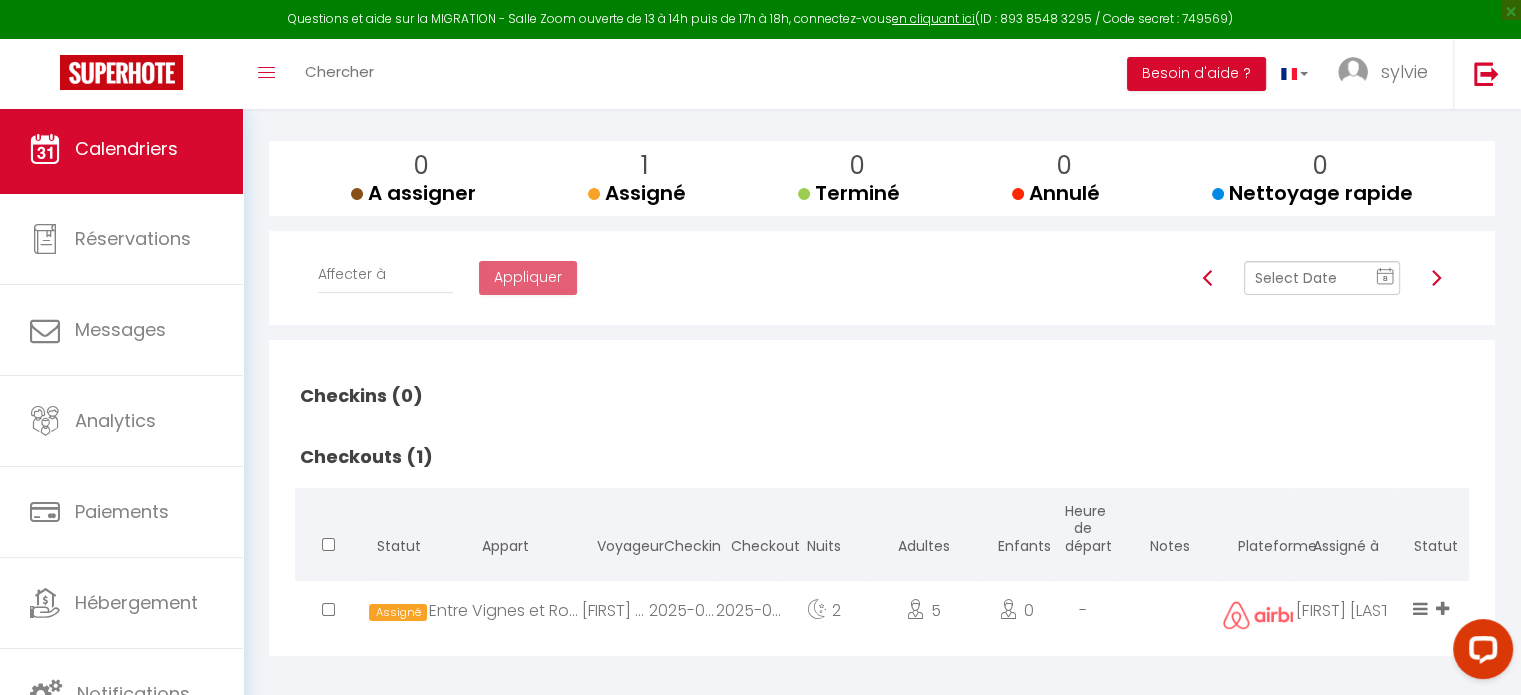 scroll, scrollTop: 228, scrollLeft: 0, axis: vertical 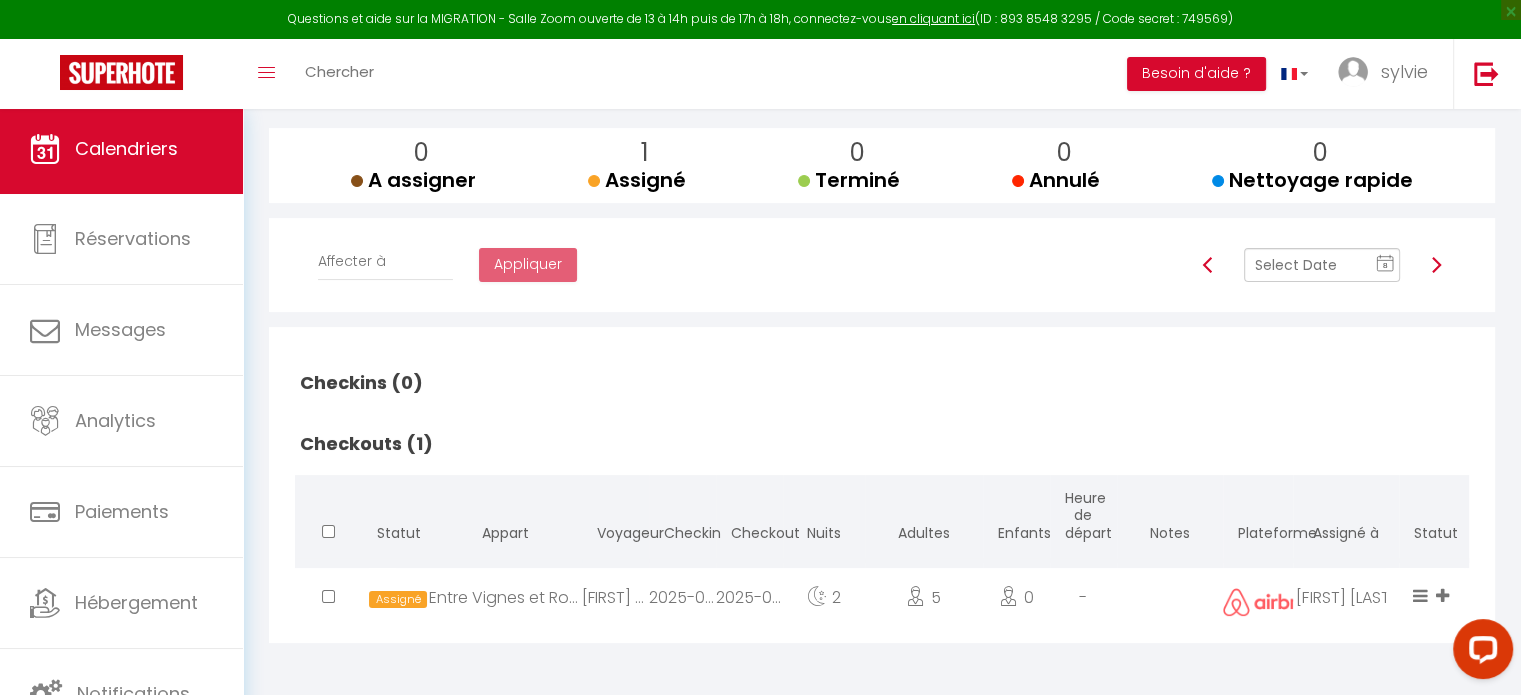 click on "2025-08-06" at bounding box center [682, 600] 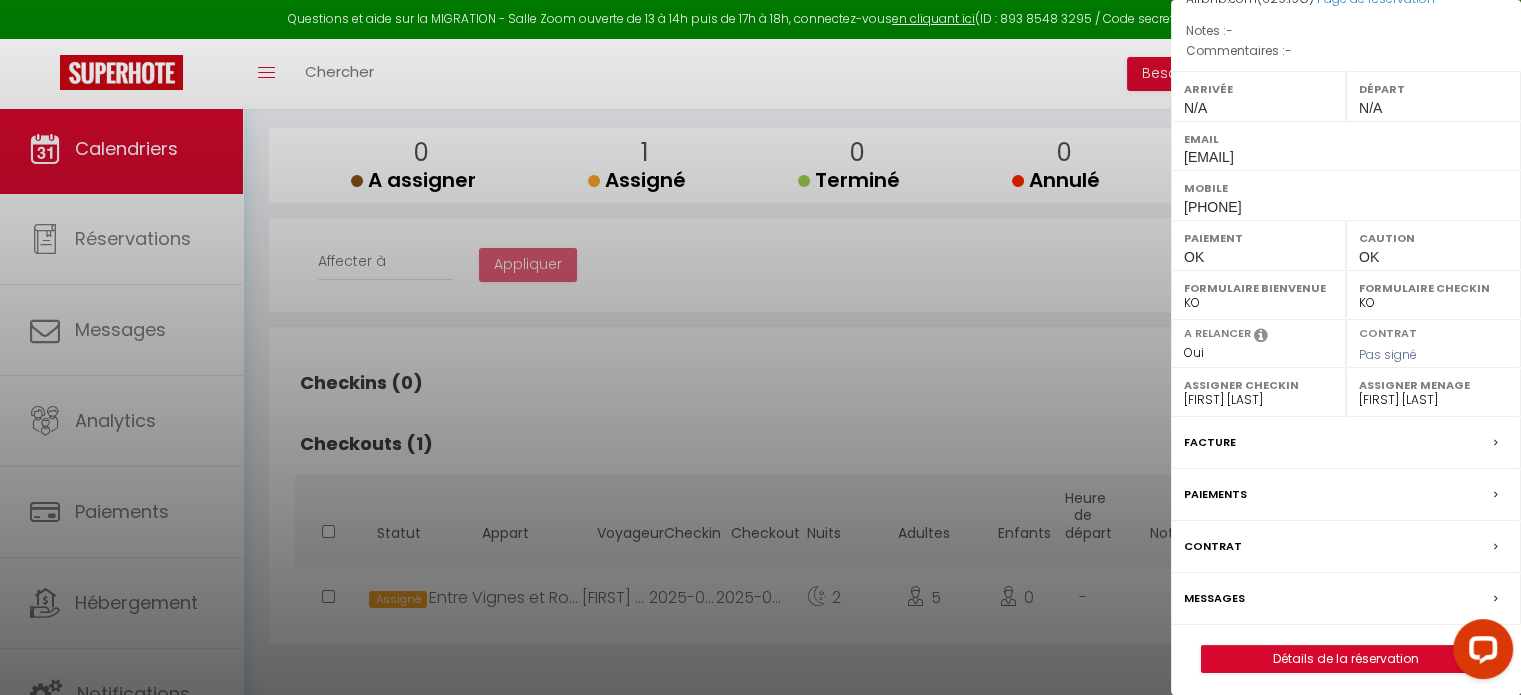 scroll, scrollTop: 216, scrollLeft: 0, axis: vertical 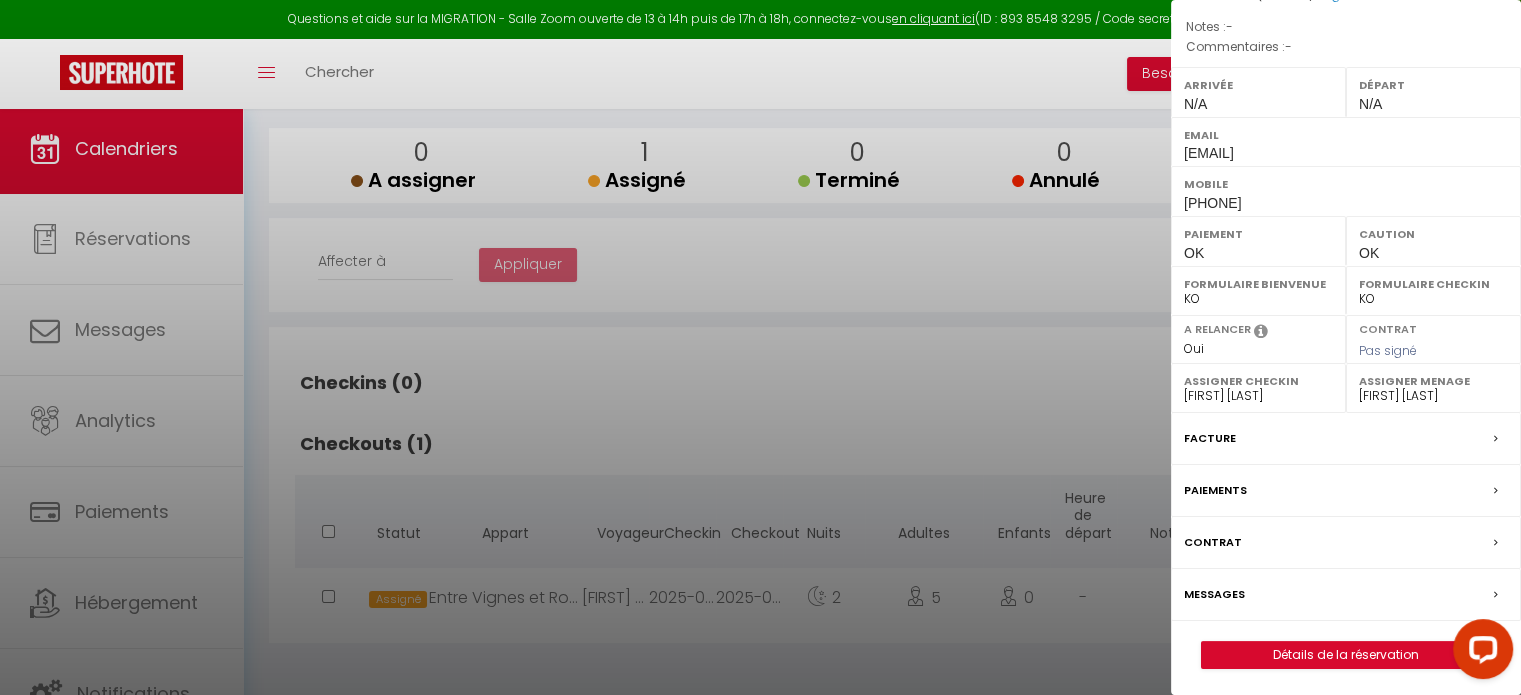 click on "Facture" at bounding box center (1346, 439) 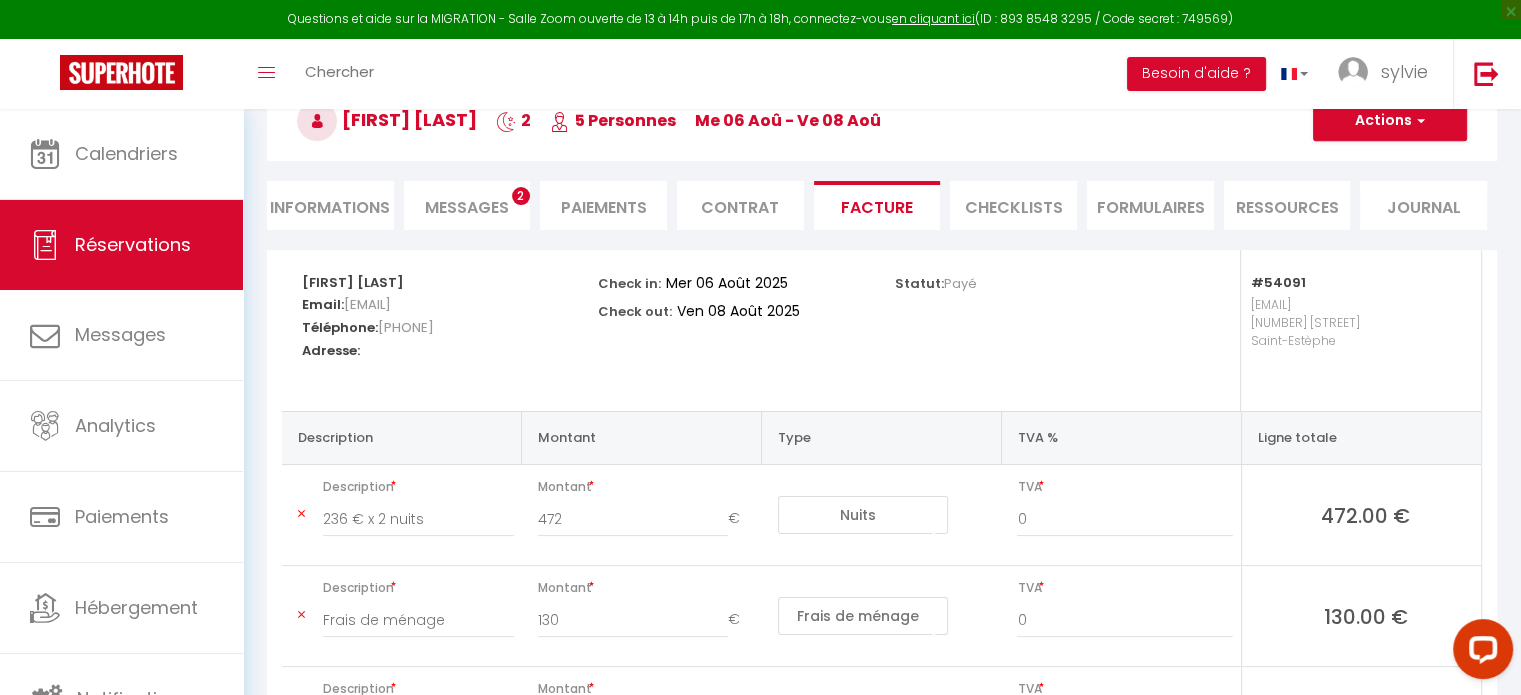 scroll, scrollTop: 92, scrollLeft: 0, axis: vertical 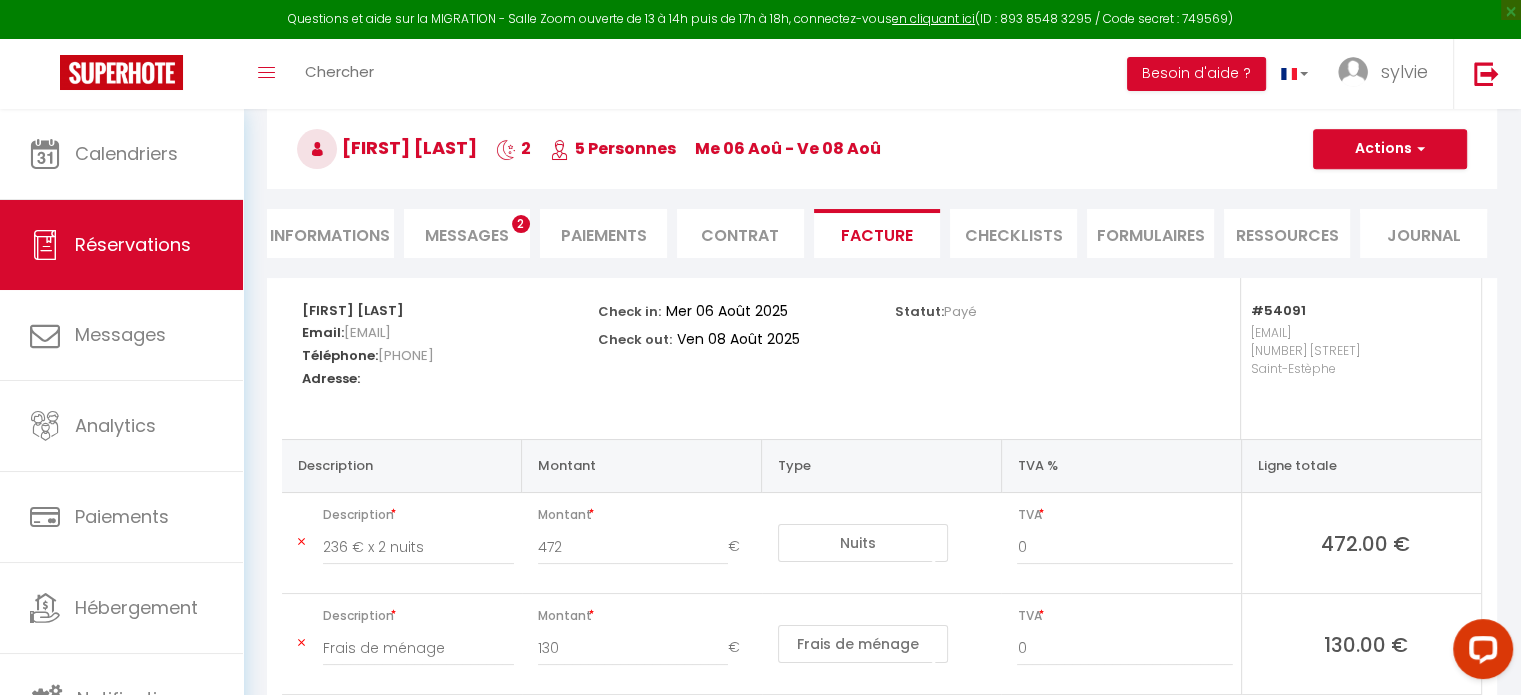 click on "Contrat" at bounding box center [740, 233] 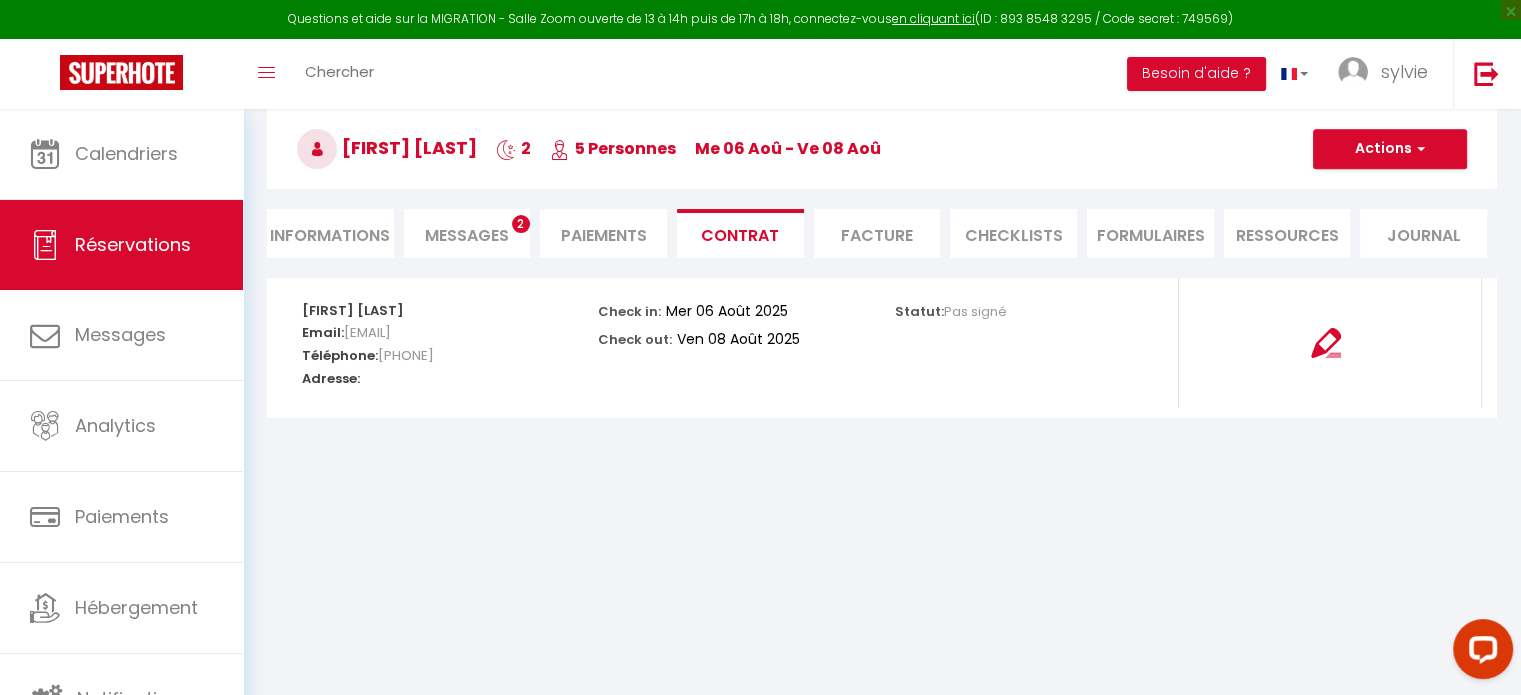 click on "Facture" at bounding box center [877, 233] 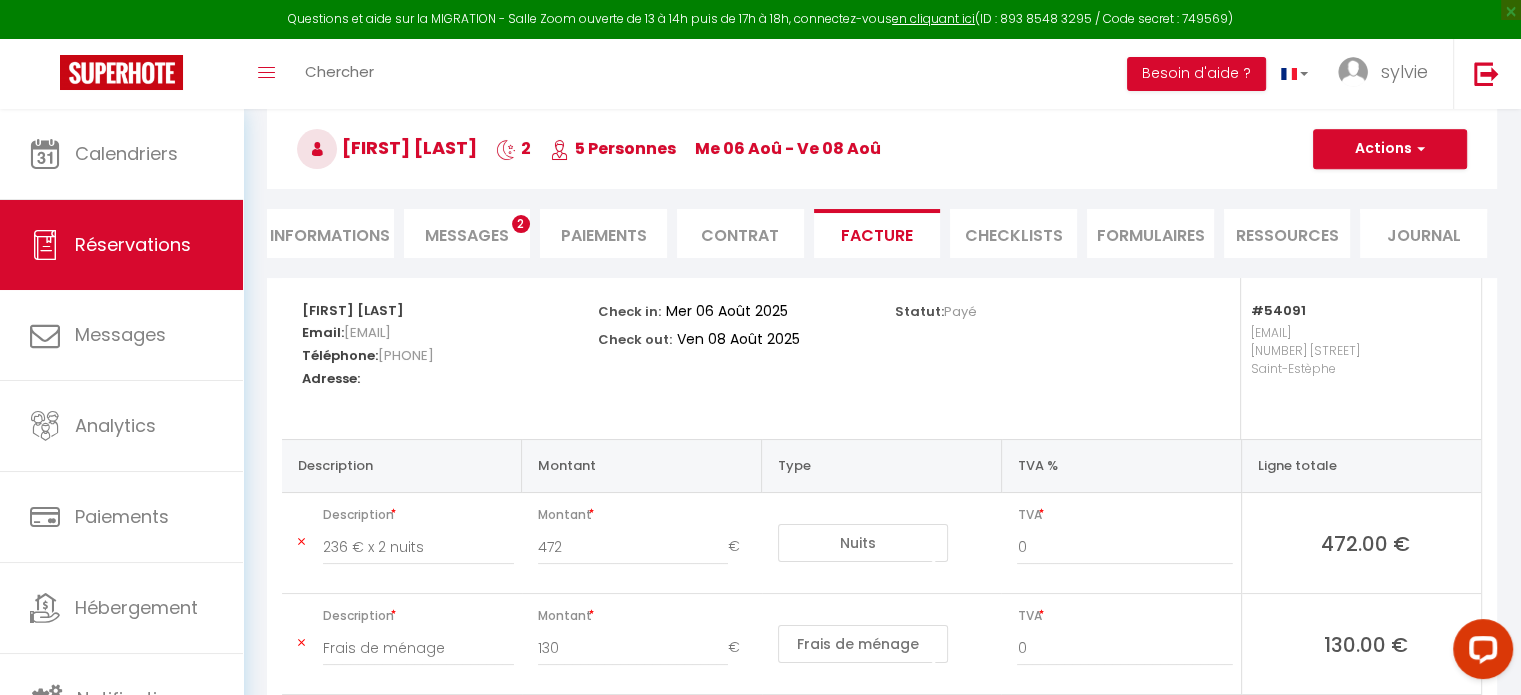 click on "CHECKLISTS" at bounding box center (1013, 233) 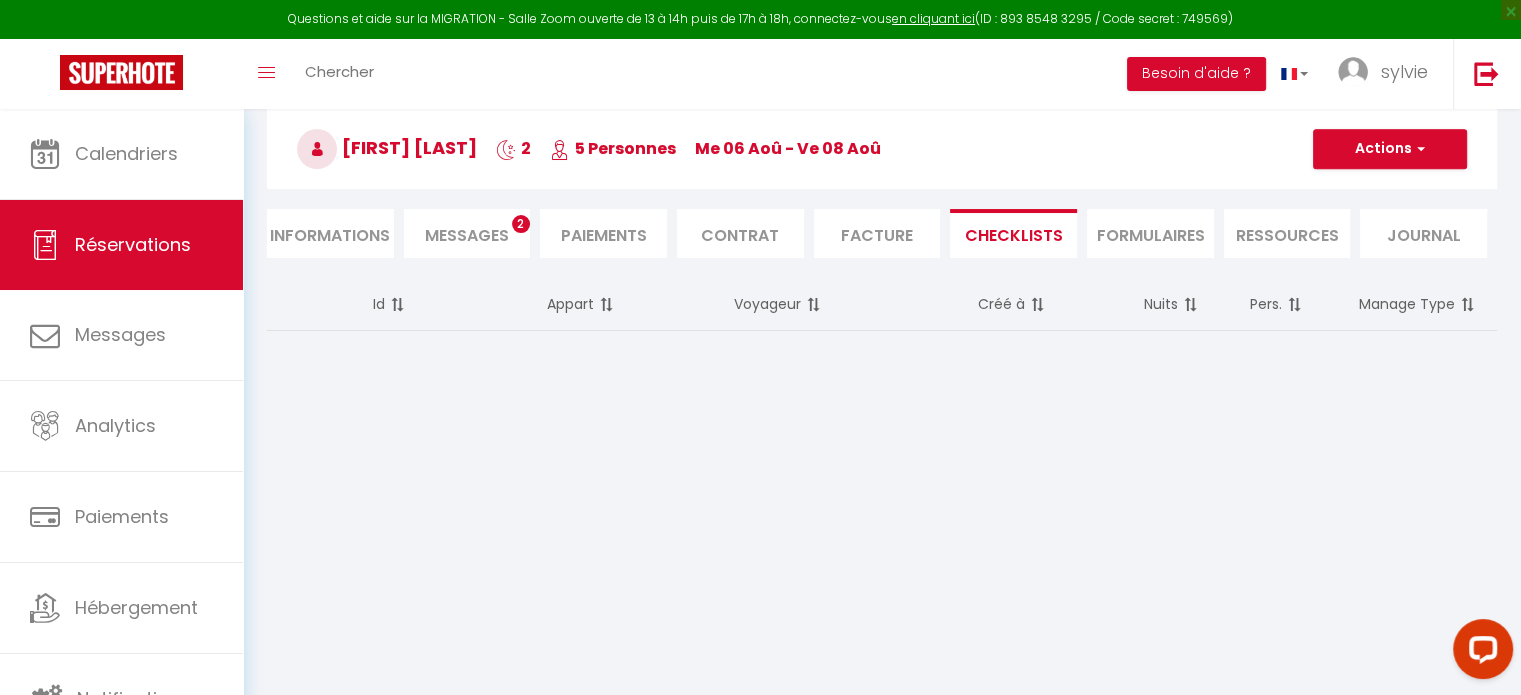 click on "FORMULAIRES" at bounding box center [1150, 233] 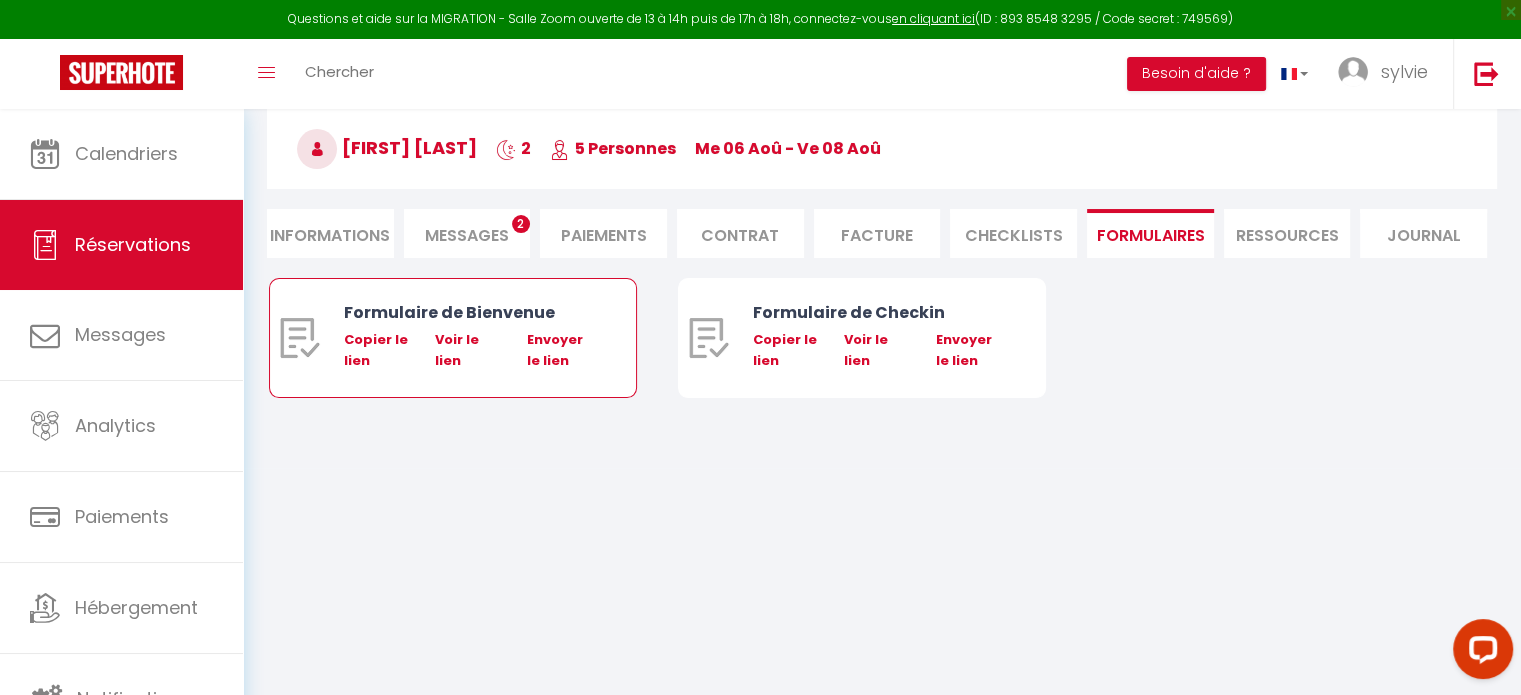 click on "Copier le lien" at bounding box center [376, 350] 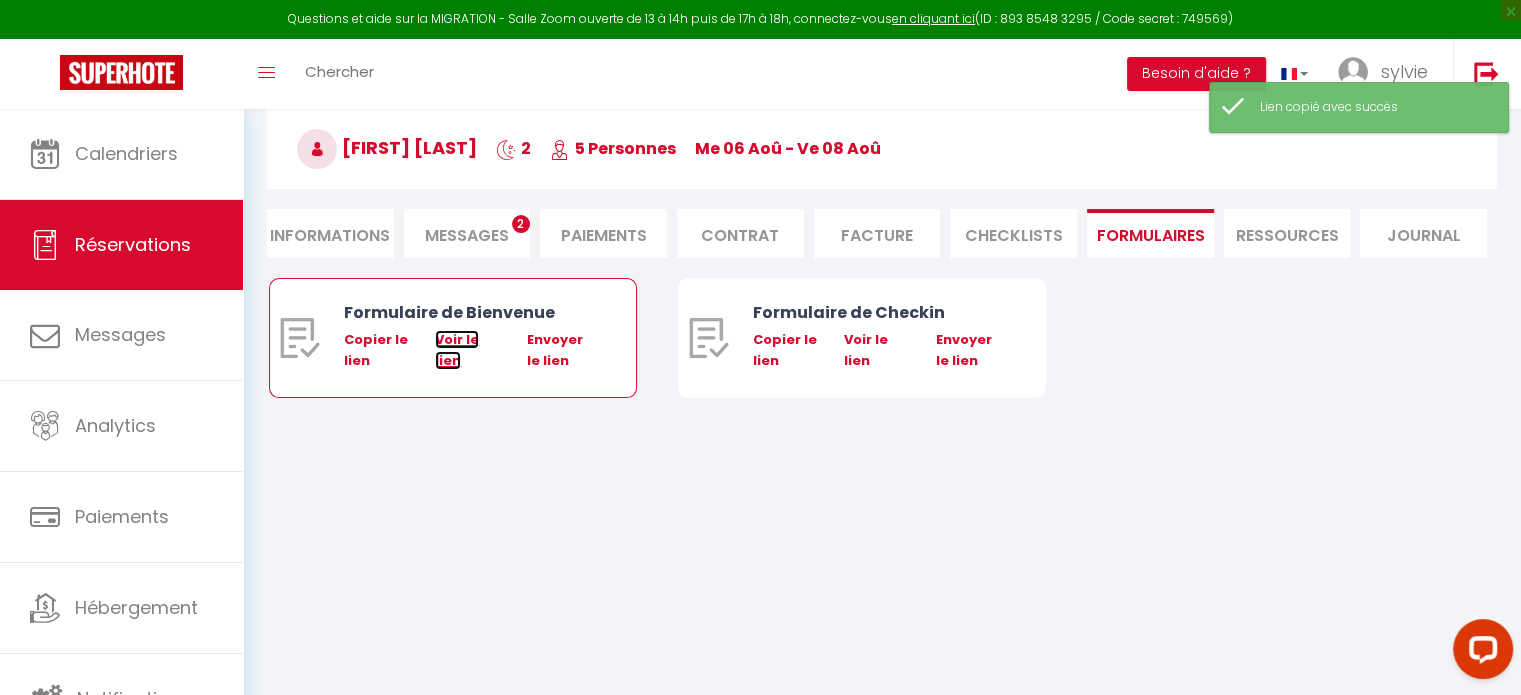 click on "Voir le lien" at bounding box center [457, 349] 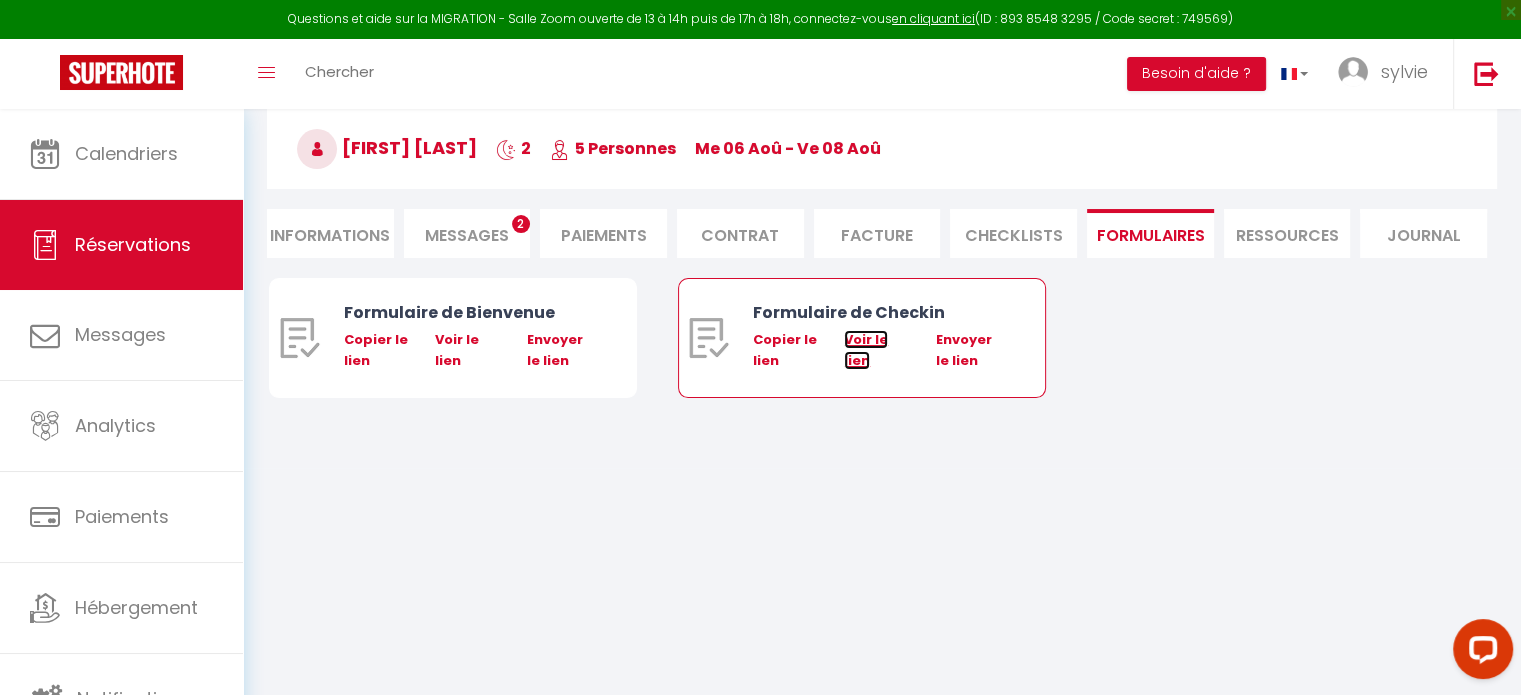 click on "Voir le lien" at bounding box center [866, 349] 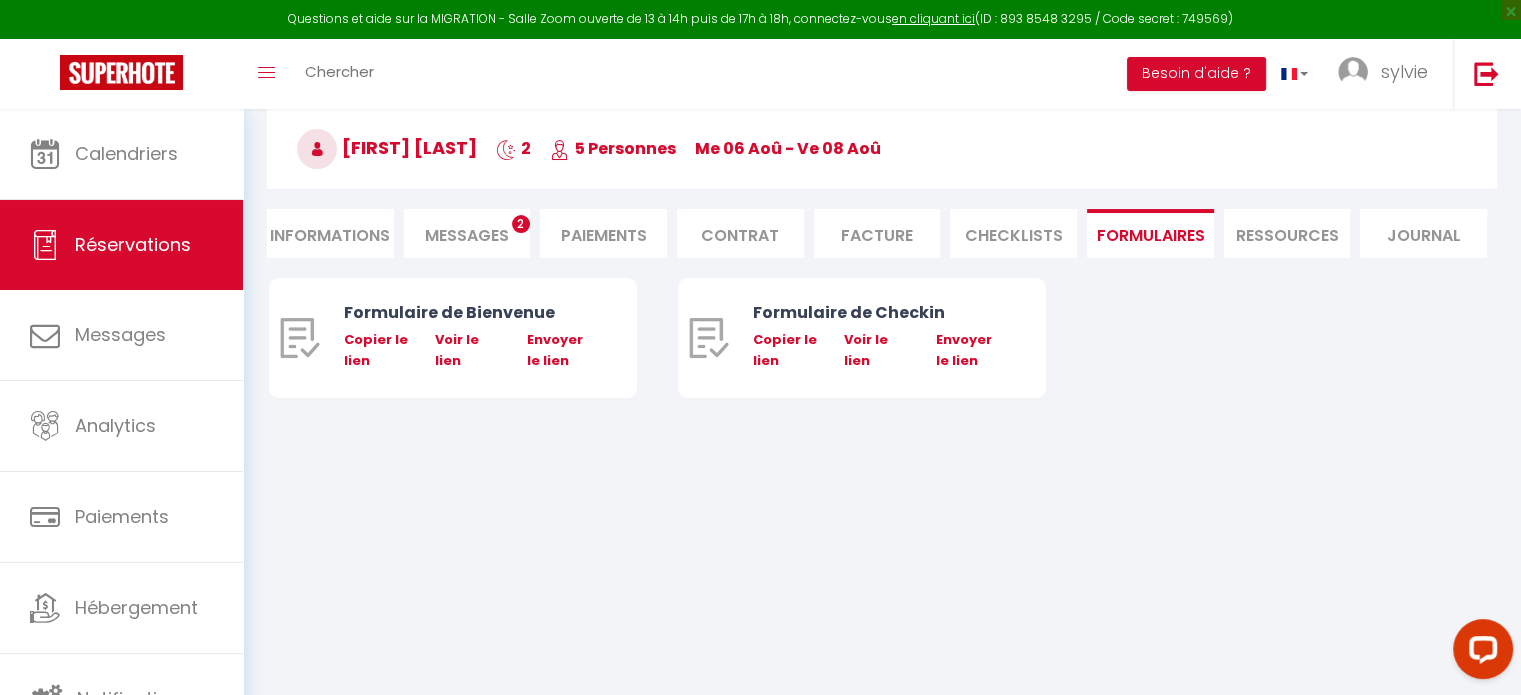 click on "Messages" at bounding box center (467, 235) 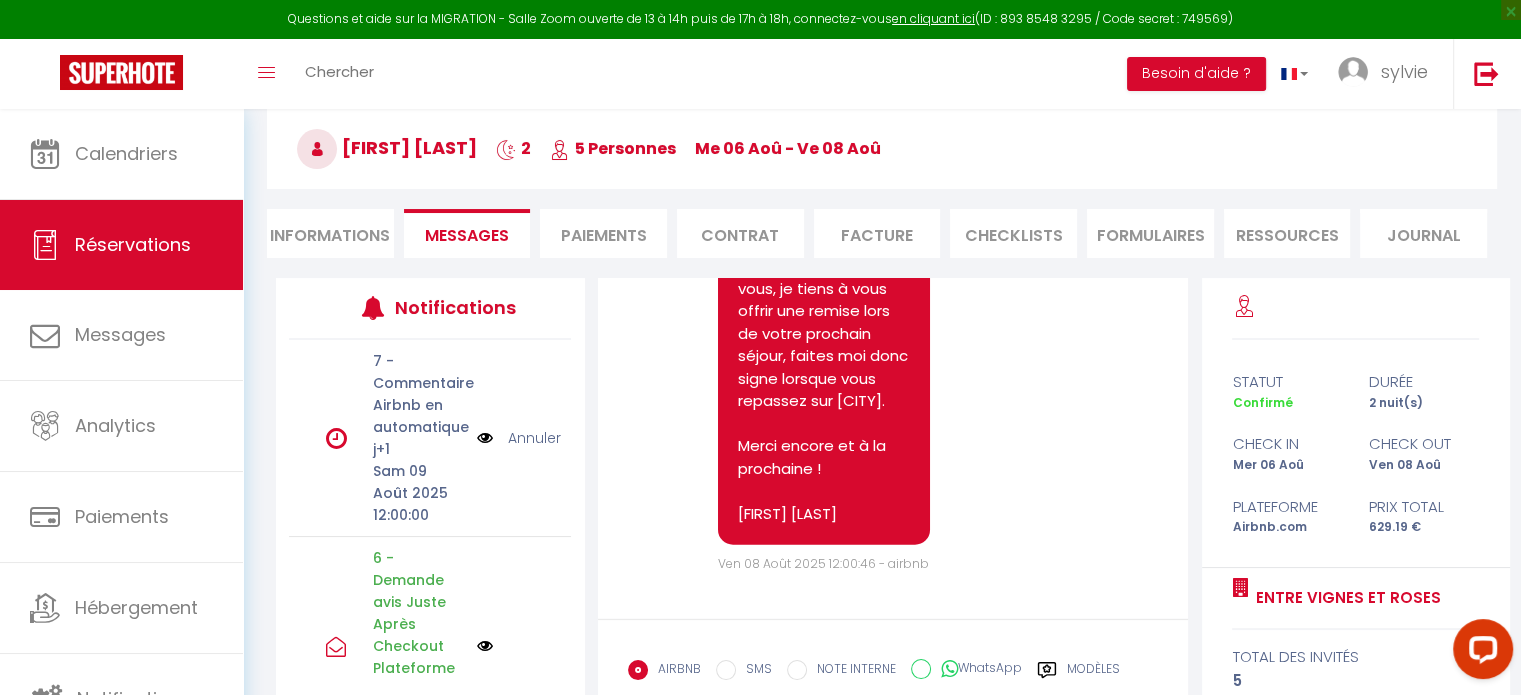 scroll, scrollTop: 5009, scrollLeft: 0, axis: vertical 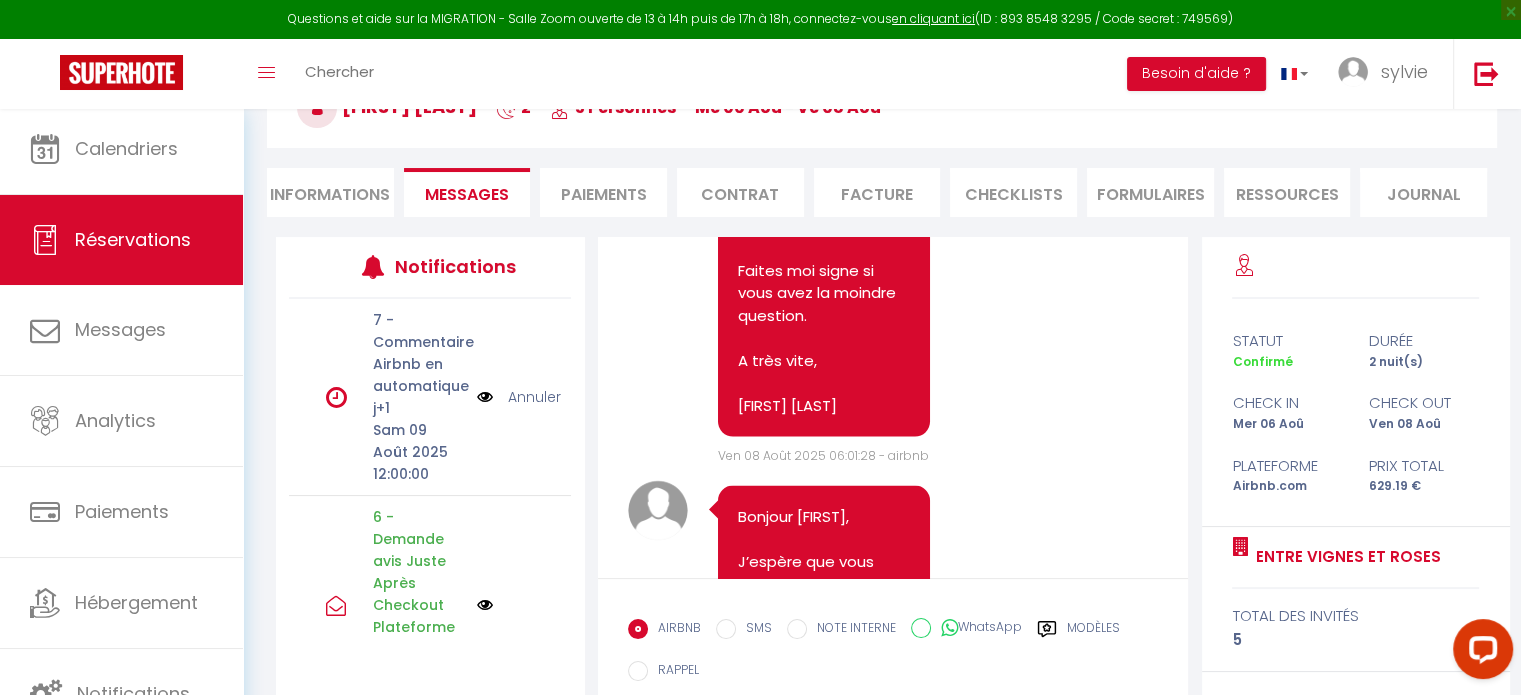 click on "Journal" at bounding box center [1423, 192] 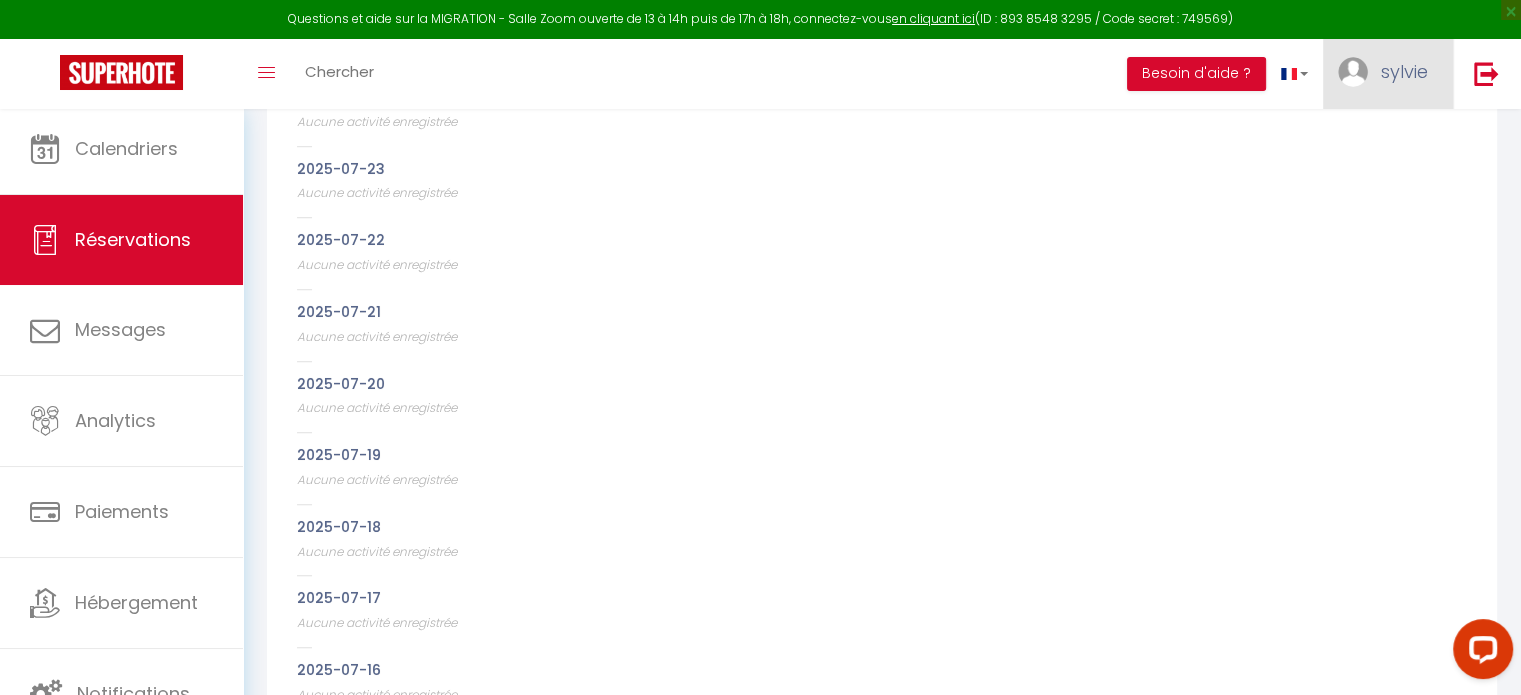 scroll, scrollTop: 1433, scrollLeft: 0, axis: vertical 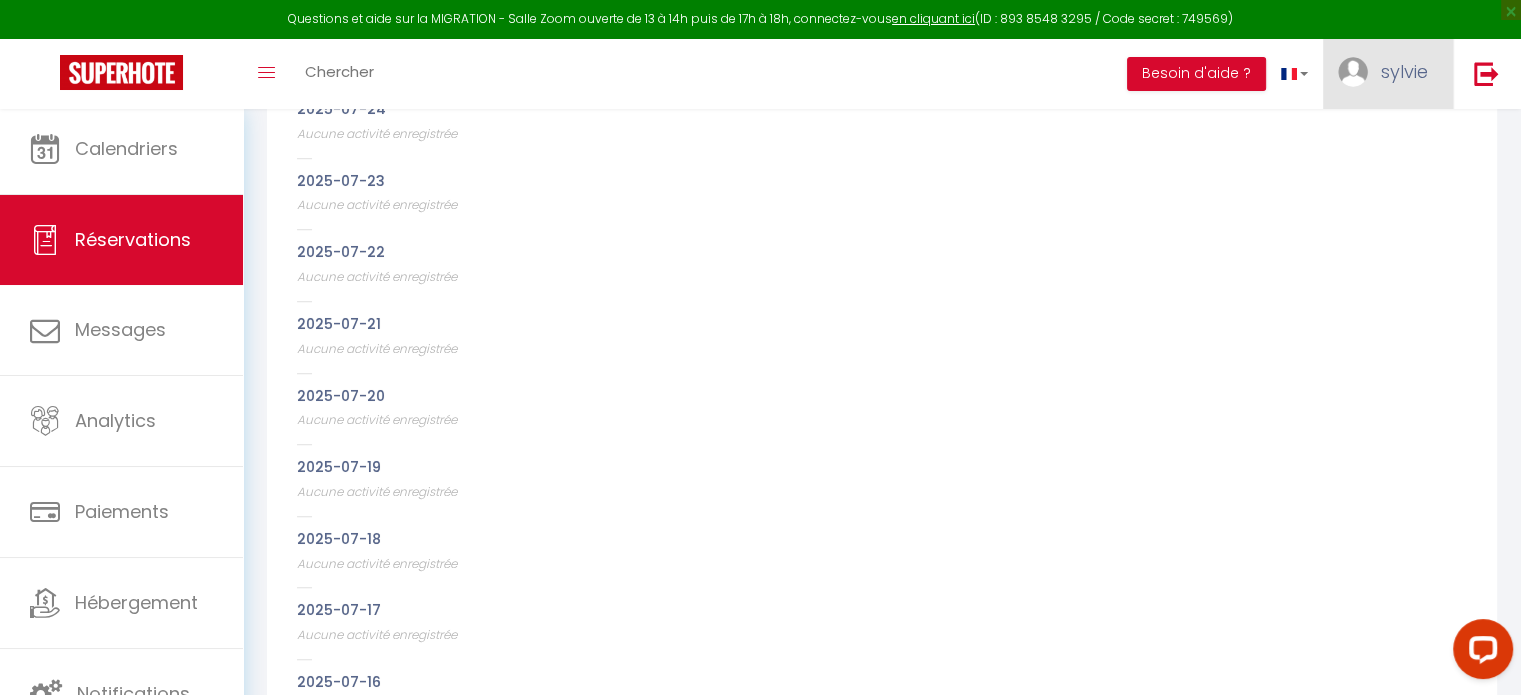 click on "sylvie" at bounding box center (1404, 71) 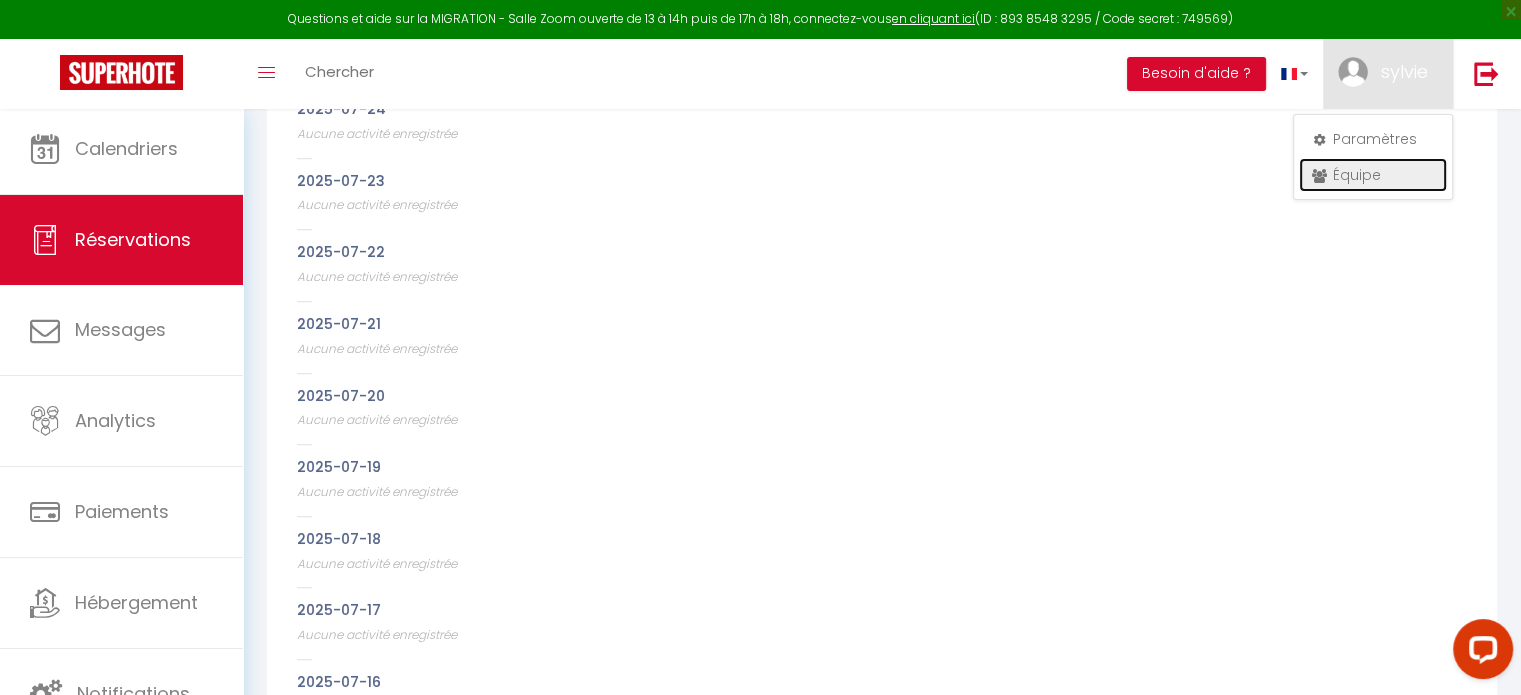 click on "Équipe" at bounding box center (1373, 175) 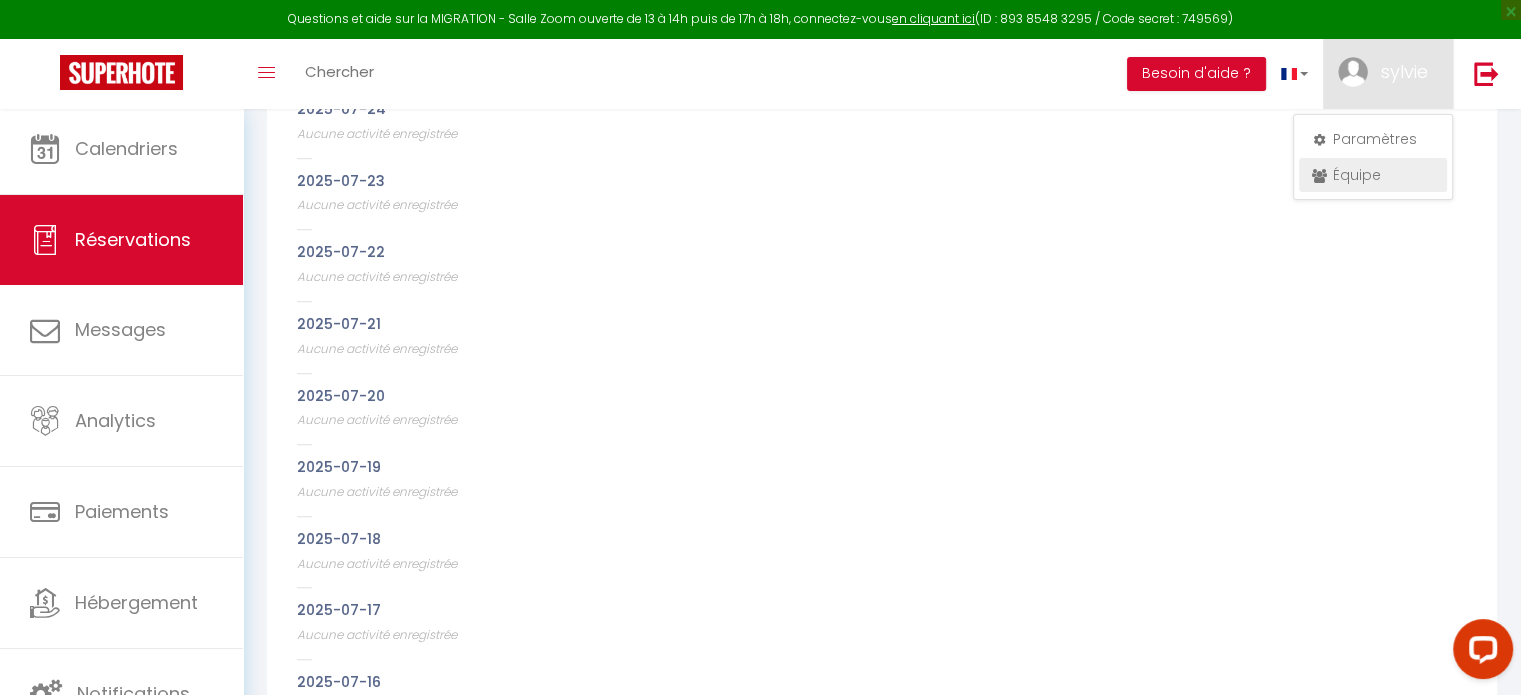 scroll, scrollTop: 0, scrollLeft: 0, axis: both 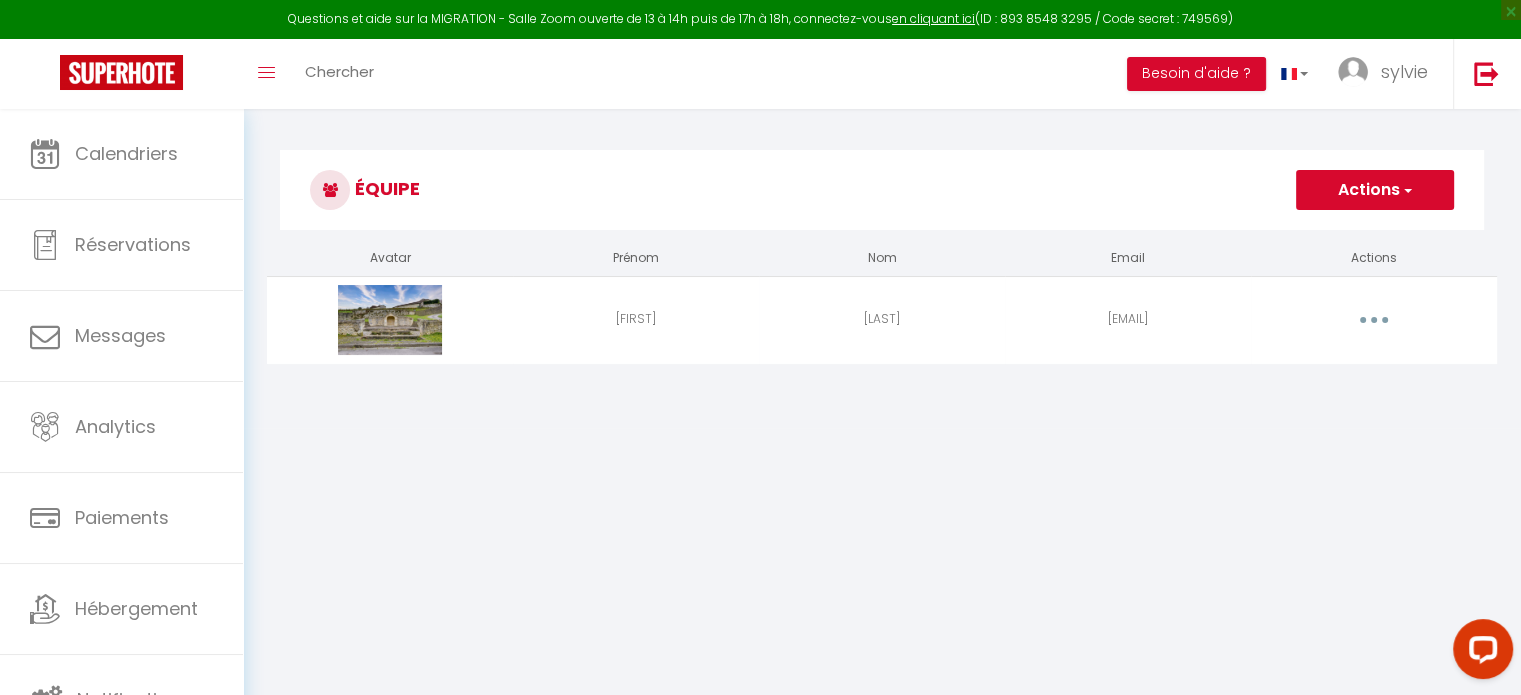 click at bounding box center [1374, 320] 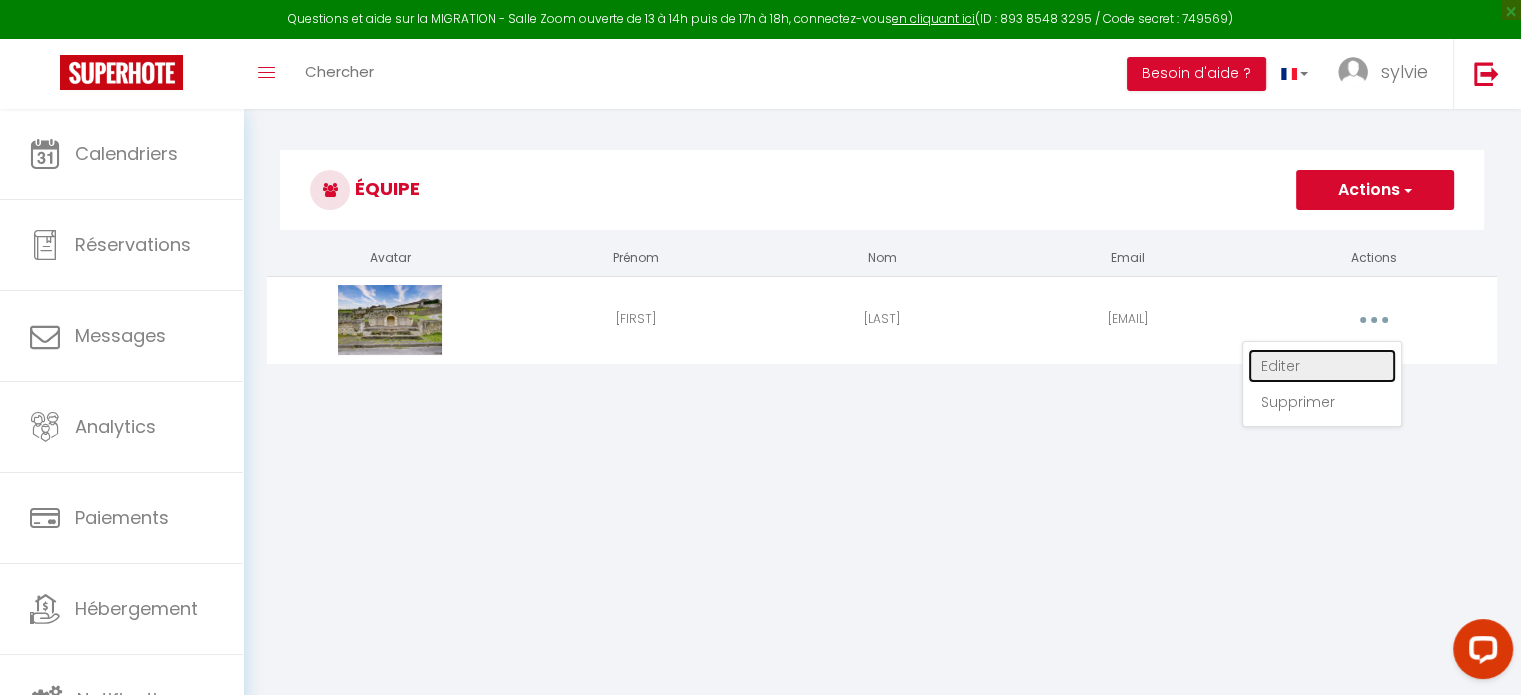 click on "Editer" at bounding box center (1322, 366) 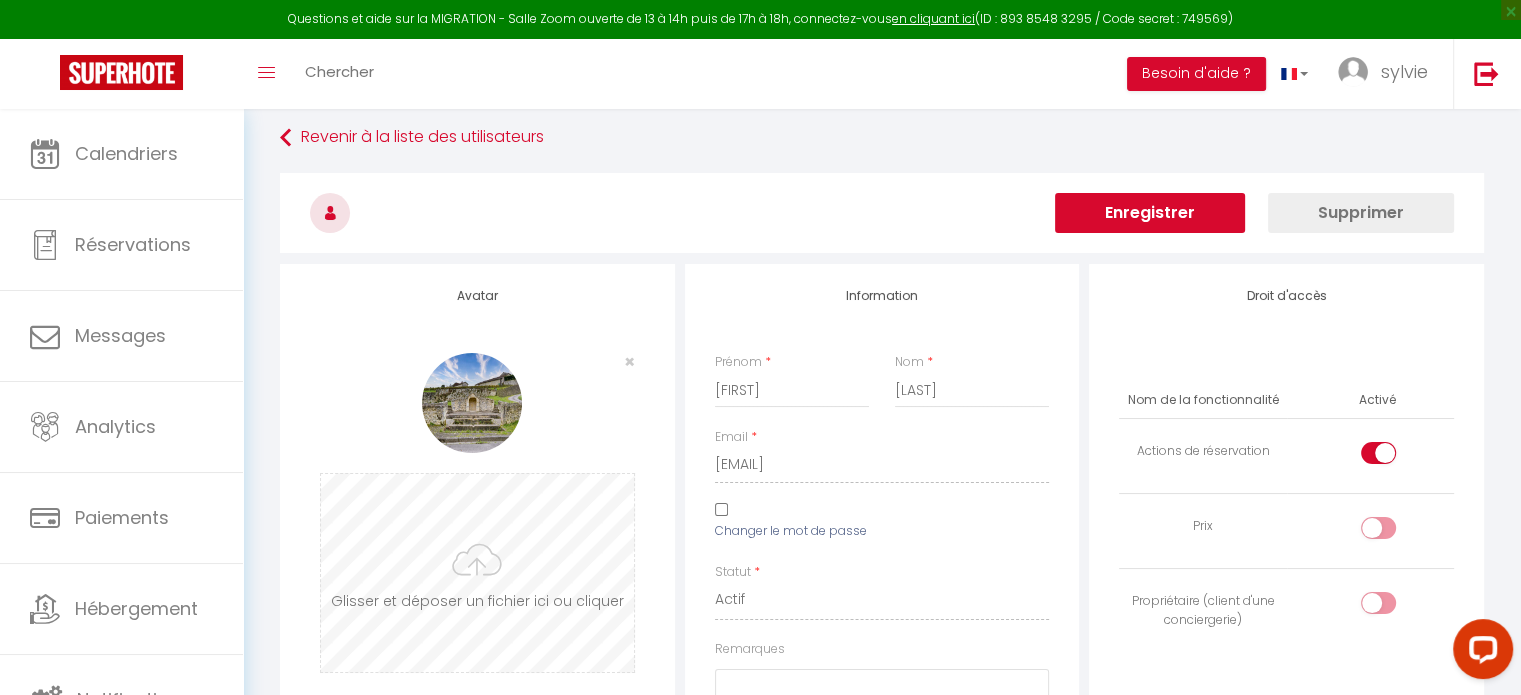 scroll, scrollTop: 0, scrollLeft: 0, axis: both 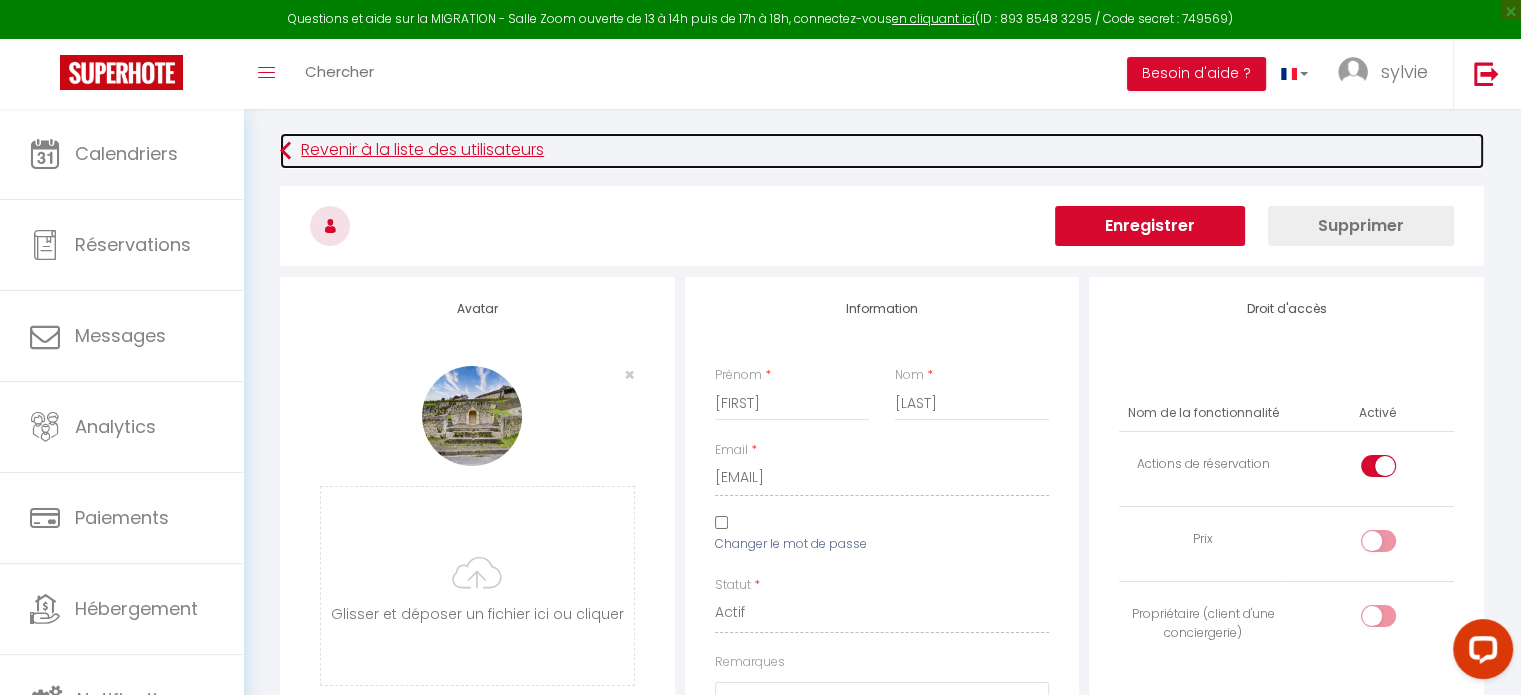 click at bounding box center (285, 151) 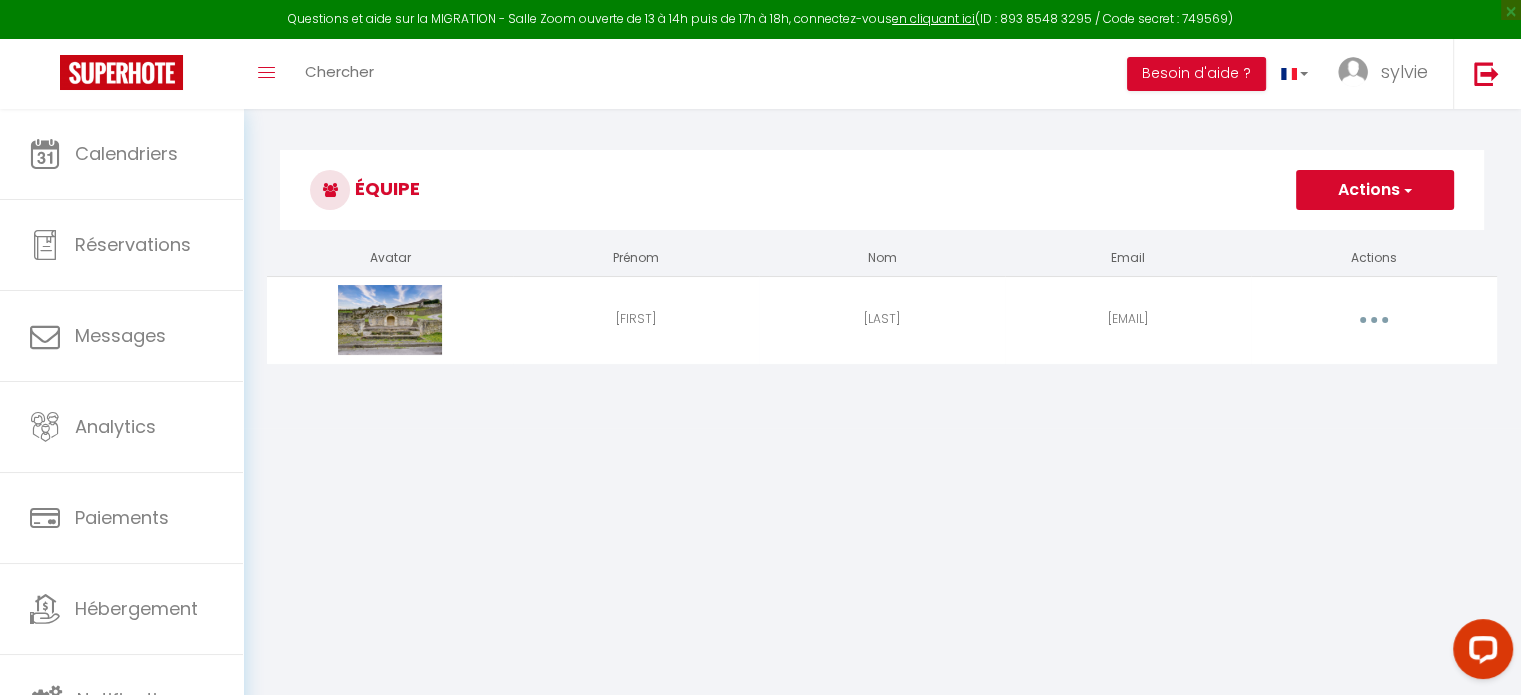 click on "Actions" at bounding box center [1375, 190] 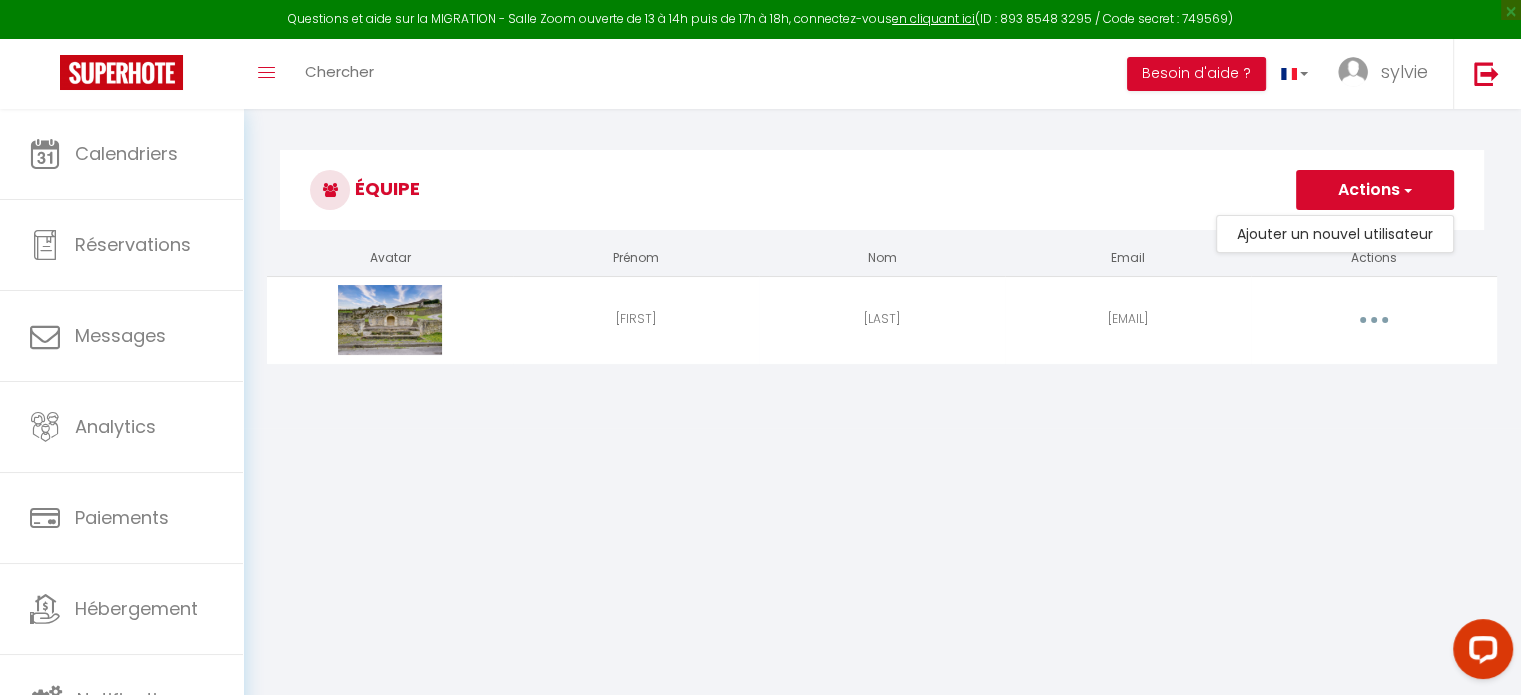 click on "Questions et aide sur la MIGRATION - Salle Zoom ouverte de 13 à 14h puis de 17h à 18h, connectez-vous  en cliquant ici  (ID : [NUMBER] / Code secret : [NUMBER])   ×     Toggle navigation       Toggle Search     Toggle menubar     Chercher   BUTTON
Besoin d'aide ?
[FIRST]   Paramètres        Équipe     Résultat de la recherche   Aucun résultat     Calendriers     Réservations     Messages     Analytics      Paiements     Hébergement     Notifications                 Résultat de la recherche   Id   Appart   Voyageur    Checkin   Checkout   Nuits   Pers.   Plateforme   Statut     Résultat de la recherche   Aucun résultat       Équipe
Actions
Ajouter un nouvel utilisateur    Avatar   Prénom   Nom   Email   Actions     [FIRST]   [LAST]   [EMAIL]     Editer   Supprimer       Vous y êtes presque !     Pour garder vos informations en sécurité, un  e-mail de vérification a été envoyée à :" at bounding box center [760, 456] 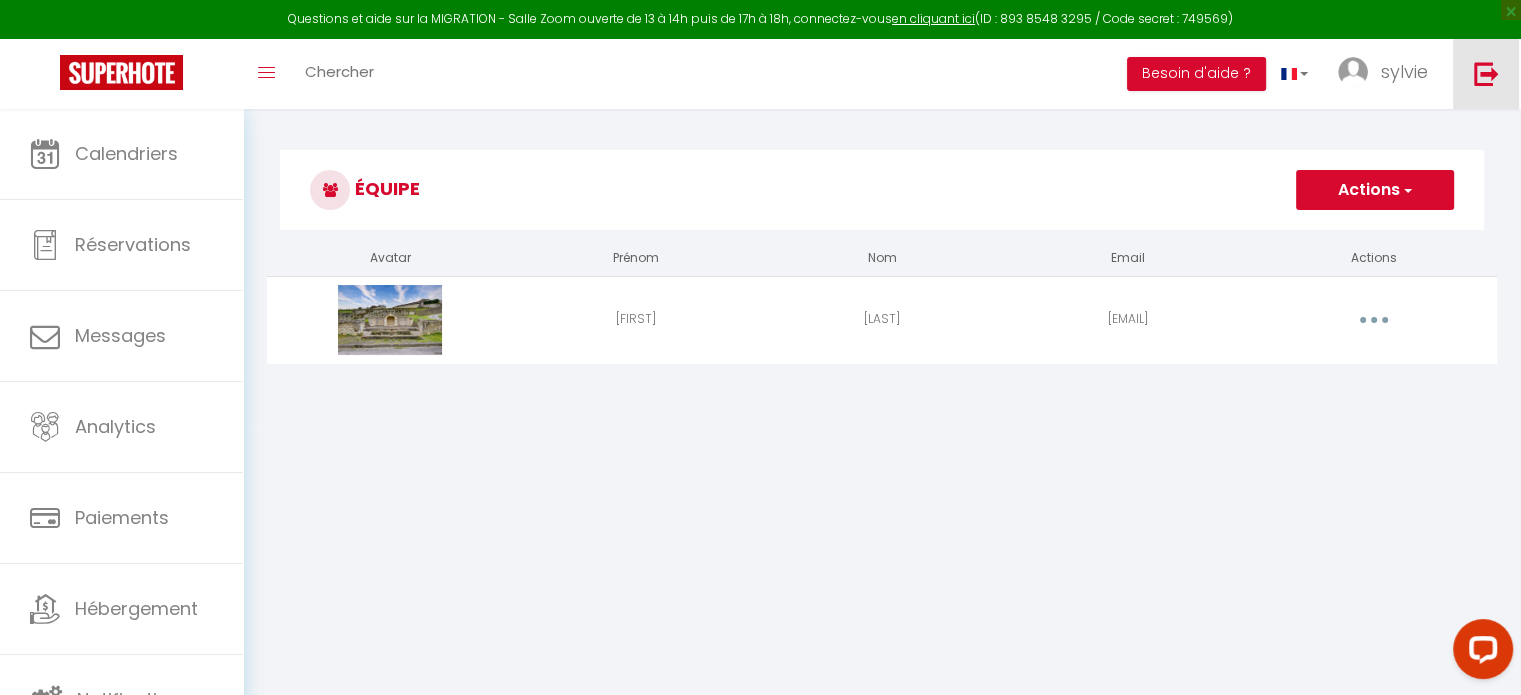 click at bounding box center [1486, 73] 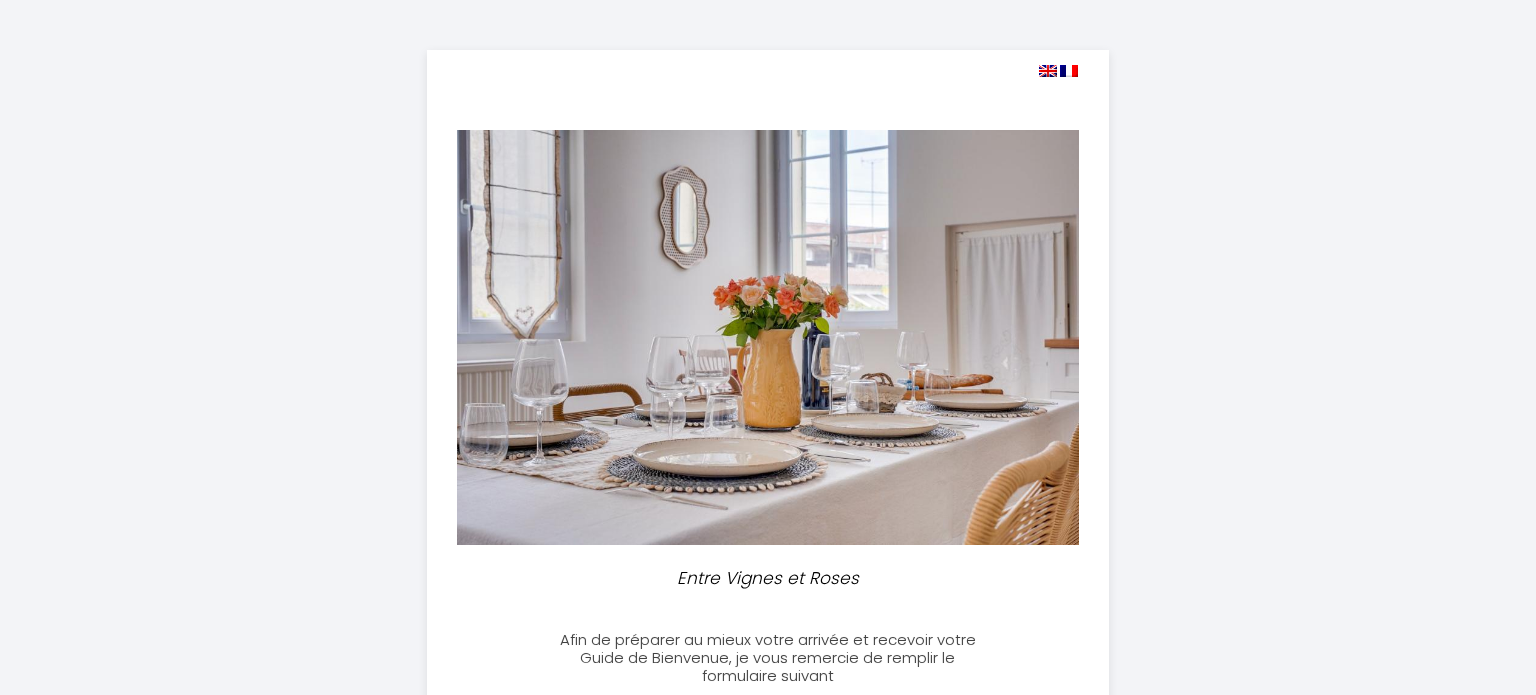 select 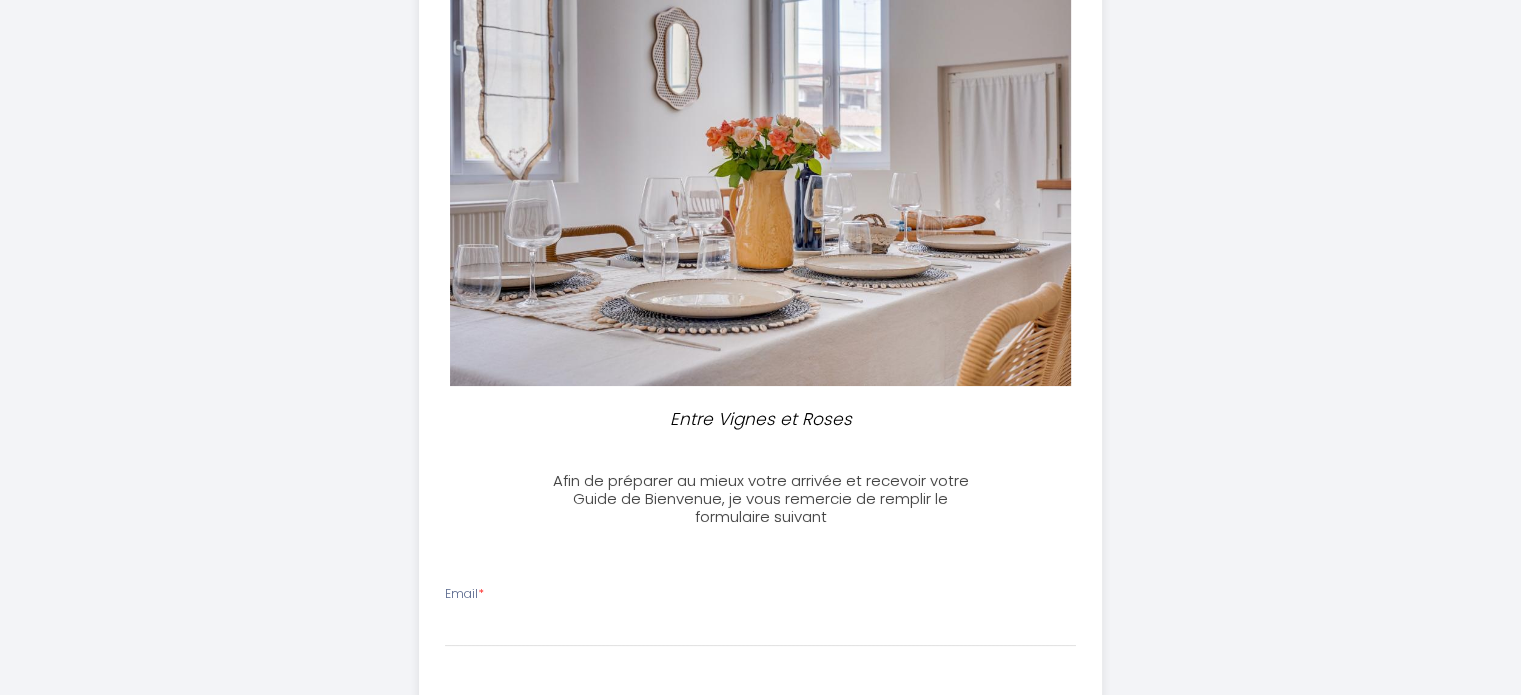 scroll, scrollTop: 100, scrollLeft: 0, axis: vertical 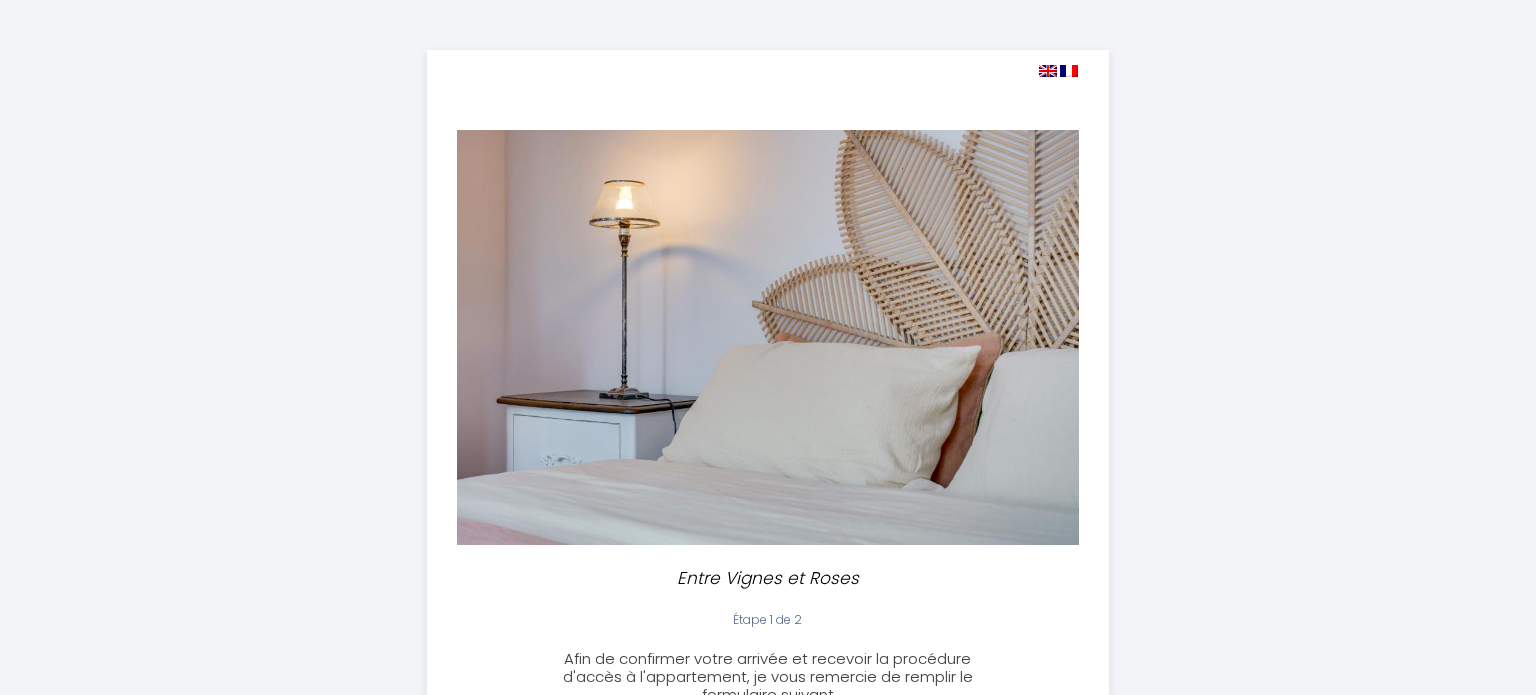 select 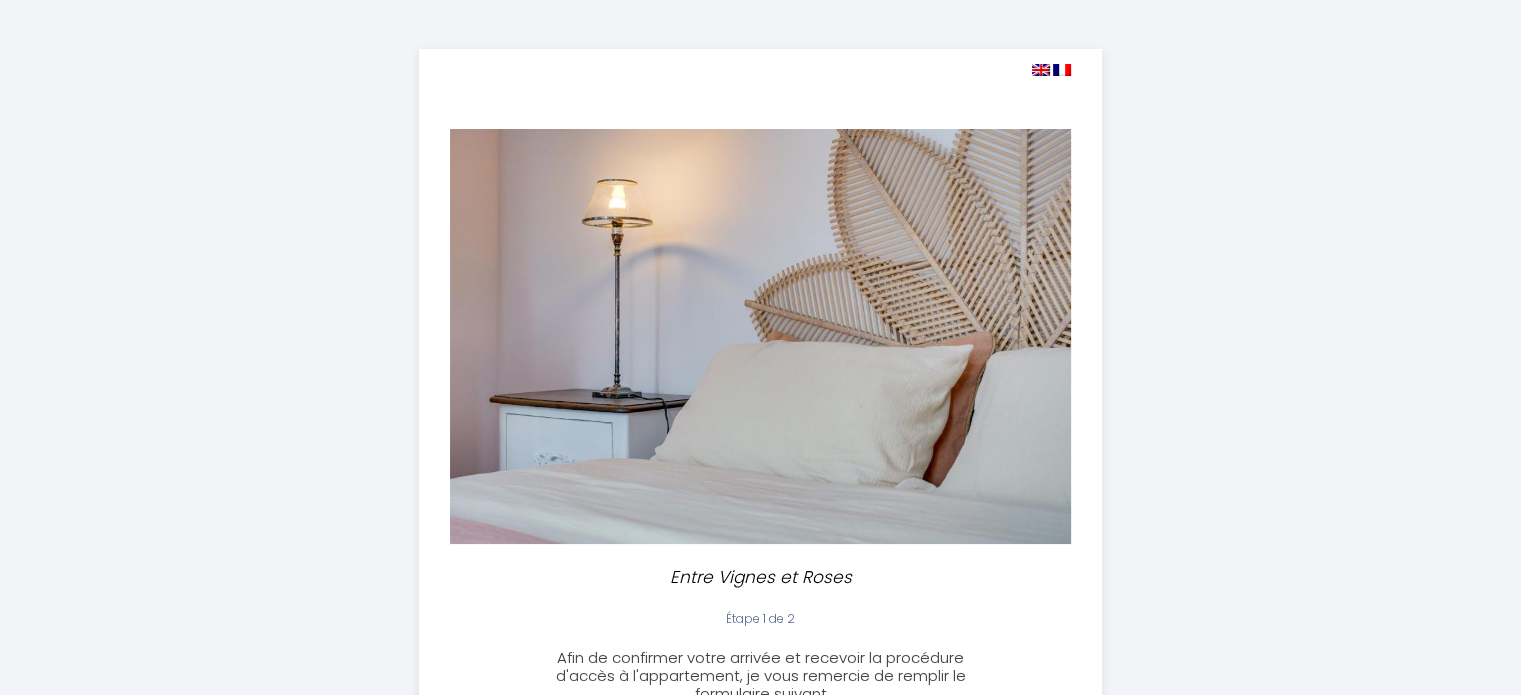 scroll, scrollTop: 0, scrollLeft: 0, axis: both 